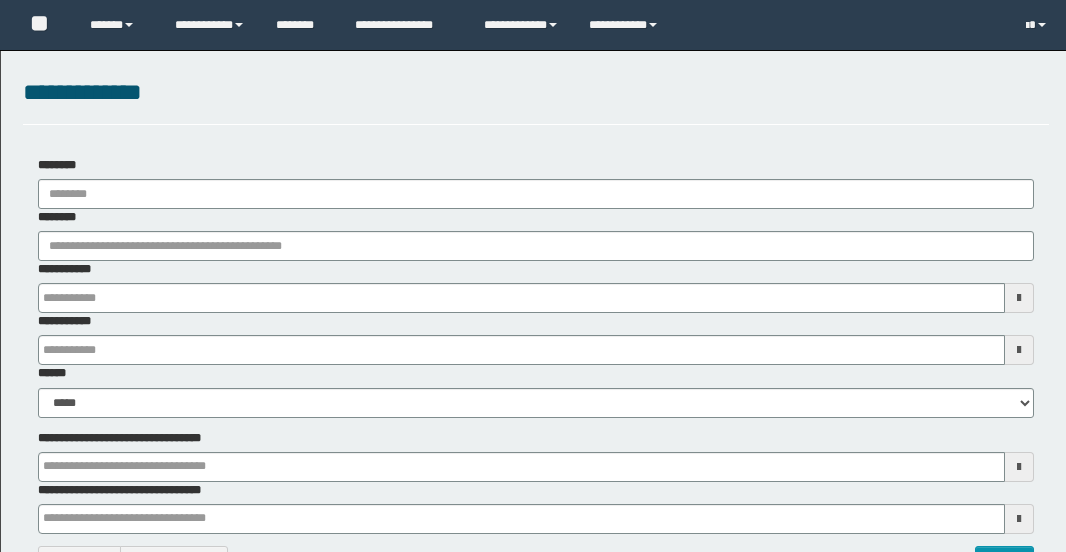 scroll, scrollTop: 0, scrollLeft: 0, axis: both 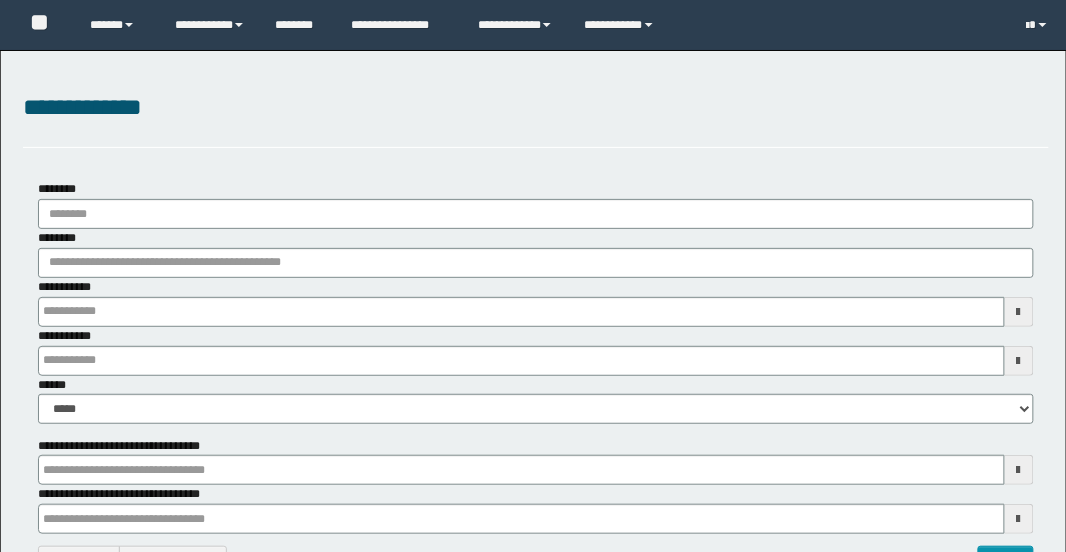 type on "**********" 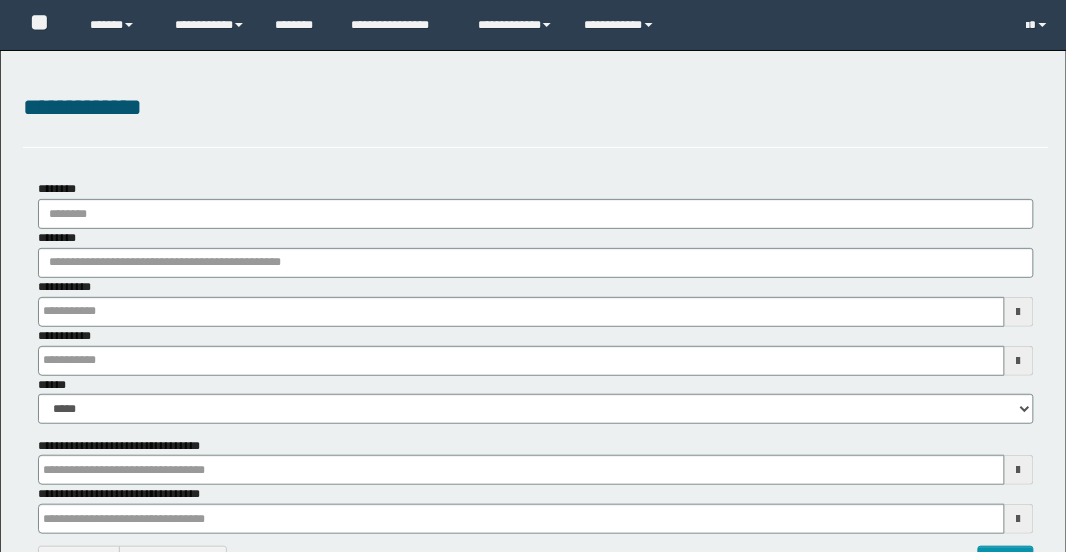 type on "**********" 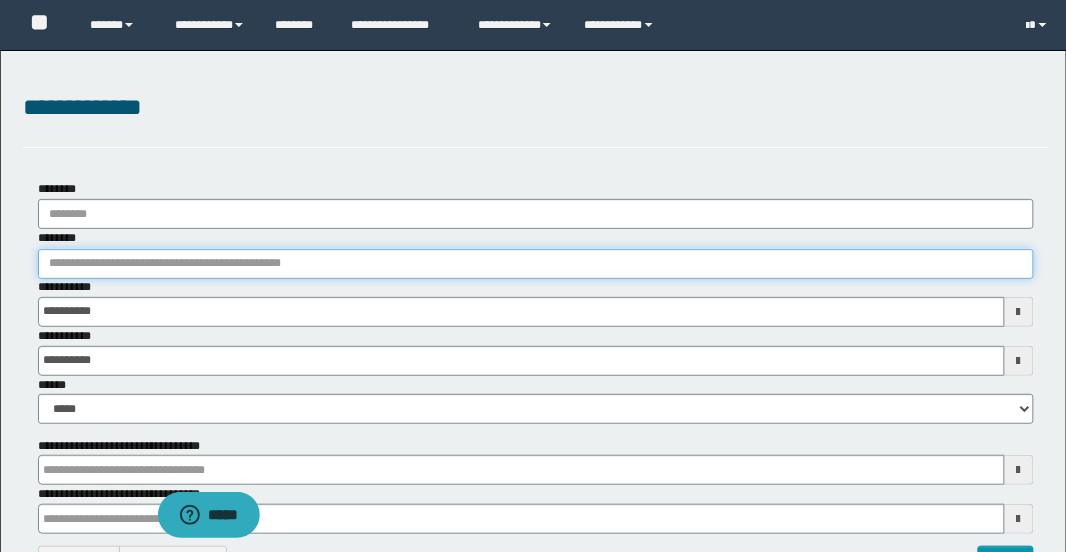 scroll, scrollTop: 0, scrollLeft: 0, axis: both 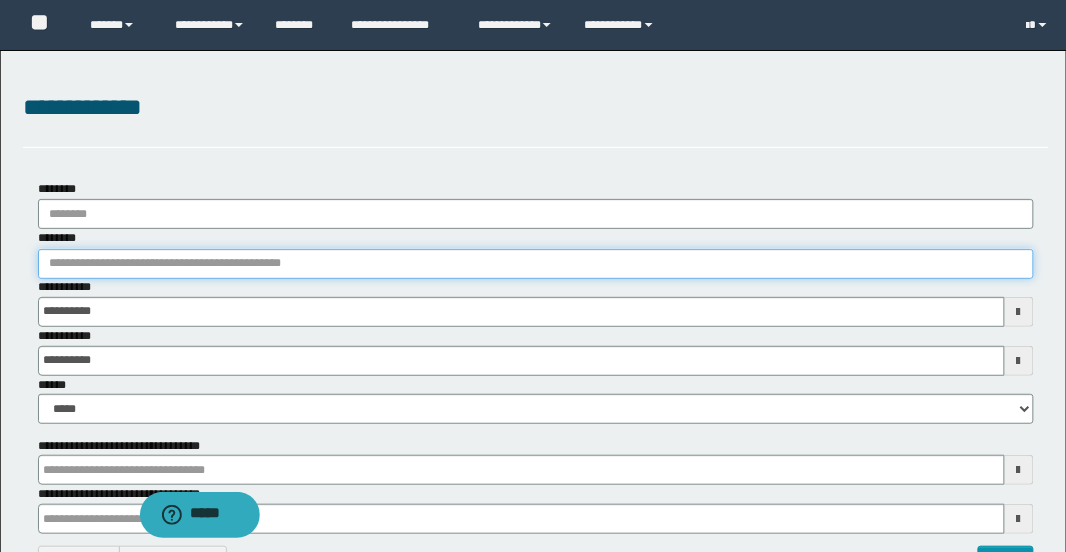 click on "********" at bounding box center [536, 264] 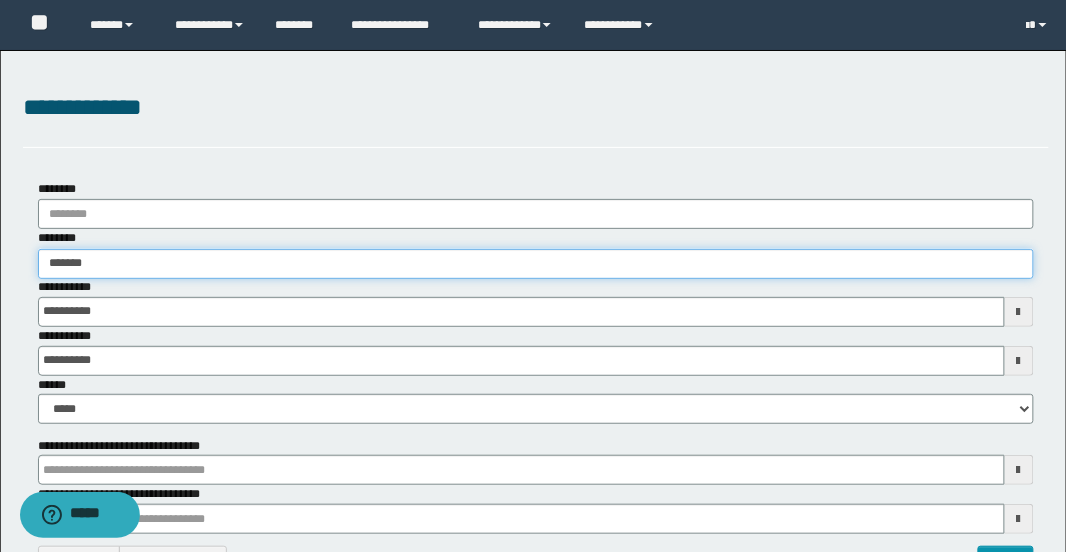 type on "********" 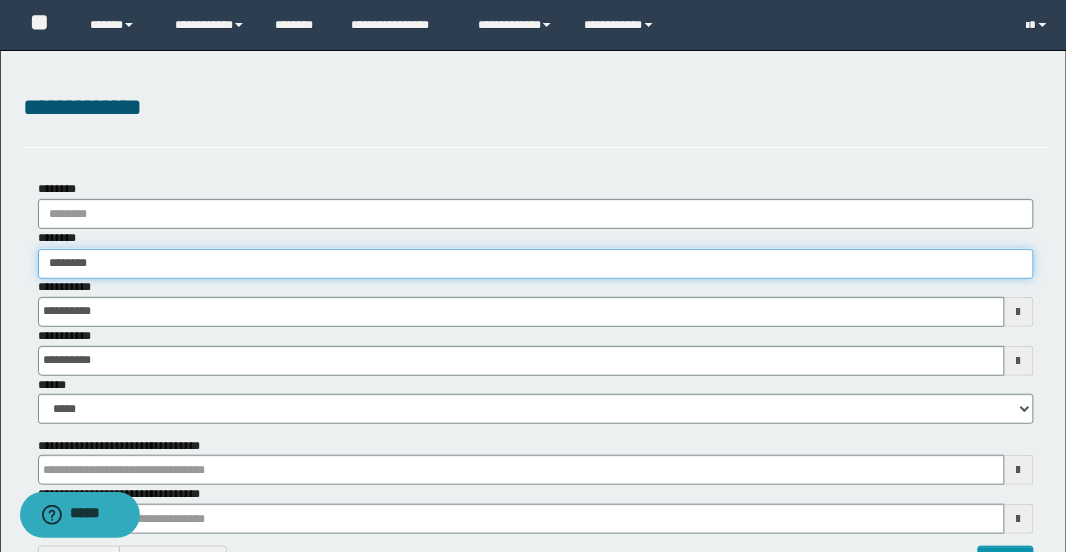 type on "********" 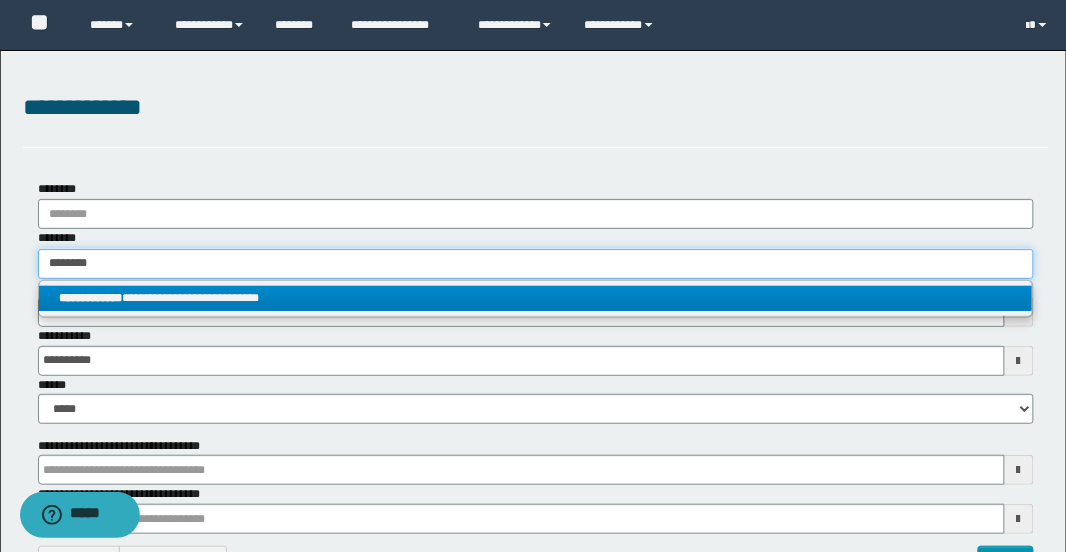 type on "********" 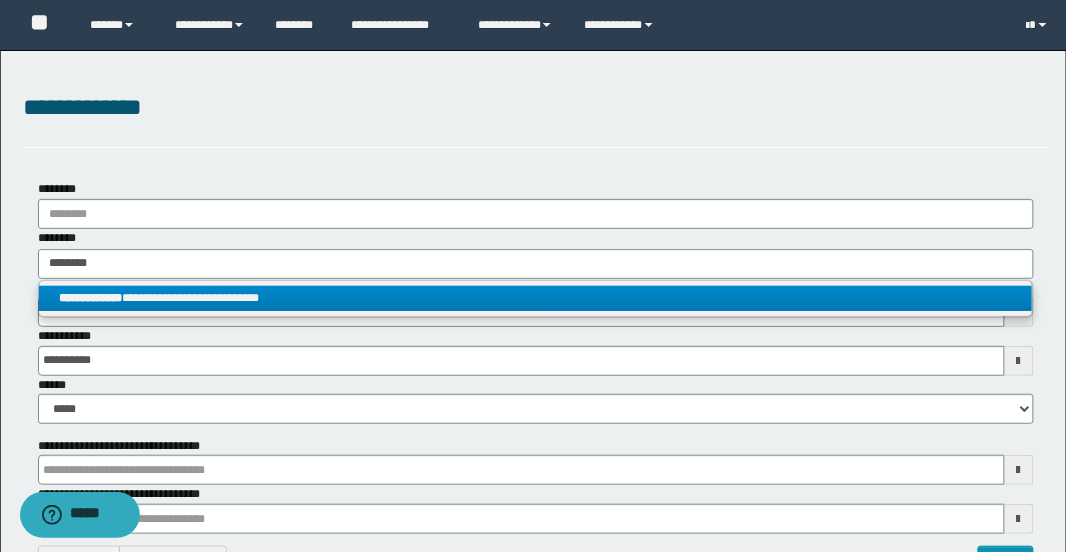 click on "**********" at bounding box center [536, 298] 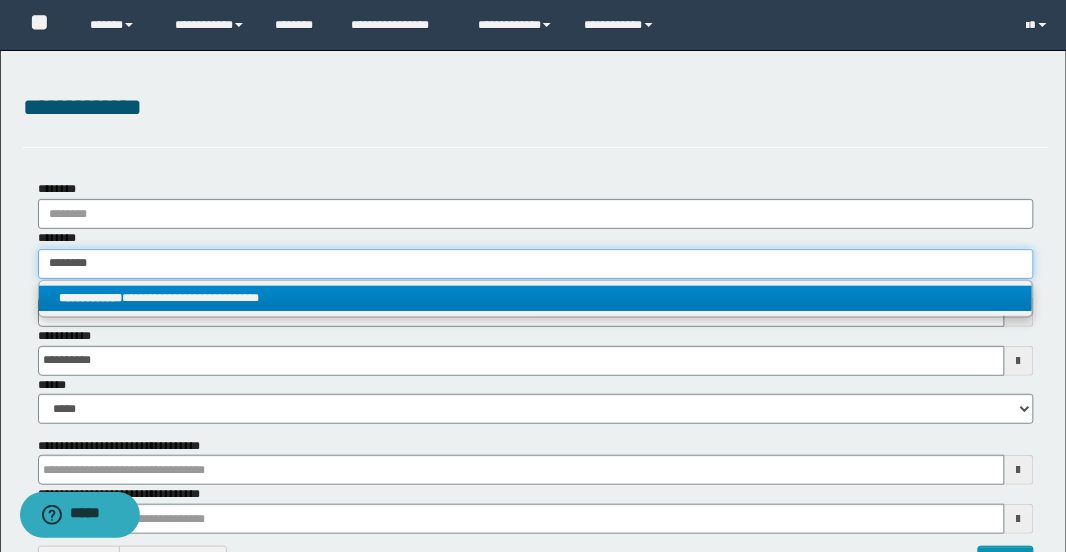 type 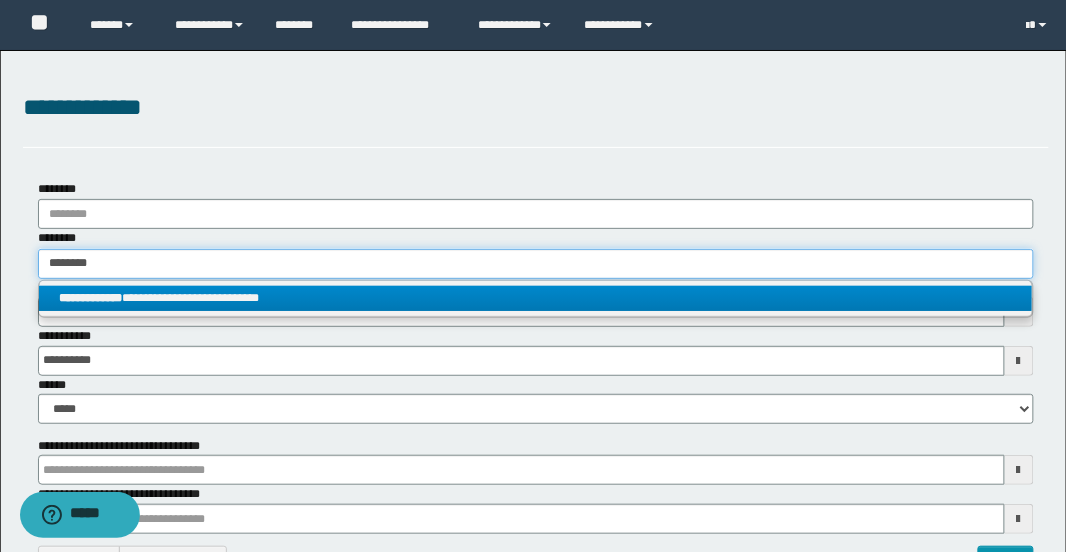 type 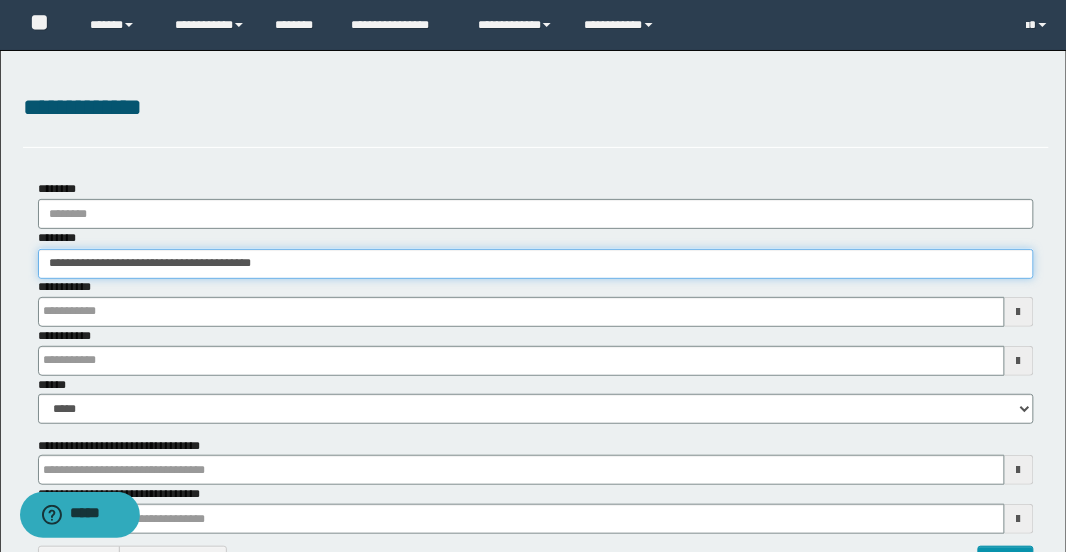 type 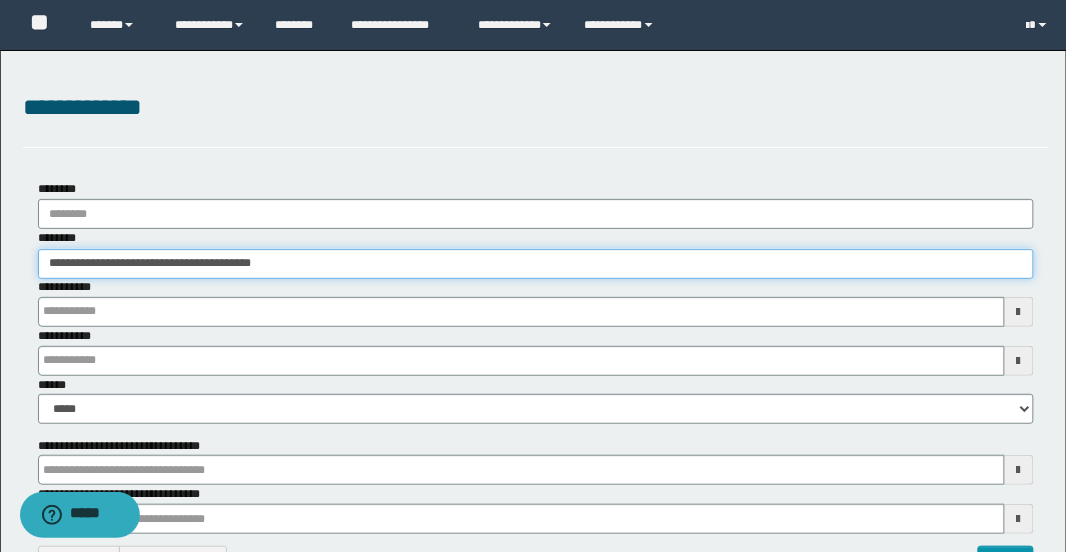 type 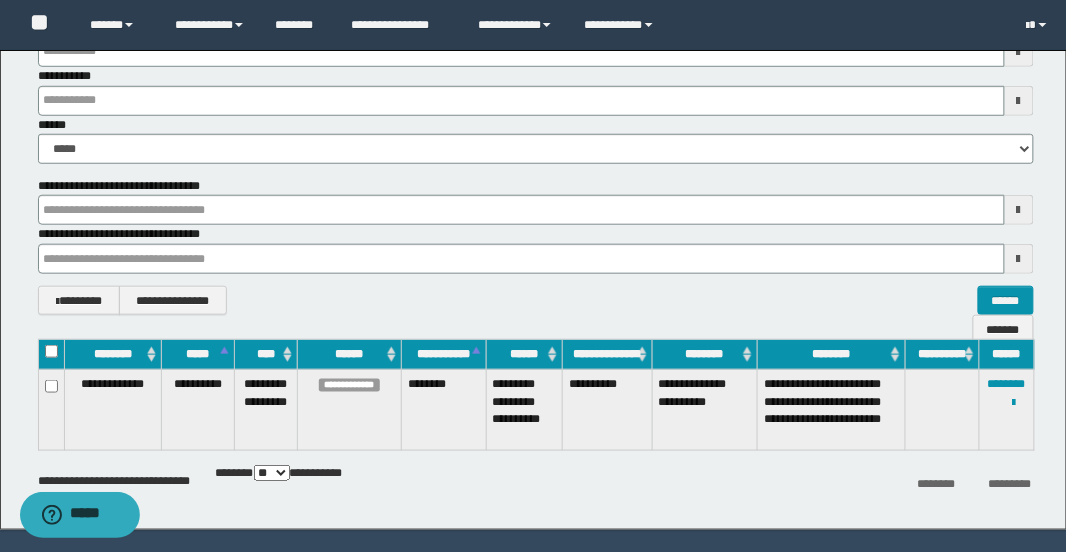 scroll, scrollTop: 314, scrollLeft: 0, axis: vertical 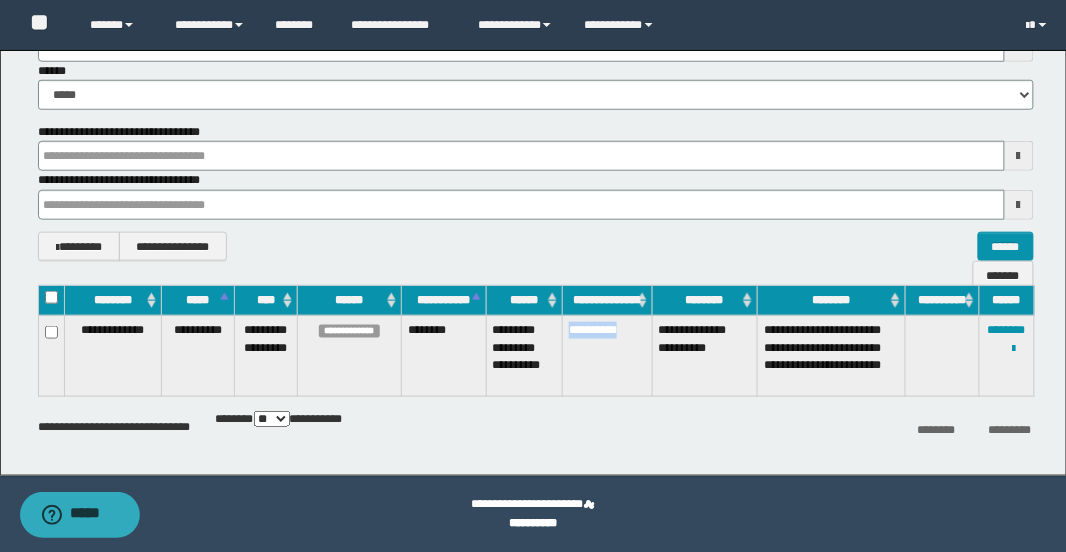 drag, startPoint x: 567, startPoint y: 333, endPoint x: 631, endPoint y: 333, distance: 64 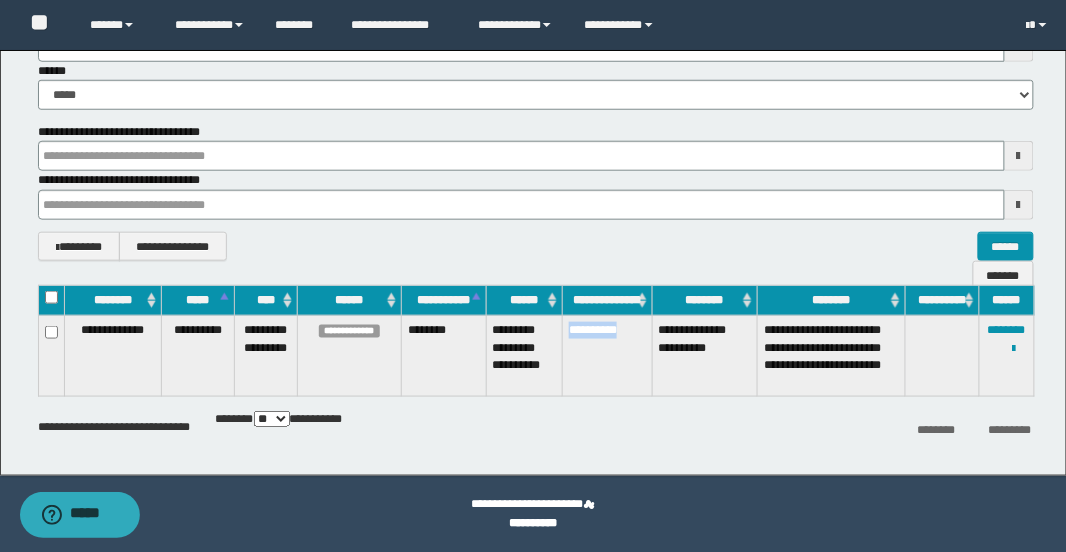 click on "**********" at bounding box center (608, 356) 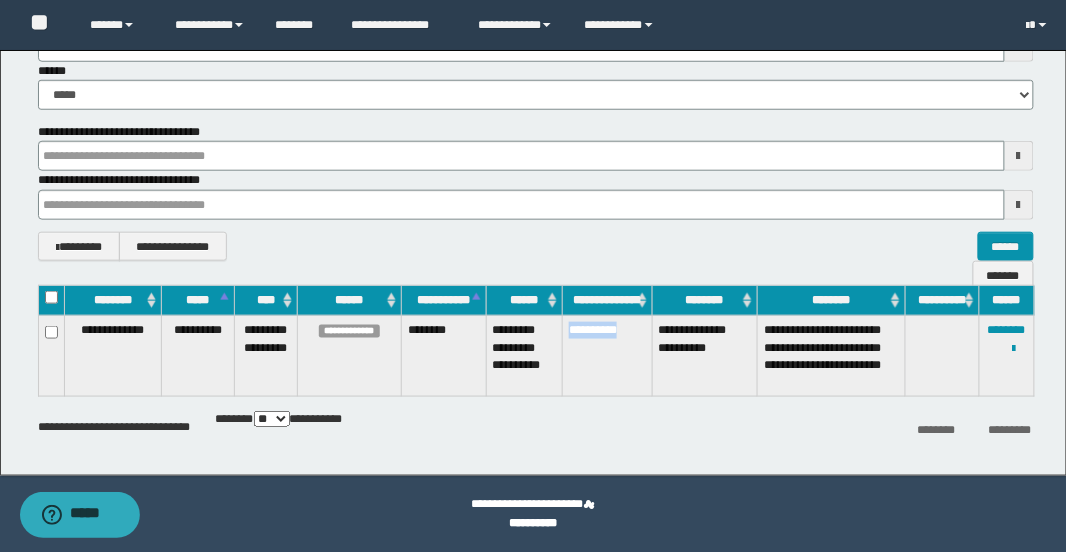 type 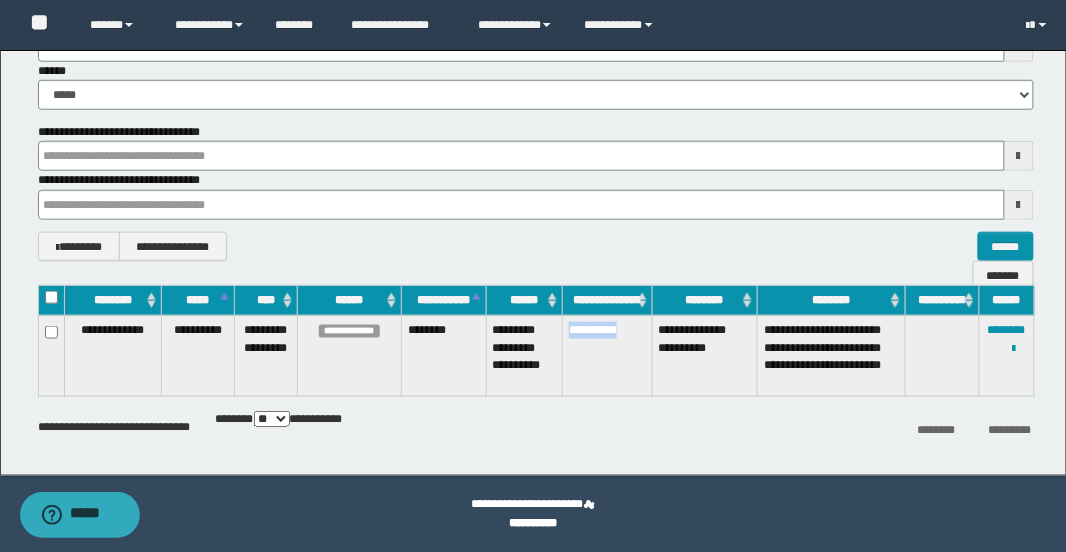 type 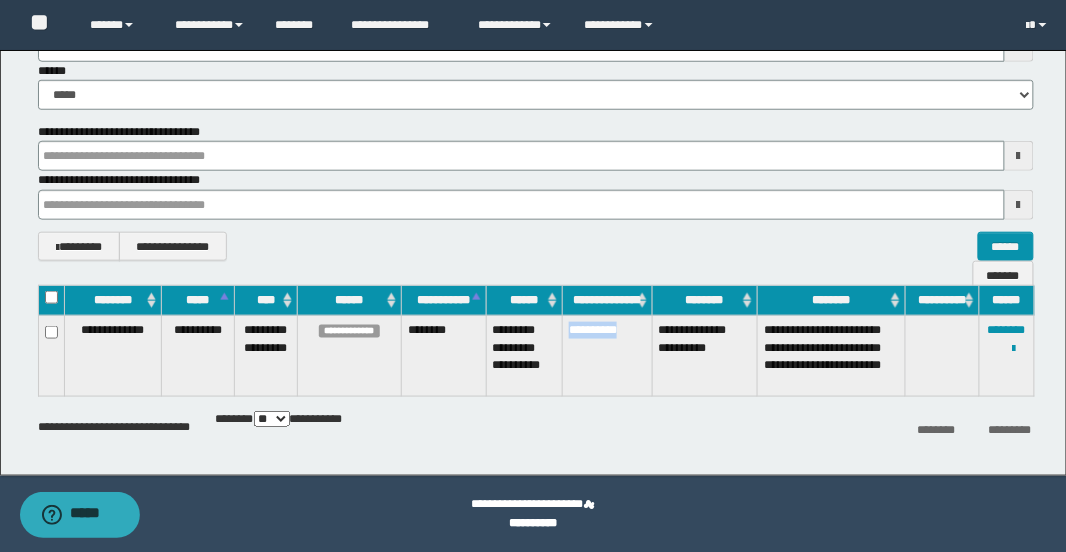 type 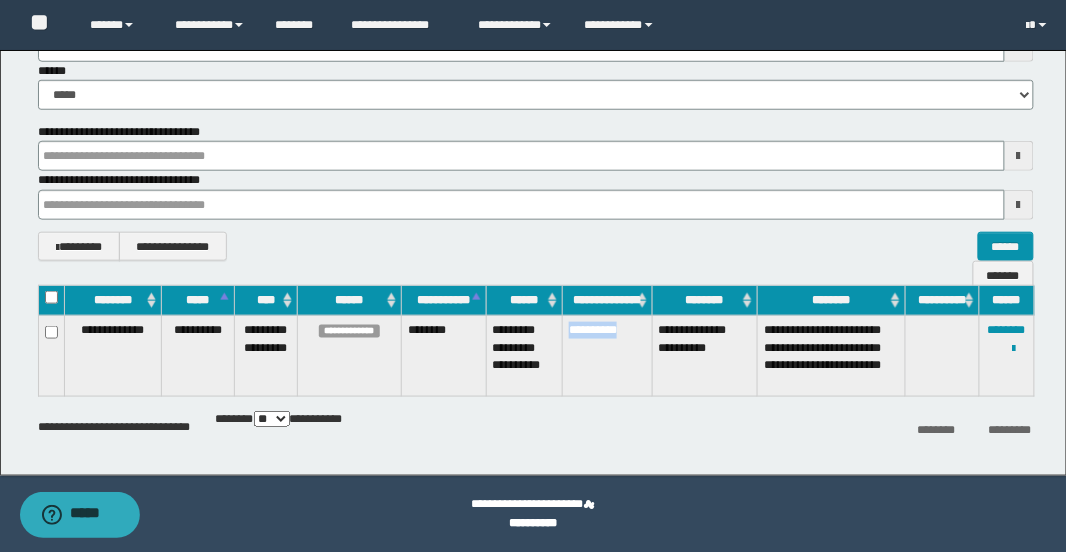 type 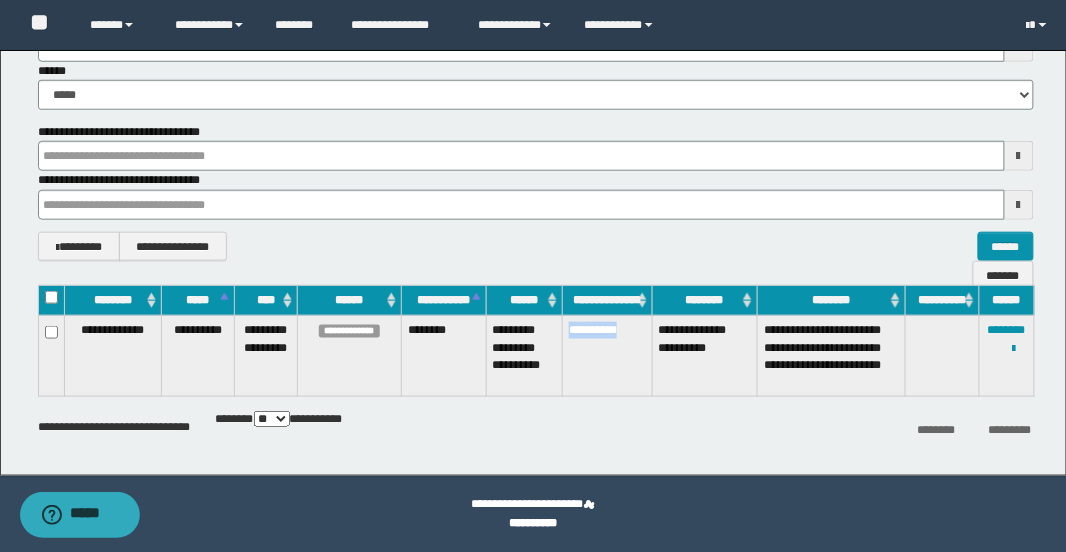 type 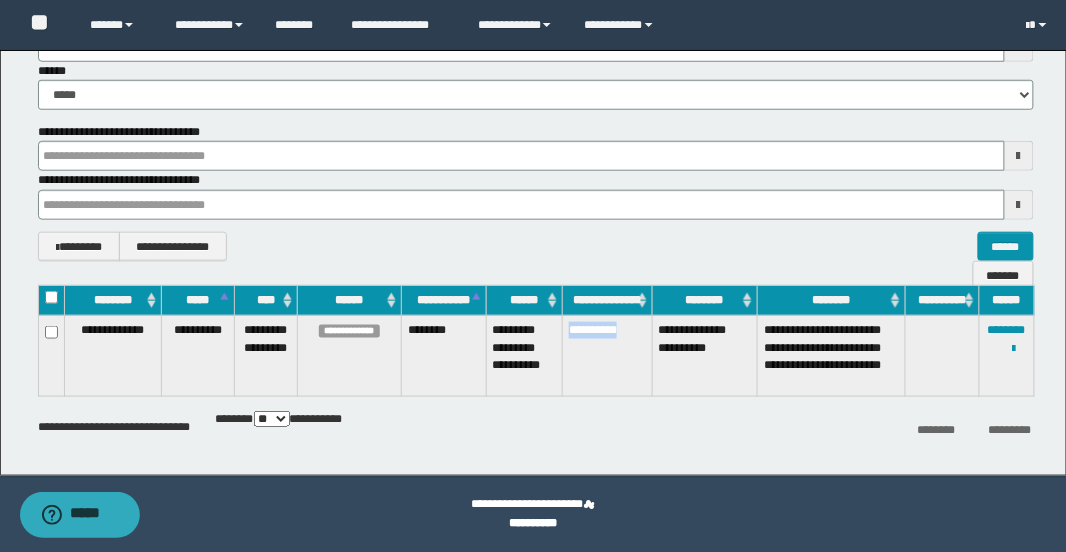 type 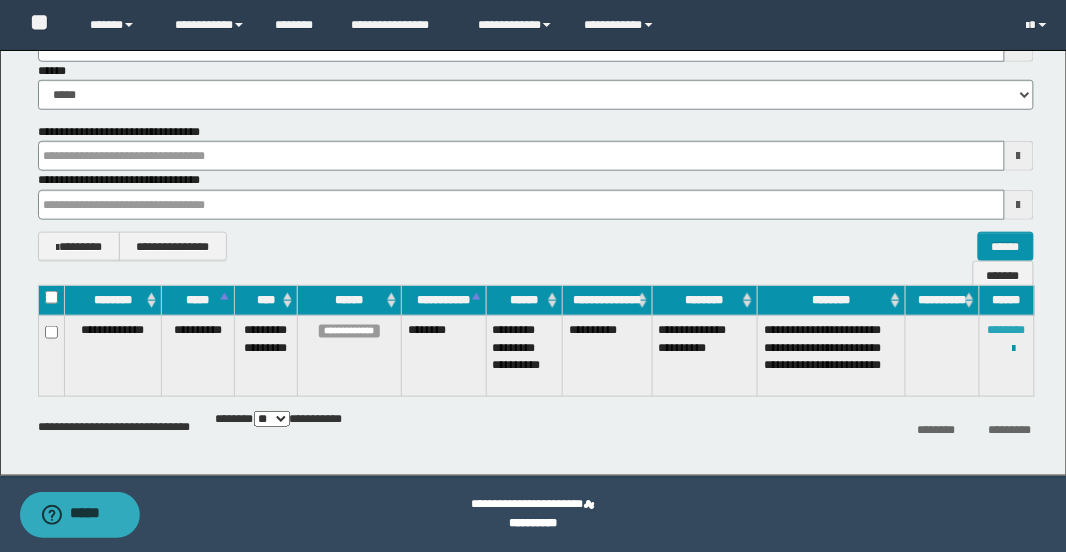click on "********" at bounding box center (1007, 330) 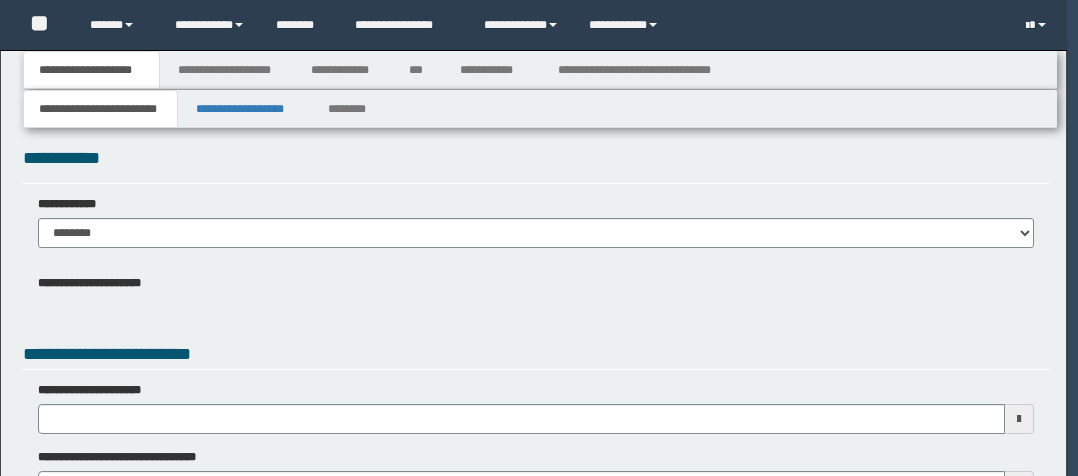 scroll, scrollTop: 0, scrollLeft: 0, axis: both 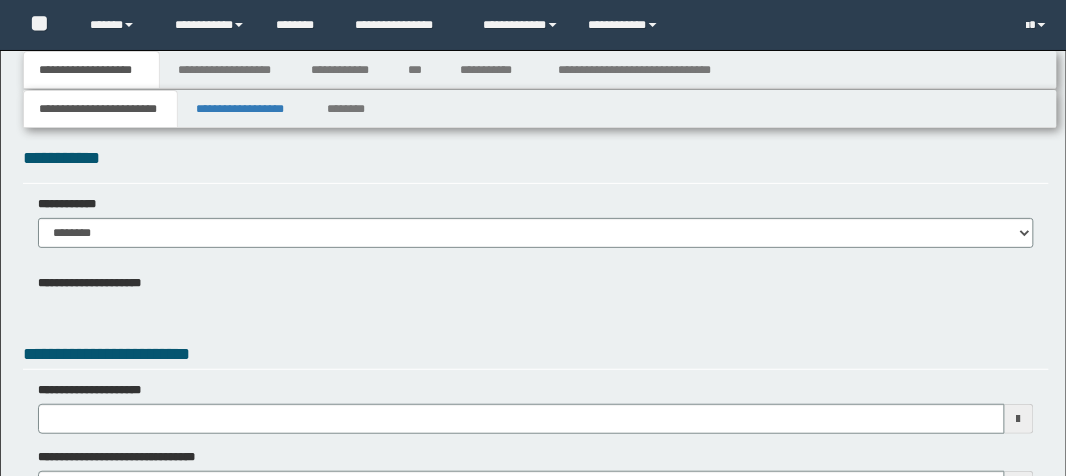 type 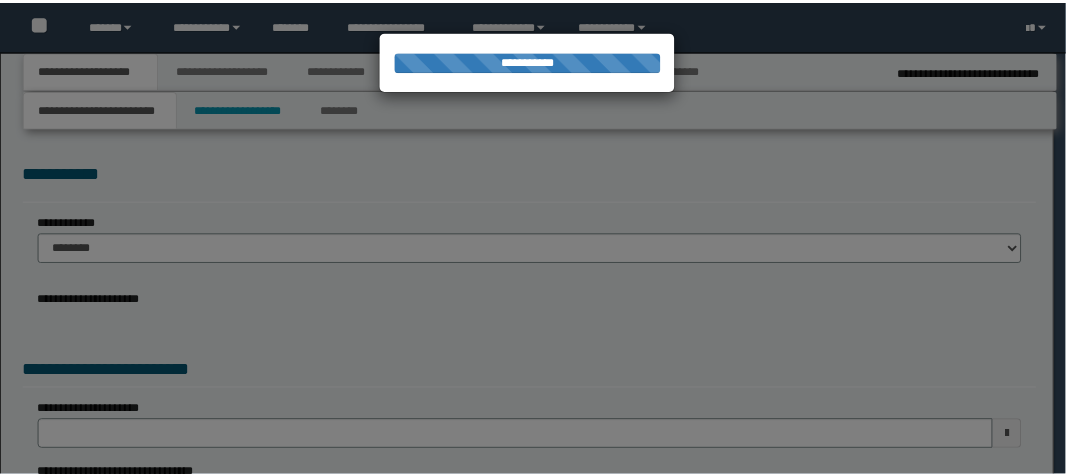 scroll, scrollTop: 0, scrollLeft: 0, axis: both 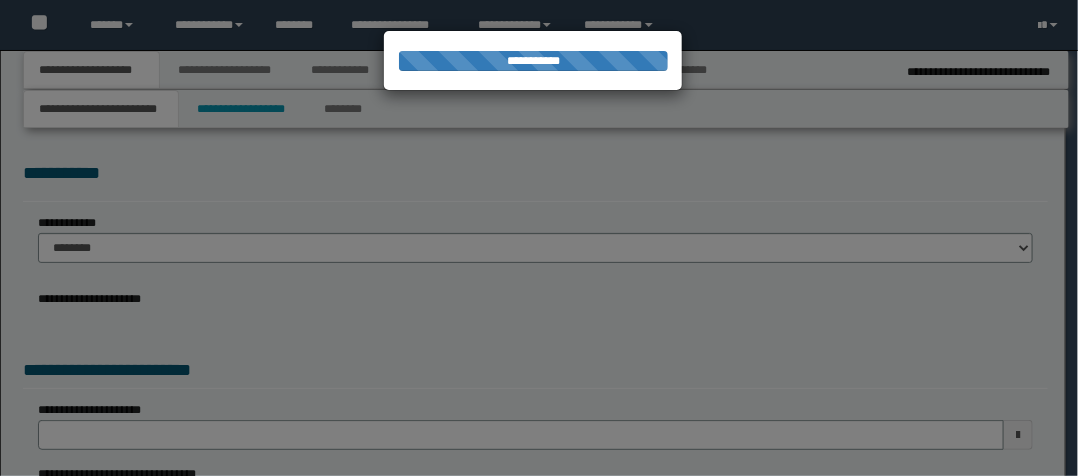 type on "**********" 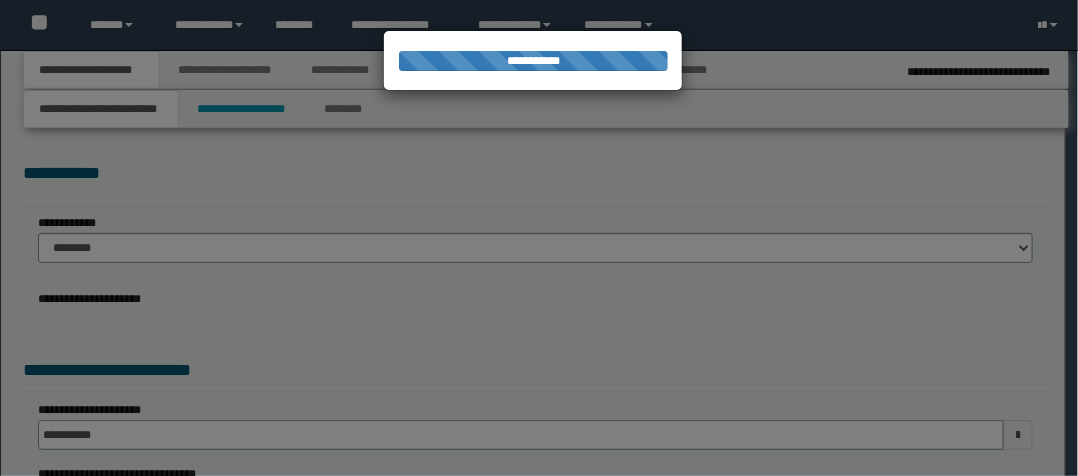 type on "********" 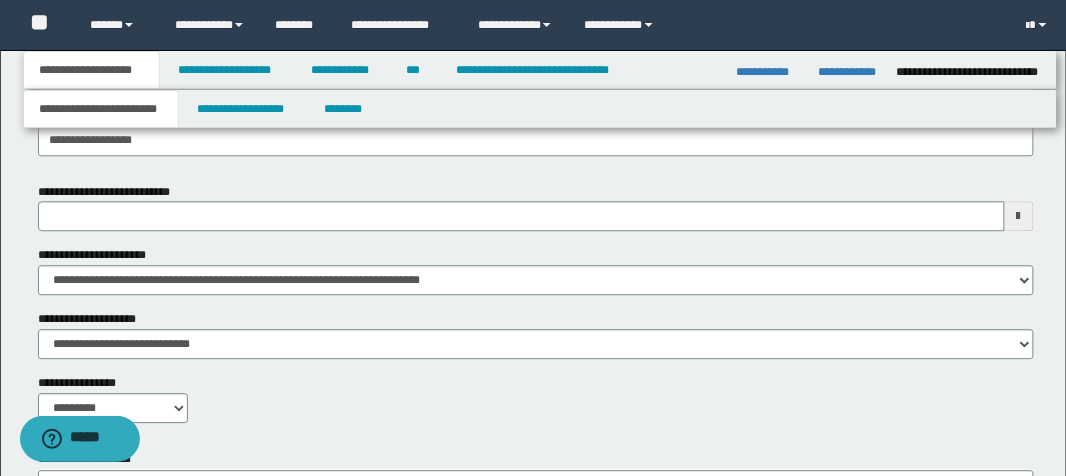 scroll, scrollTop: 1040, scrollLeft: 0, axis: vertical 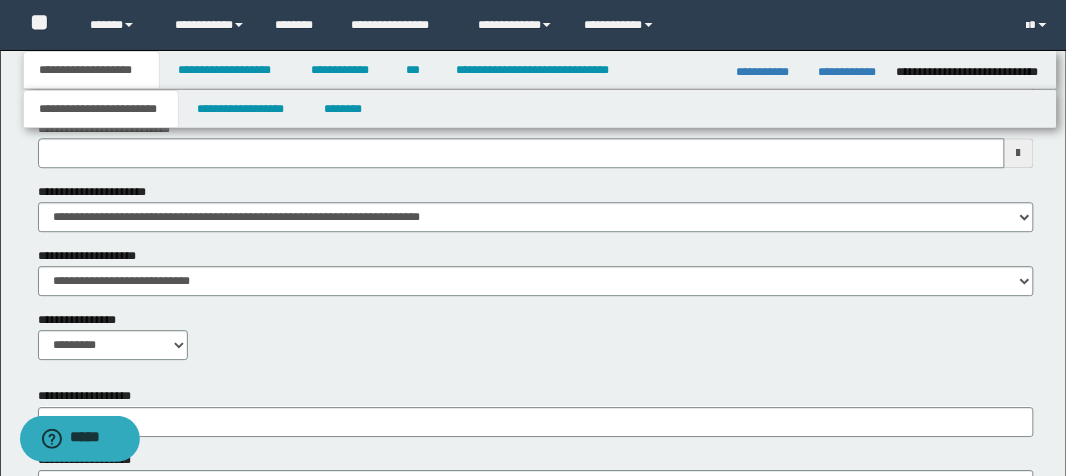 type 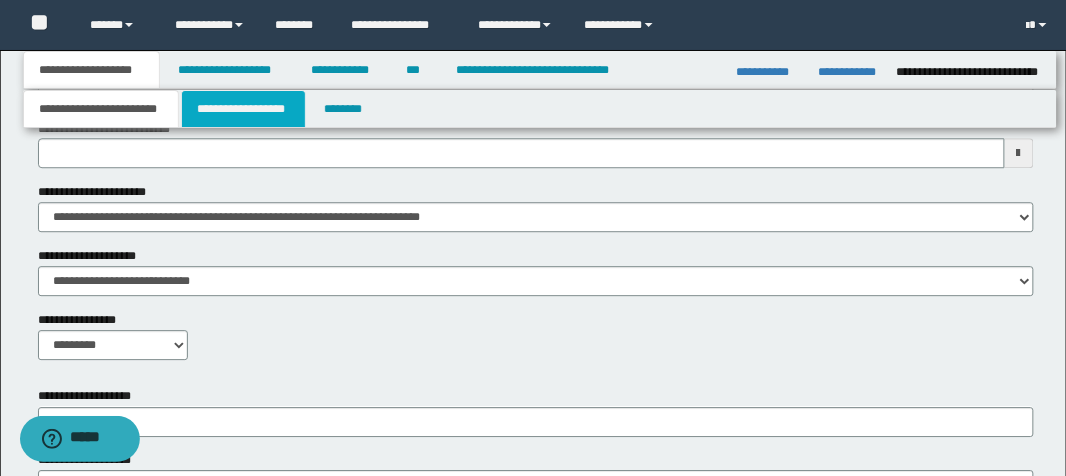 click on "**********" at bounding box center (243, 109) 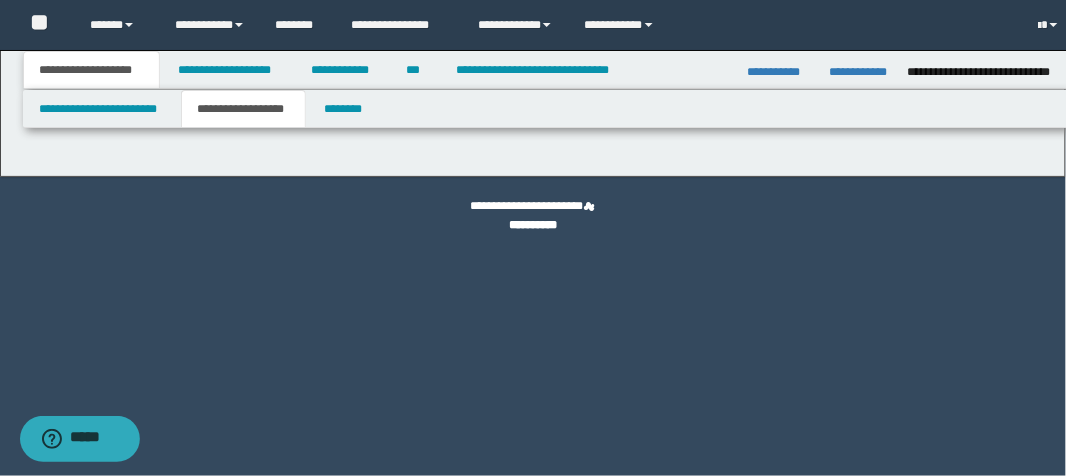 scroll, scrollTop: 0, scrollLeft: 0, axis: both 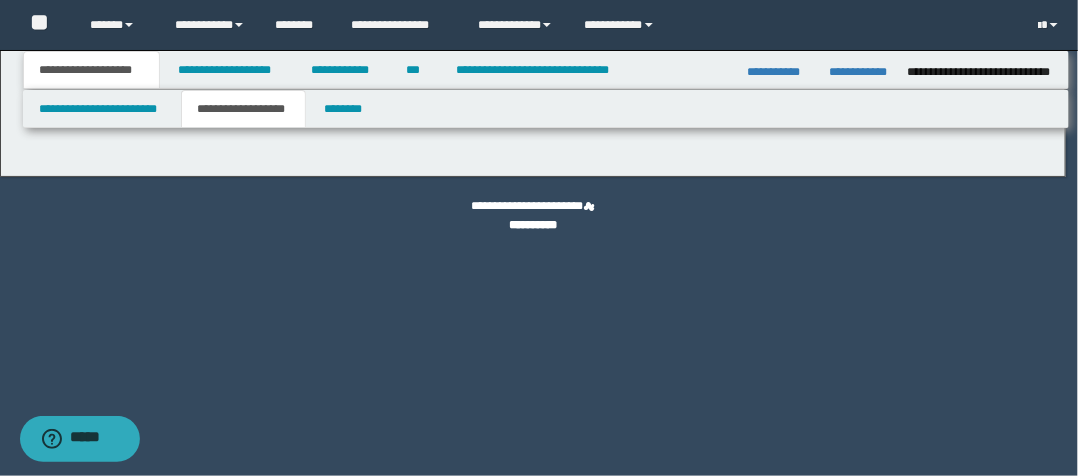 type on "**********" 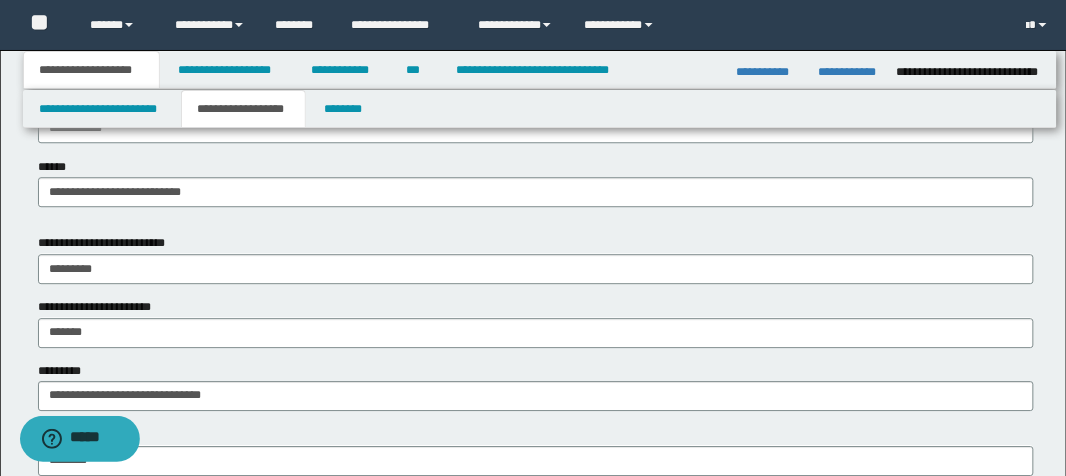 scroll, scrollTop: 1280, scrollLeft: 0, axis: vertical 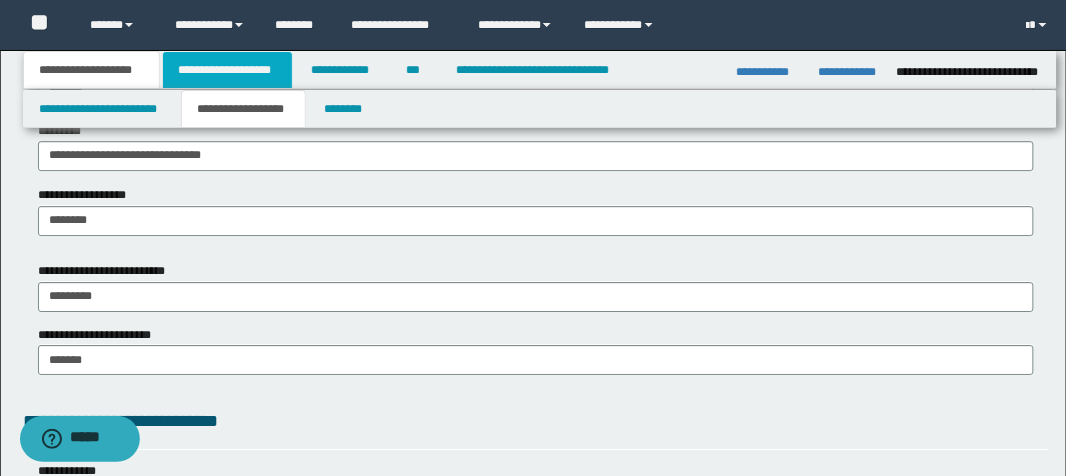 click on "**********" at bounding box center (227, 70) 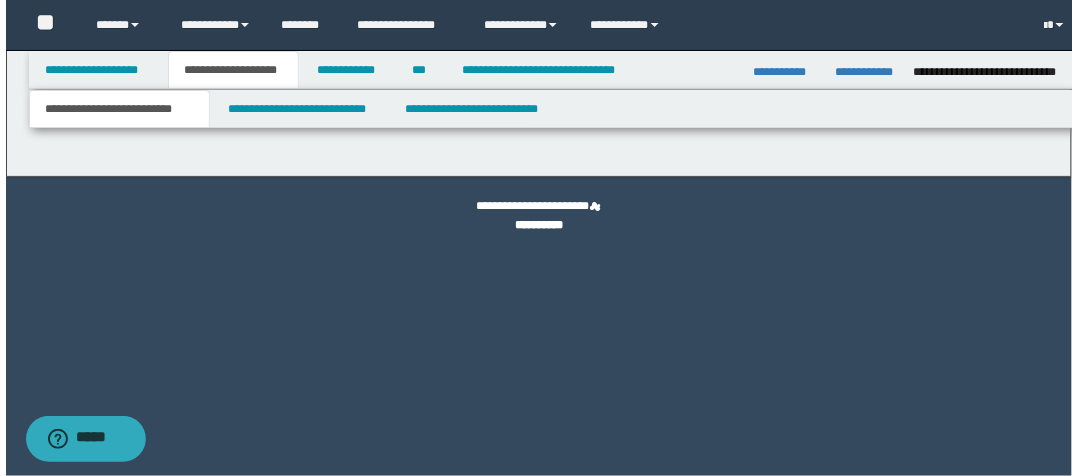 scroll, scrollTop: 0, scrollLeft: 0, axis: both 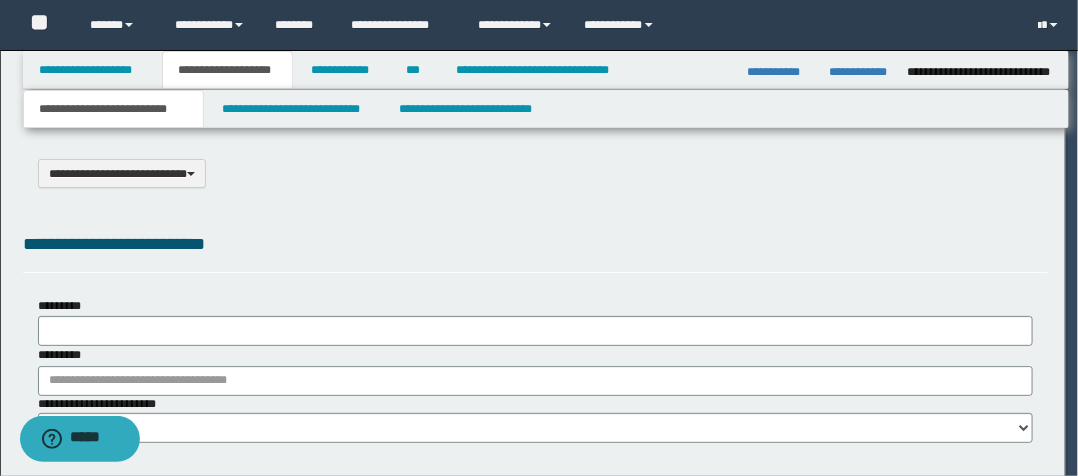 type on "**********" 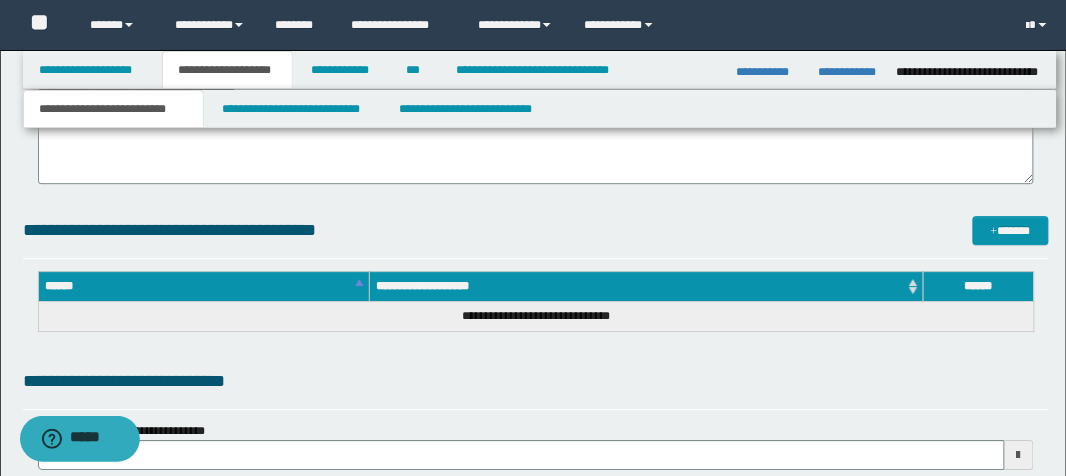 scroll, scrollTop: 880, scrollLeft: 0, axis: vertical 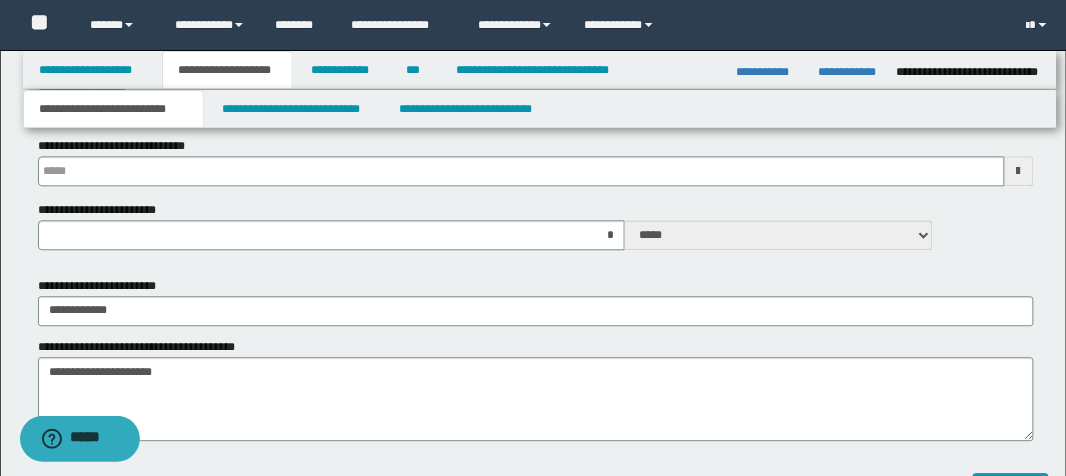 type 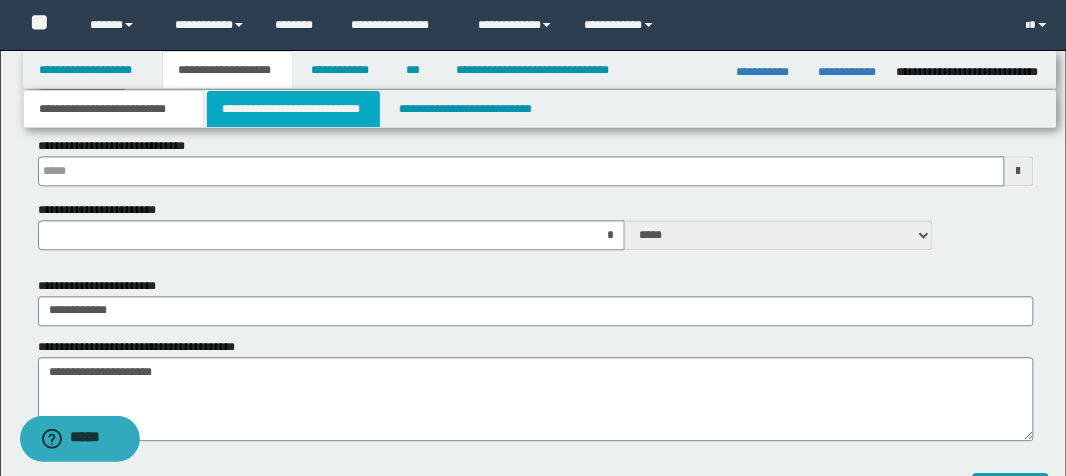 click on "**********" at bounding box center (293, 109) 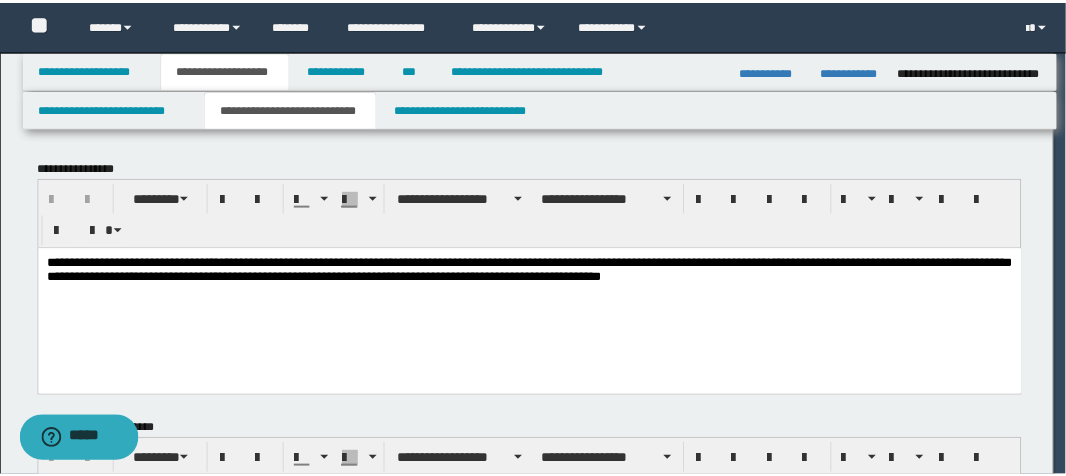 scroll, scrollTop: 0, scrollLeft: 0, axis: both 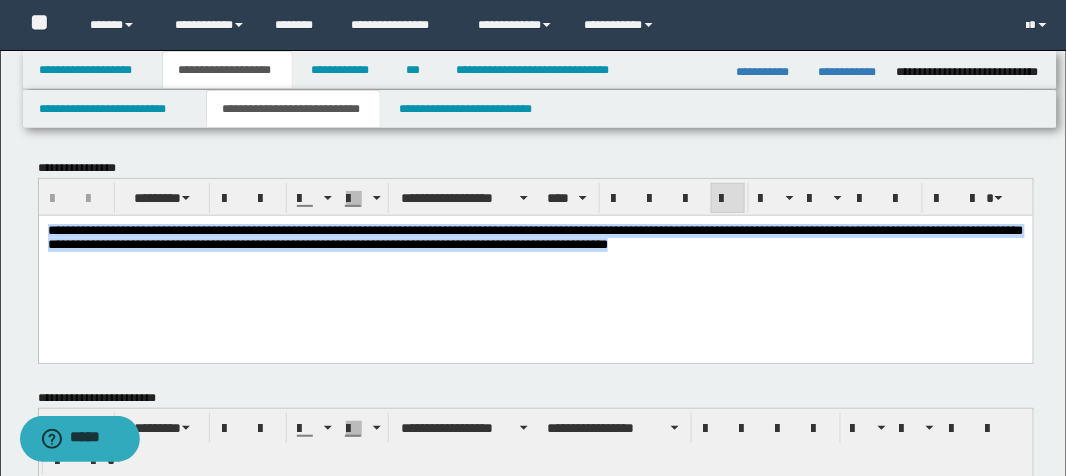 drag, startPoint x: 47, startPoint y: 232, endPoint x: 1016, endPoint y: 578, distance: 1028.9203 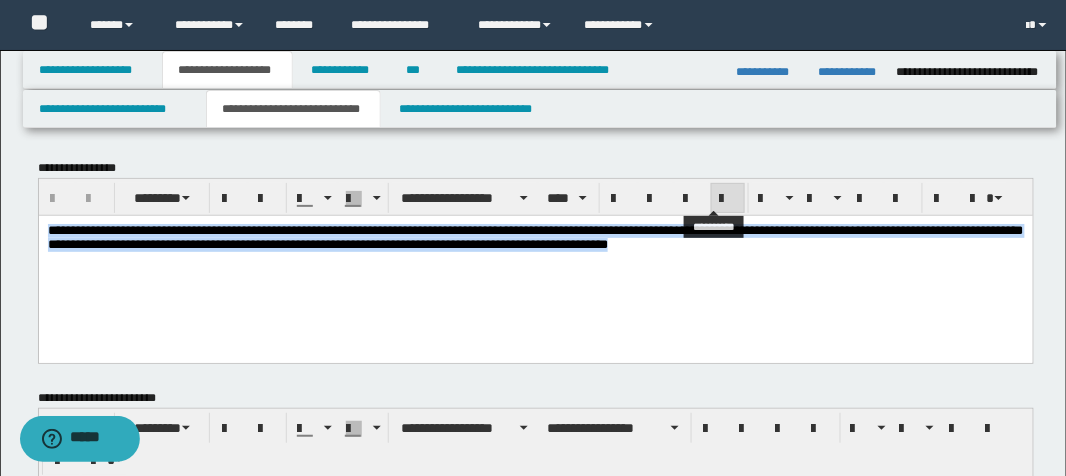 click at bounding box center (728, 199) 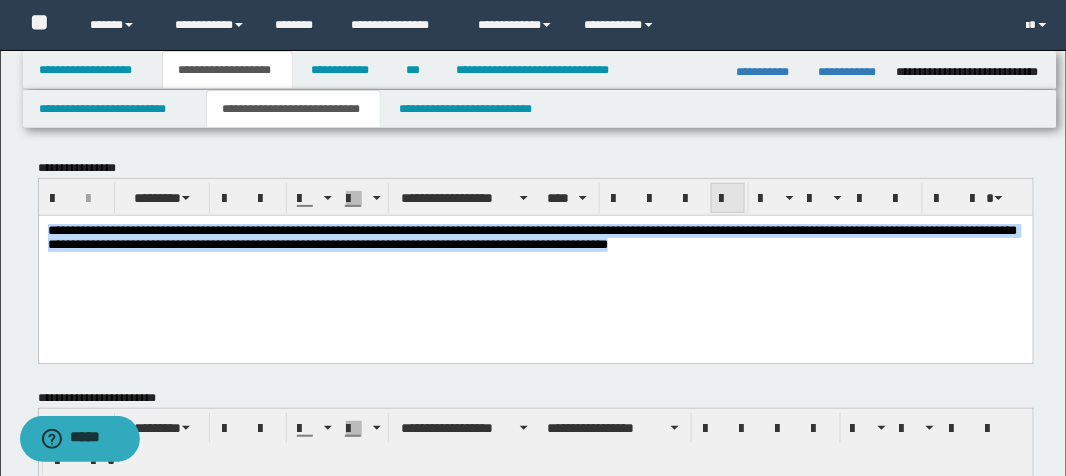 click at bounding box center [728, 199] 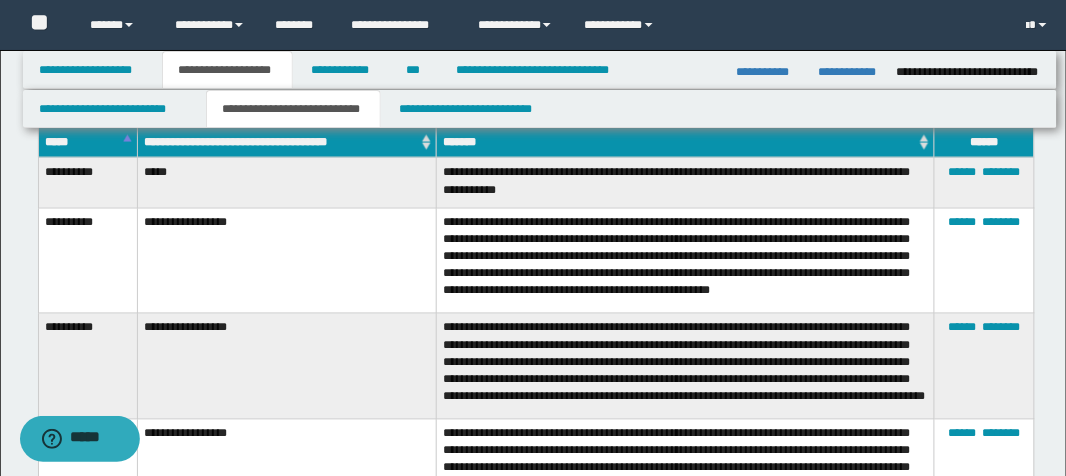 scroll, scrollTop: 640, scrollLeft: 0, axis: vertical 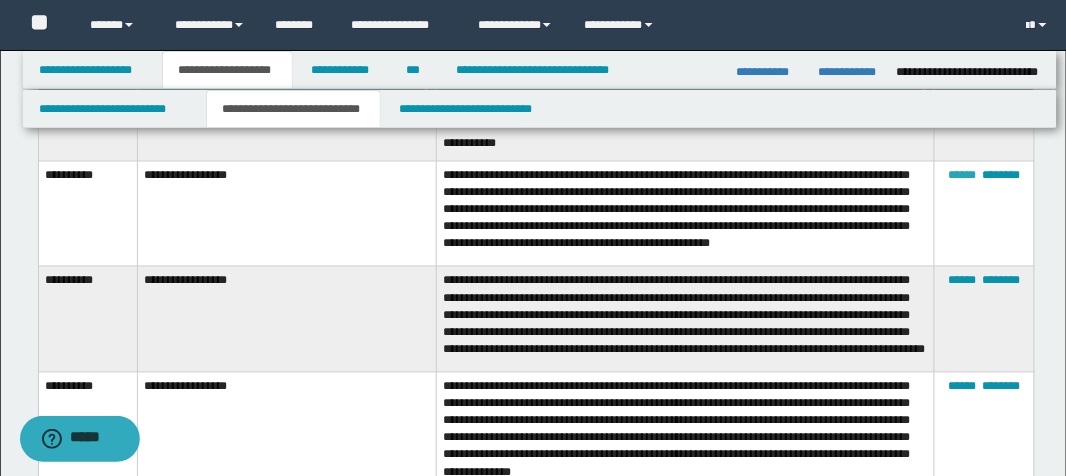 click on "******" at bounding box center (962, 176) 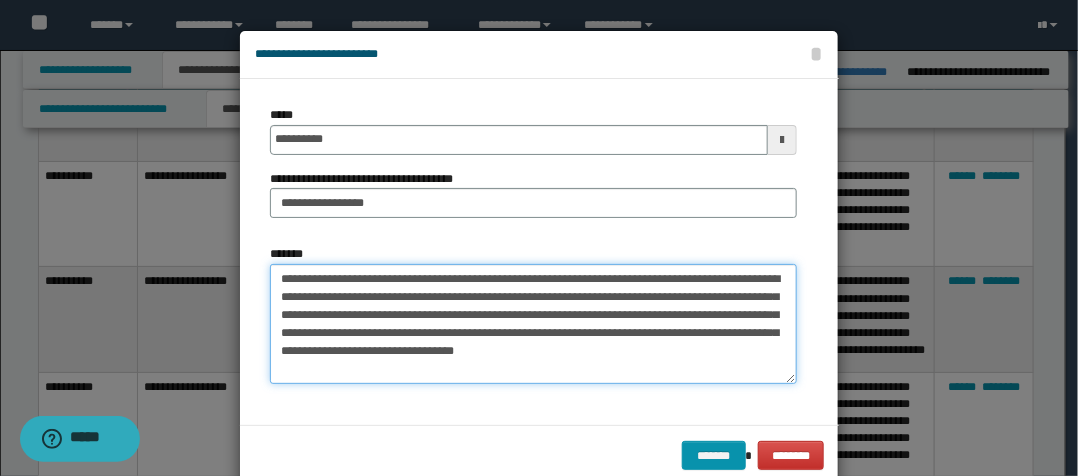 click on "**********" at bounding box center [533, 324] 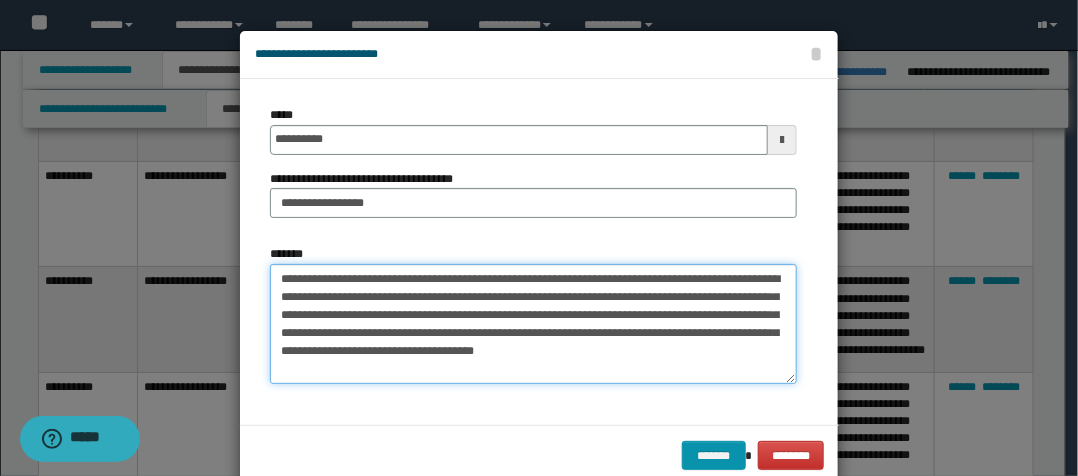 click on "**********" at bounding box center [533, 324] 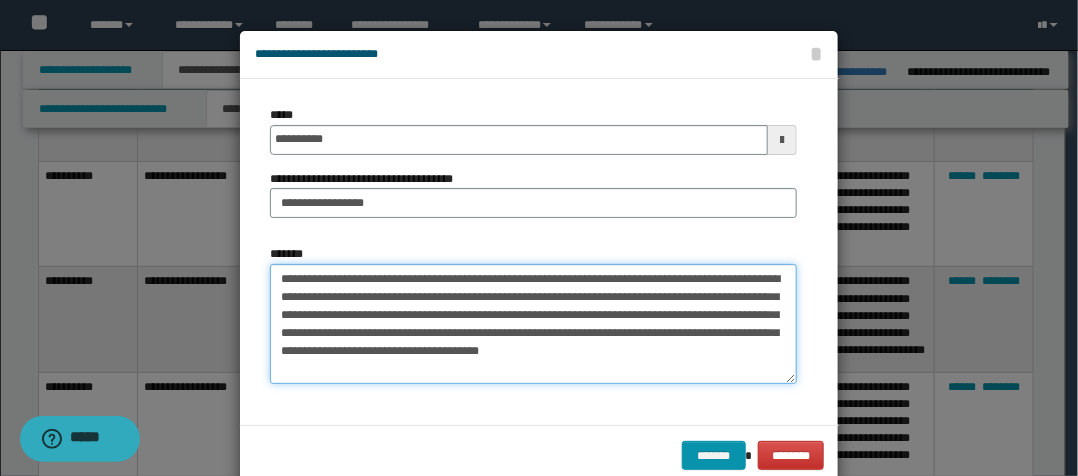 click on "**********" at bounding box center [533, 324] 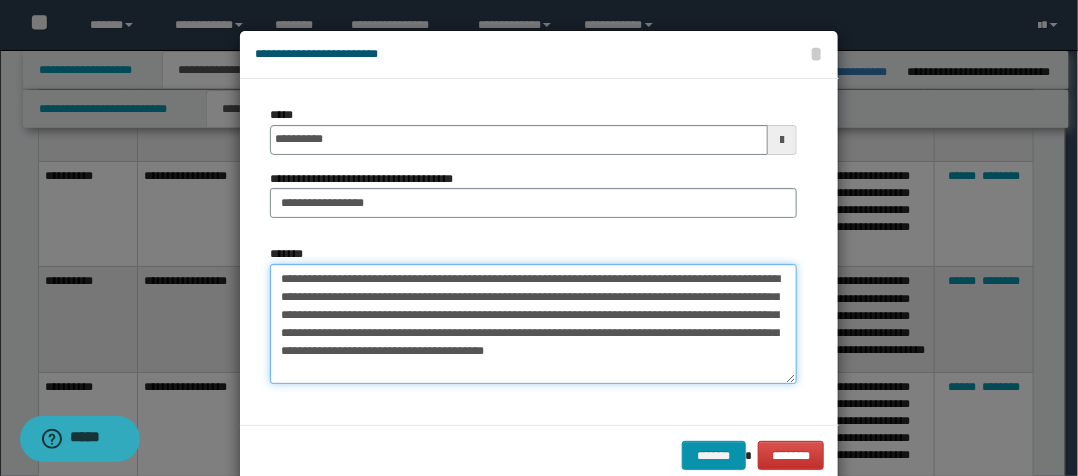 click on "**********" at bounding box center (533, 324) 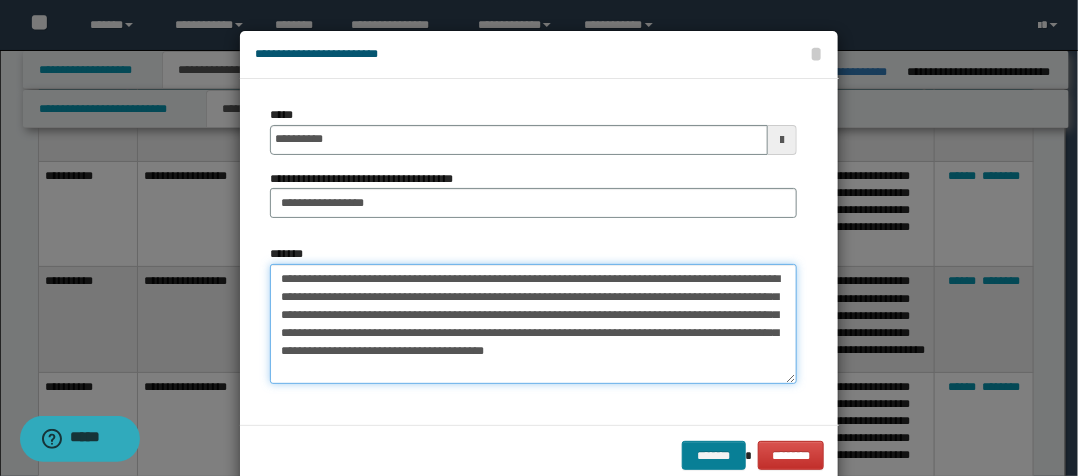type on "**********" 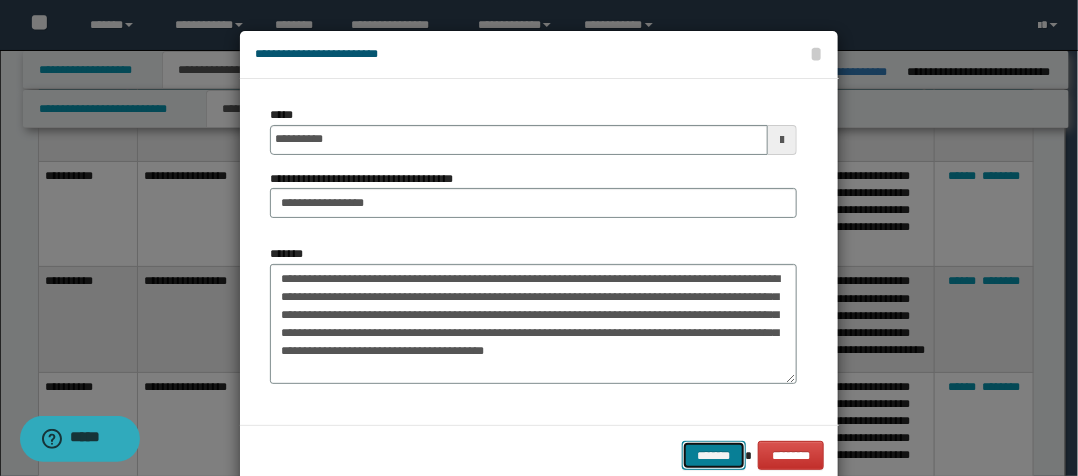 click on "*******" at bounding box center (714, 455) 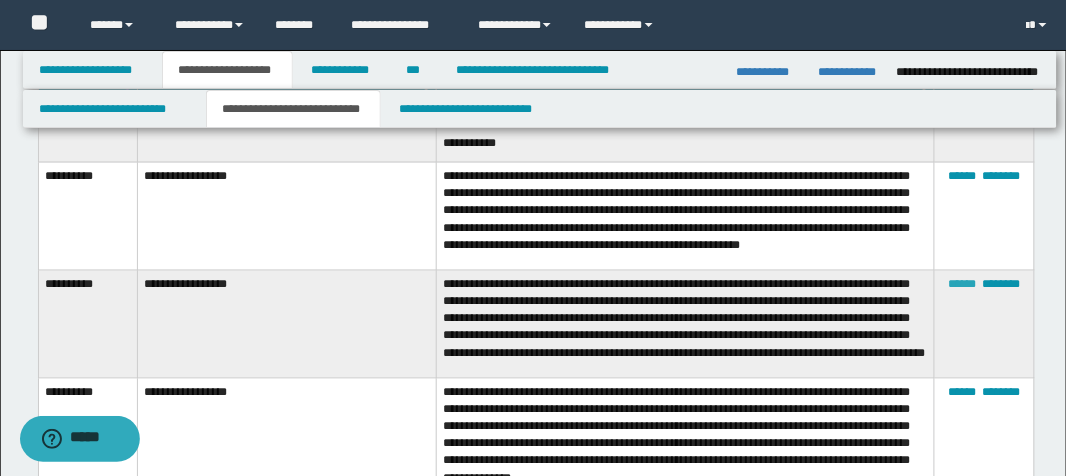 click on "******" at bounding box center [962, 285] 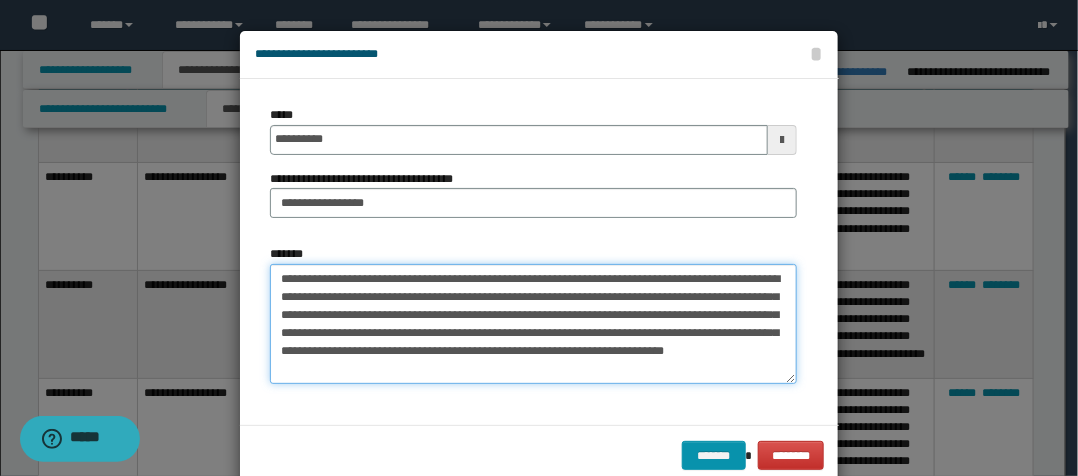 click on "**********" at bounding box center (533, 324) 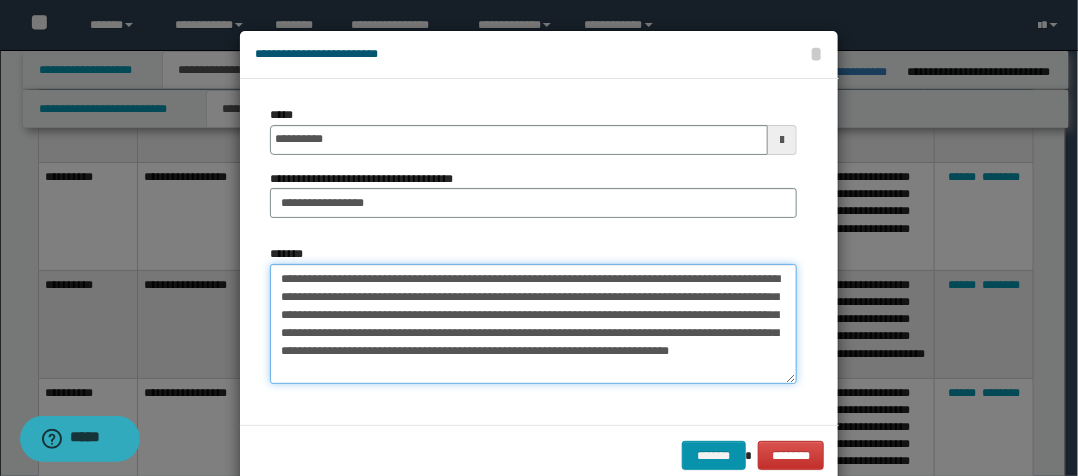 click on "**********" at bounding box center [533, 324] 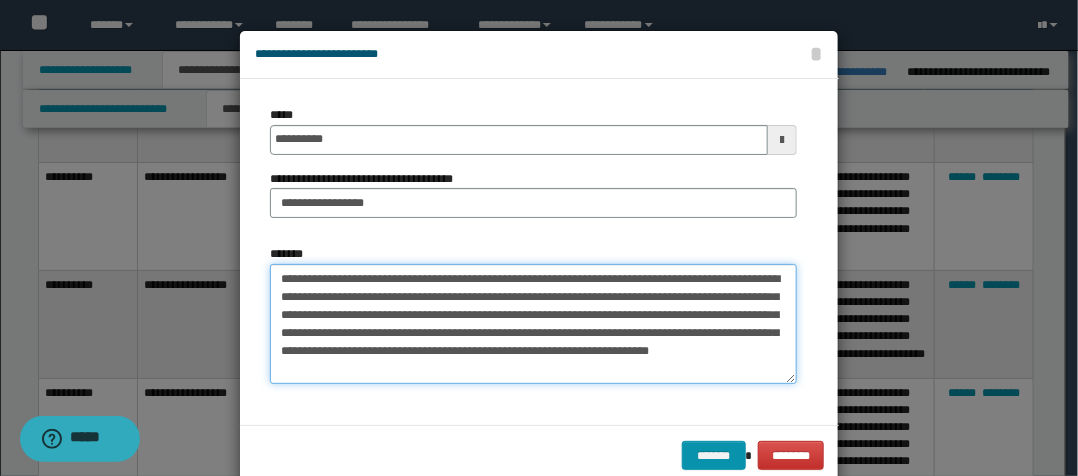 click on "**********" at bounding box center [533, 324] 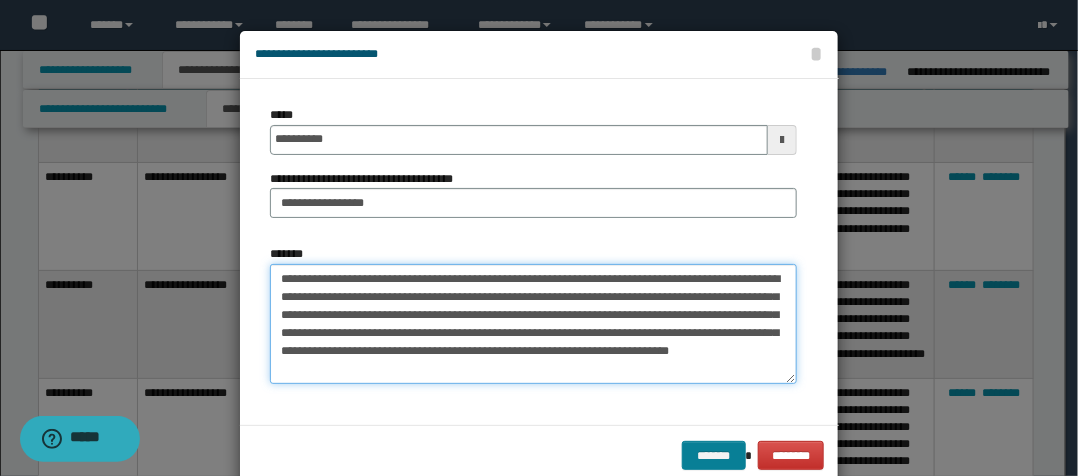 type on "**********" 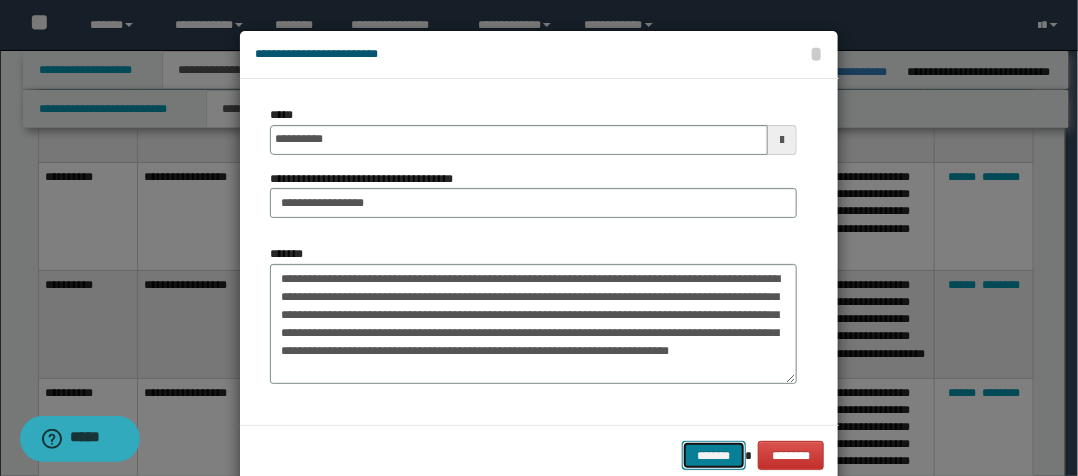 click on "*******" at bounding box center (714, 455) 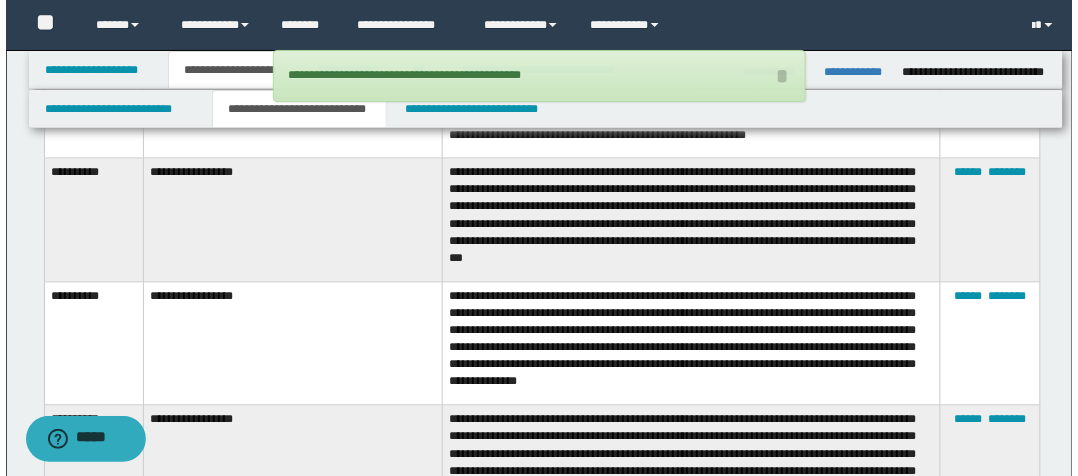 scroll, scrollTop: 720, scrollLeft: 0, axis: vertical 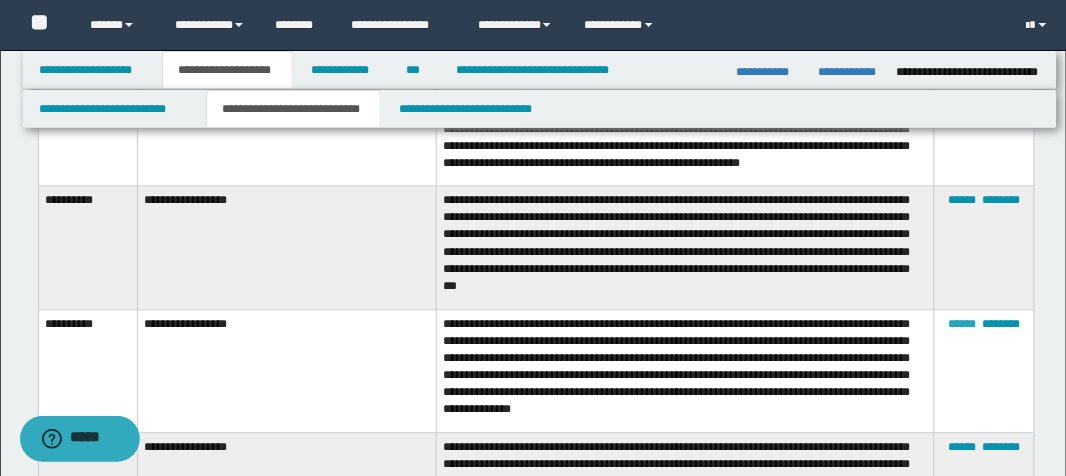 click on "******" at bounding box center (962, 325) 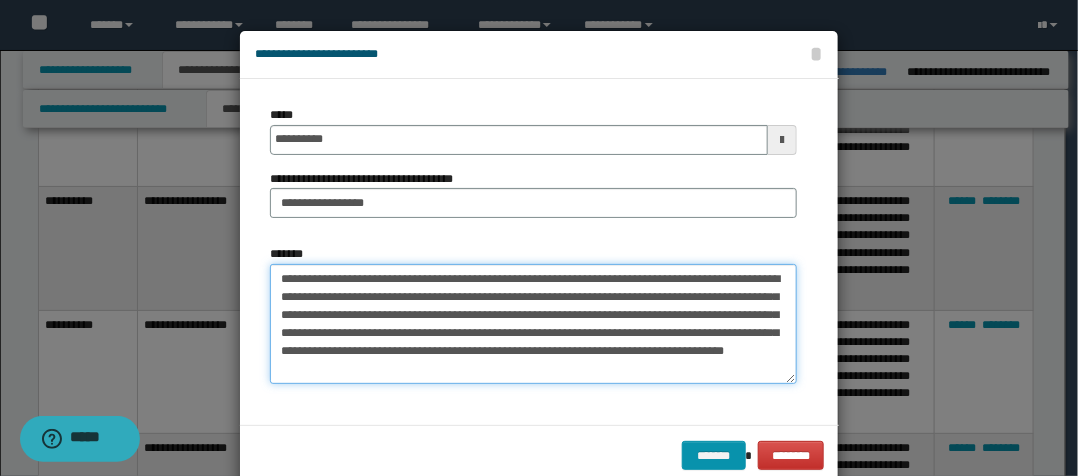 click on "**********" at bounding box center (533, 324) 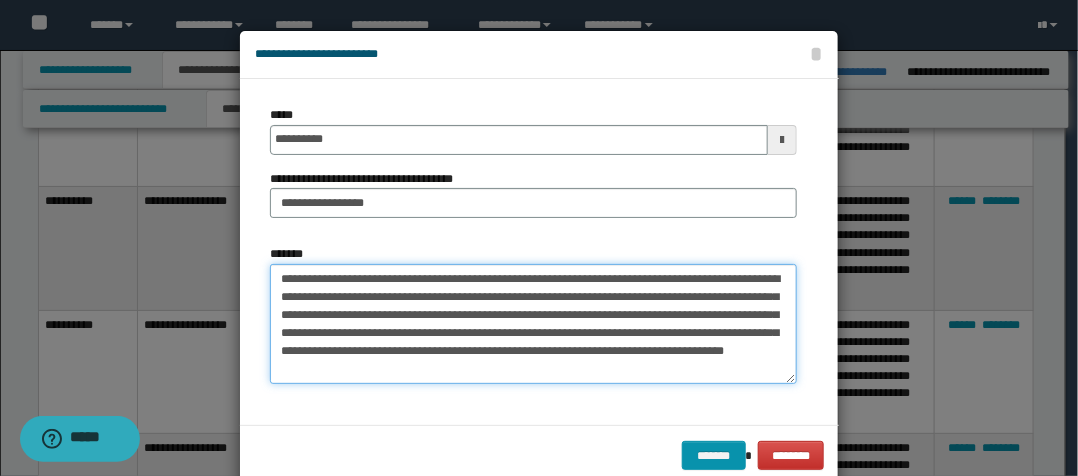 click on "**********" at bounding box center (533, 324) 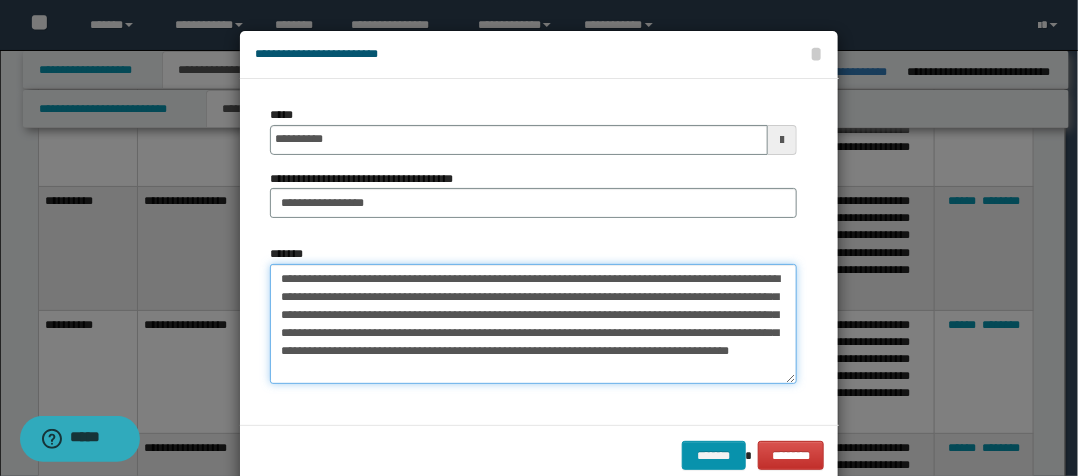 click on "**********" at bounding box center (533, 324) 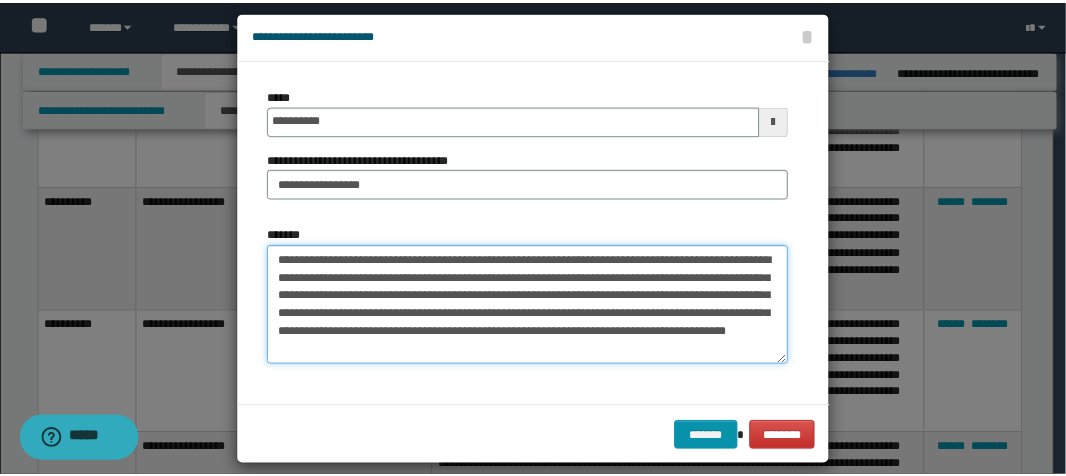 scroll, scrollTop: 39, scrollLeft: 0, axis: vertical 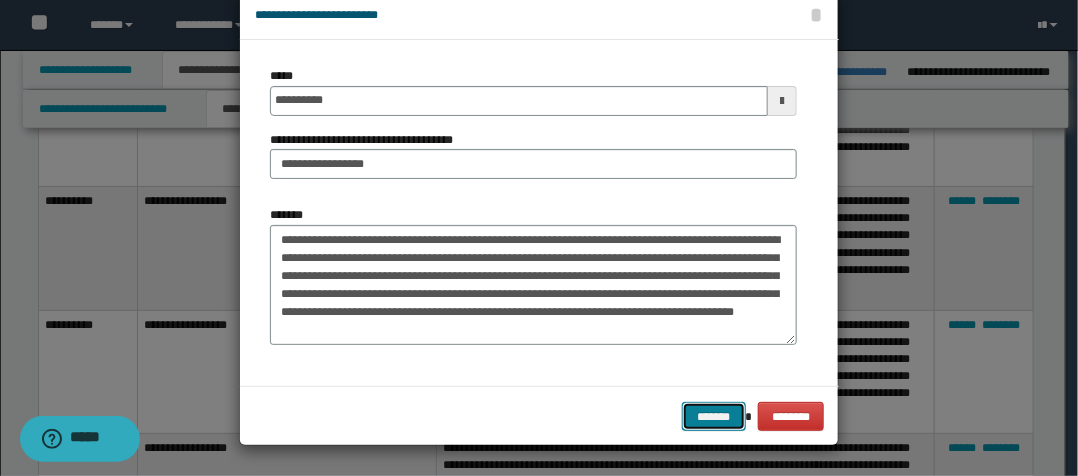 click on "*******" at bounding box center (714, 416) 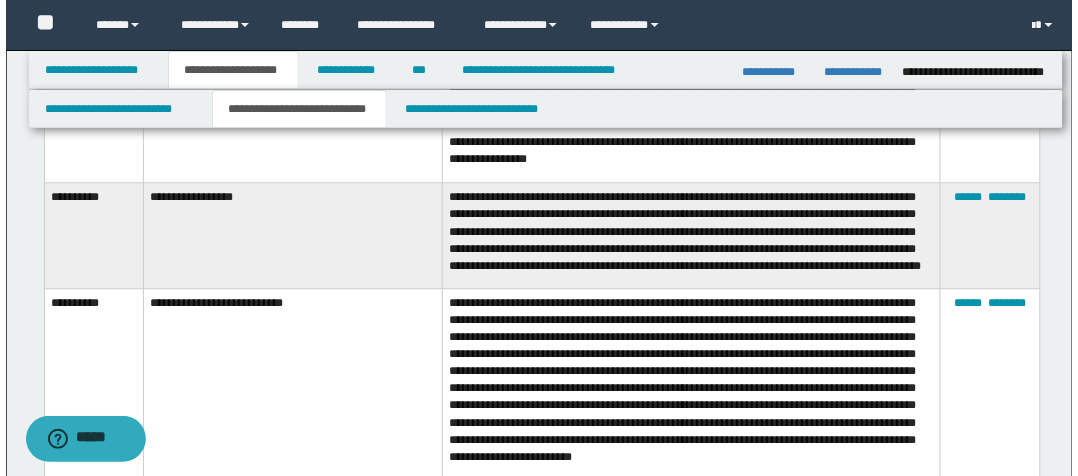 scroll, scrollTop: 880, scrollLeft: 0, axis: vertical 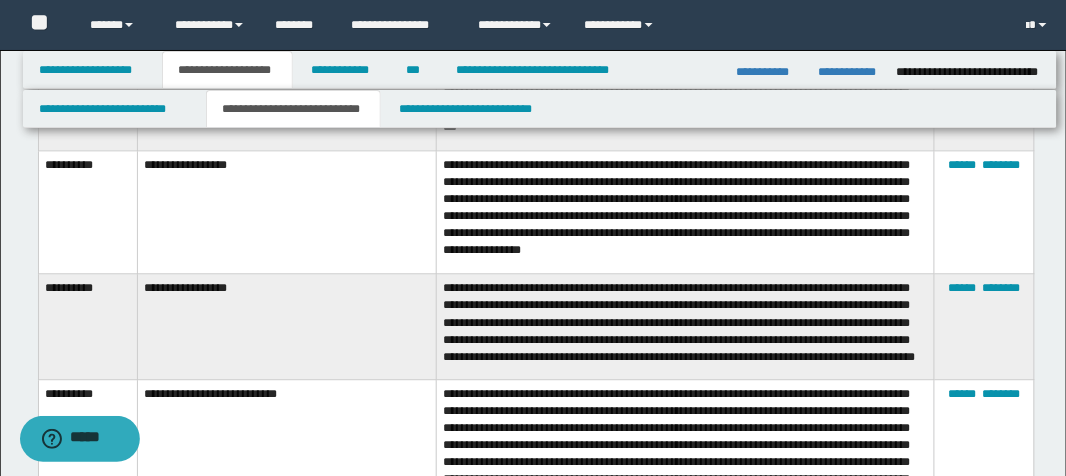 click on "******    ********" at bounding box center (984, 326) 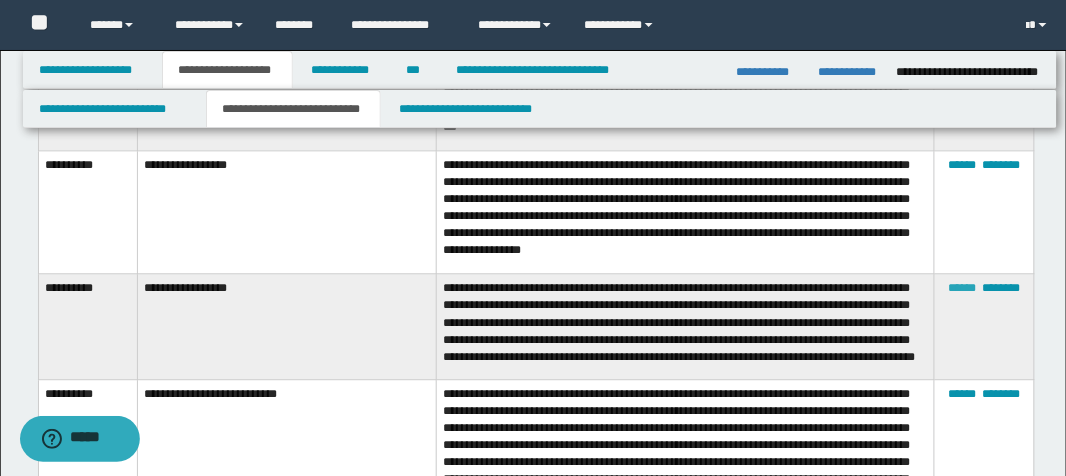 click on "******" at bounding box center [962, 288] 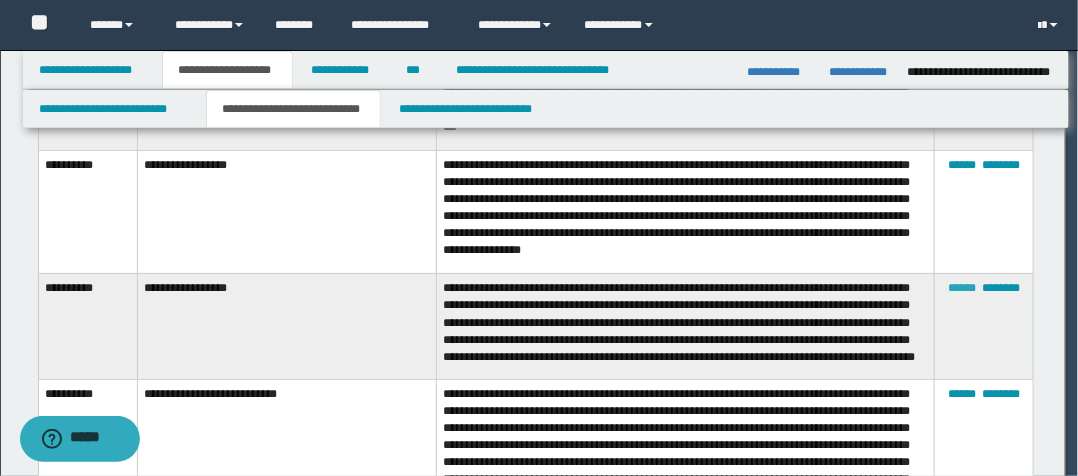 scroll, scrollTop: 0, scrollLeft: 0, axis: both 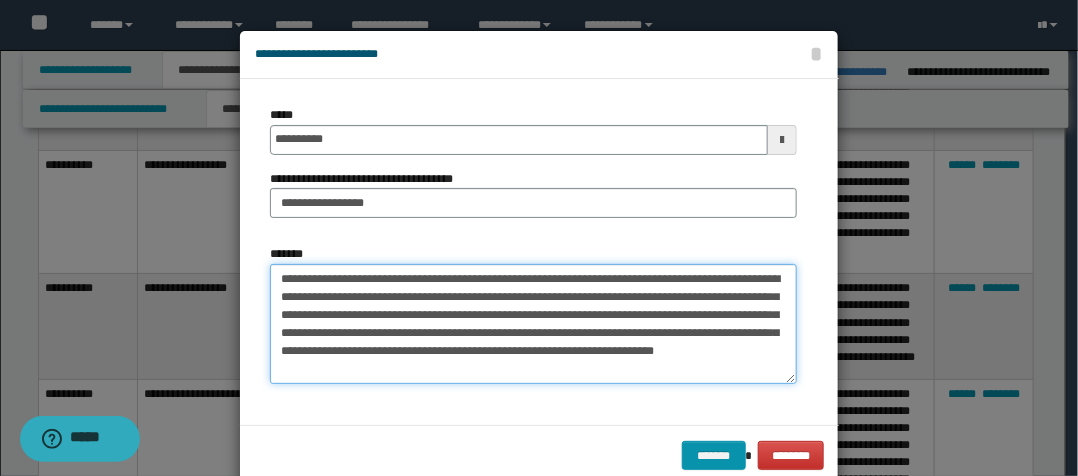 click on "**********" at bounding box center [533, 324] 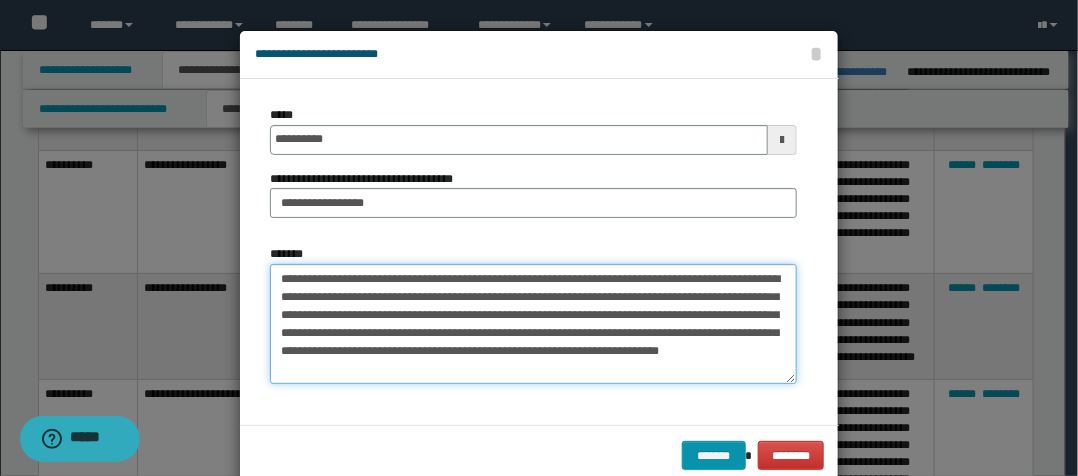 click on "**********" at bounding box center [533, 324] 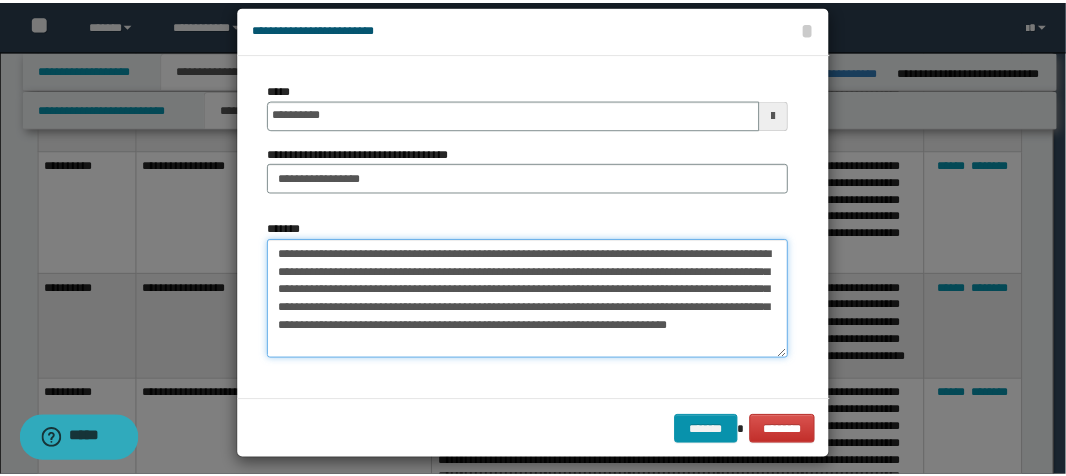scroll, scrollTop: 39, scrollLeft: 0, axis: vertical 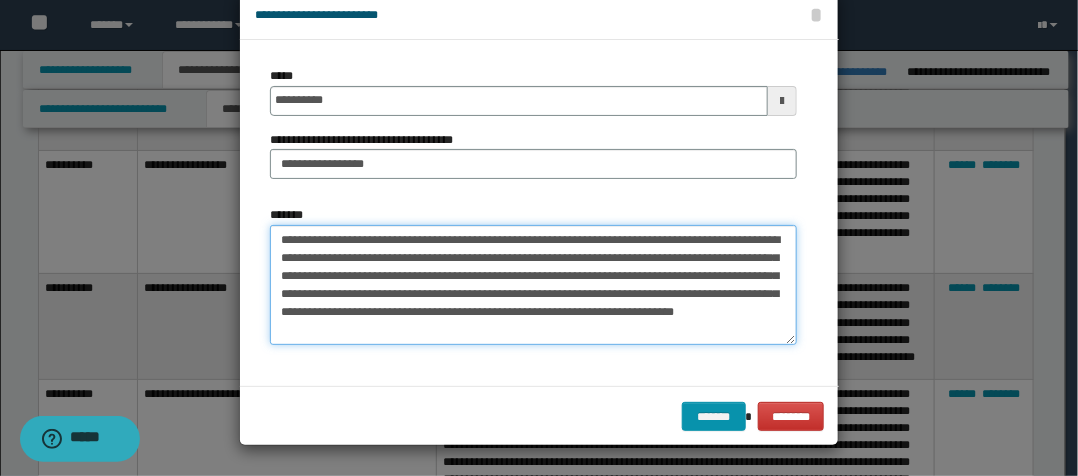 click on "**********" at bounding box center (533, 285) 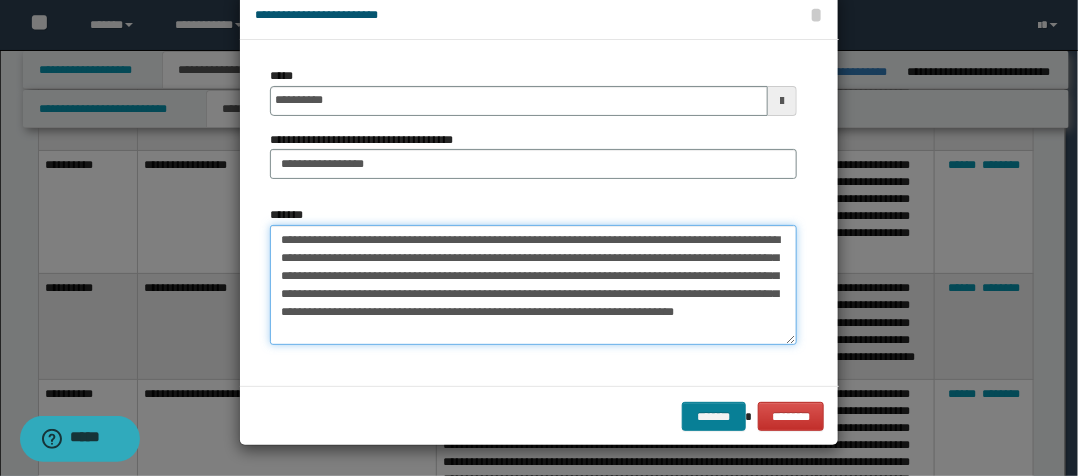 type on "**********" 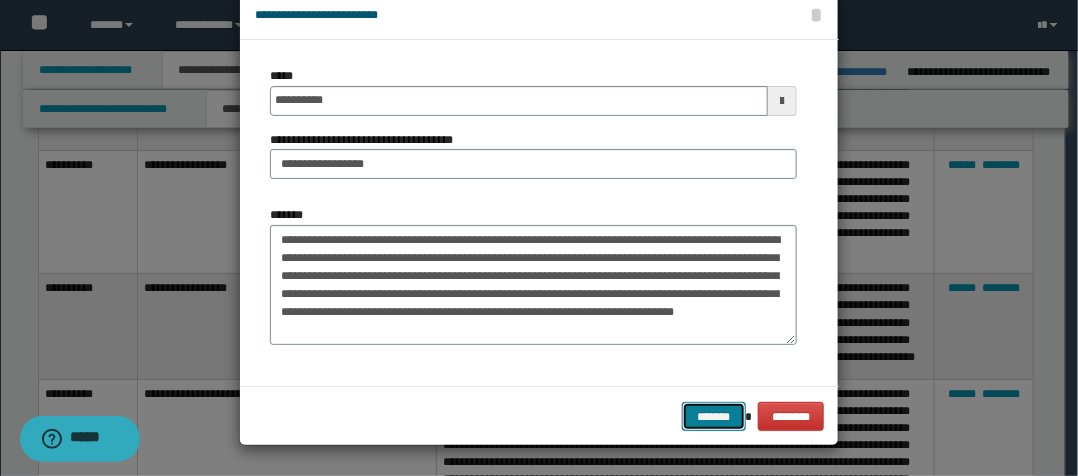 click on "*******" at bounding box center [714, 416] 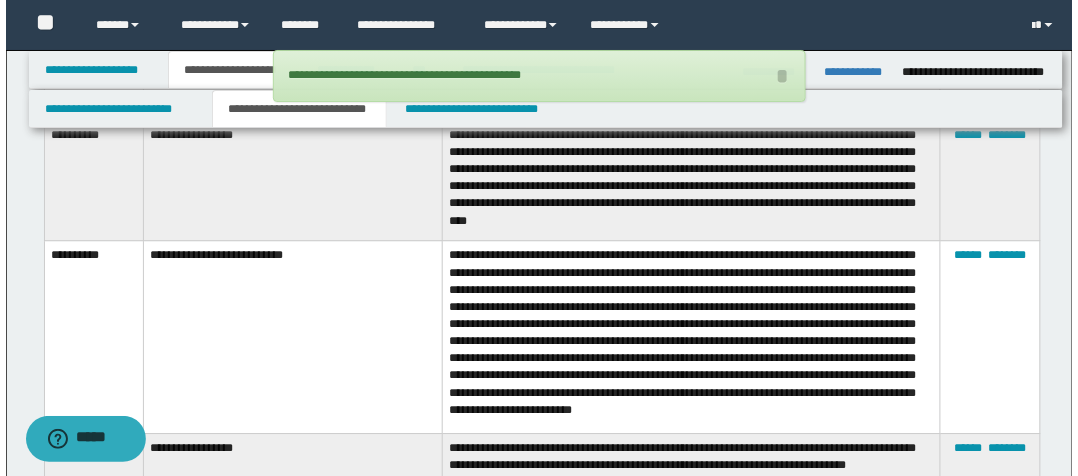 scroll, scrollTop: 1040, scrollLeft: 0, axis: vertical 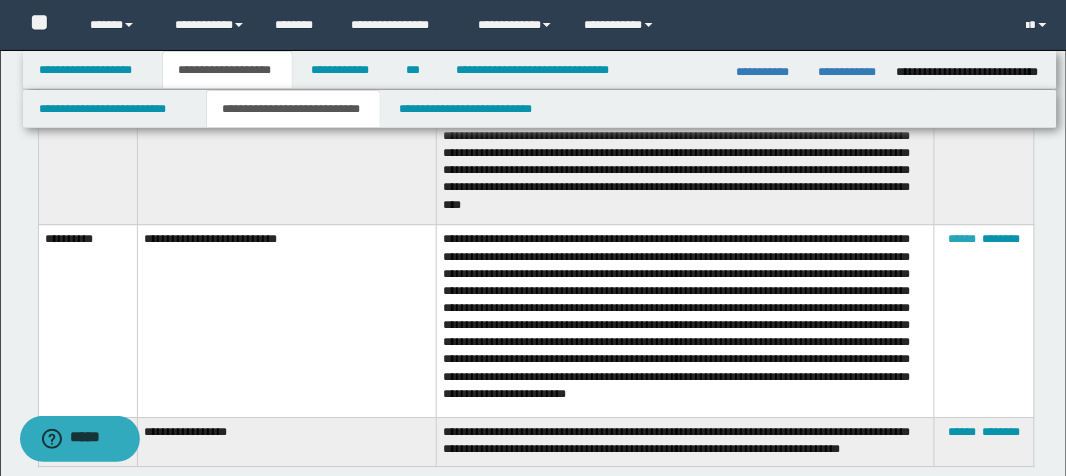 click on "******" at bounding box center [962, 239] 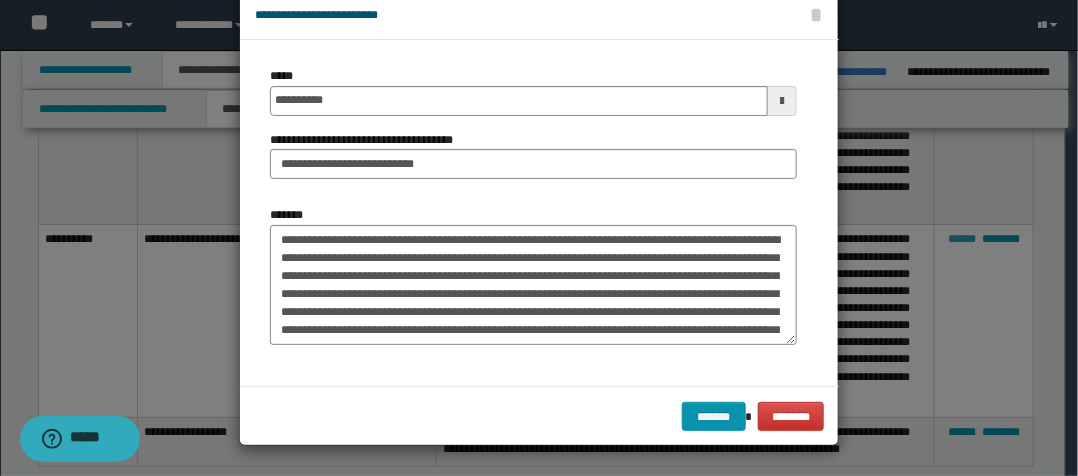 scroll, scrollTop: 0, scrollLeft: 0, axis: both 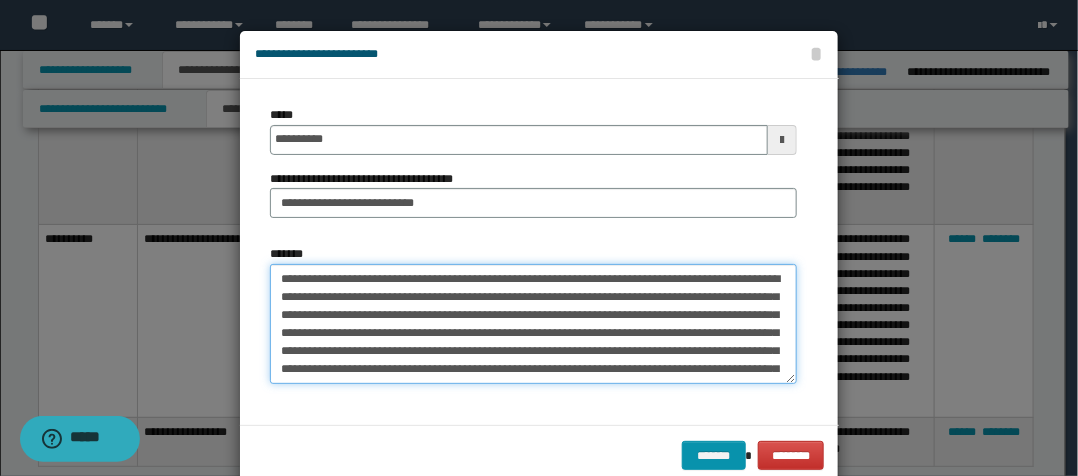 click on "**********" at bounding box center [533, 324] 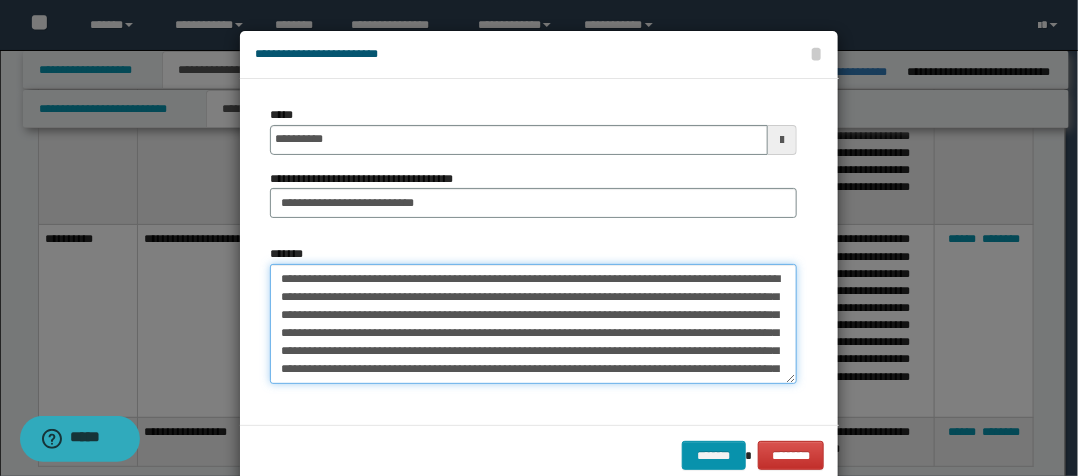click on "**********" at bounding box center (533, 324) 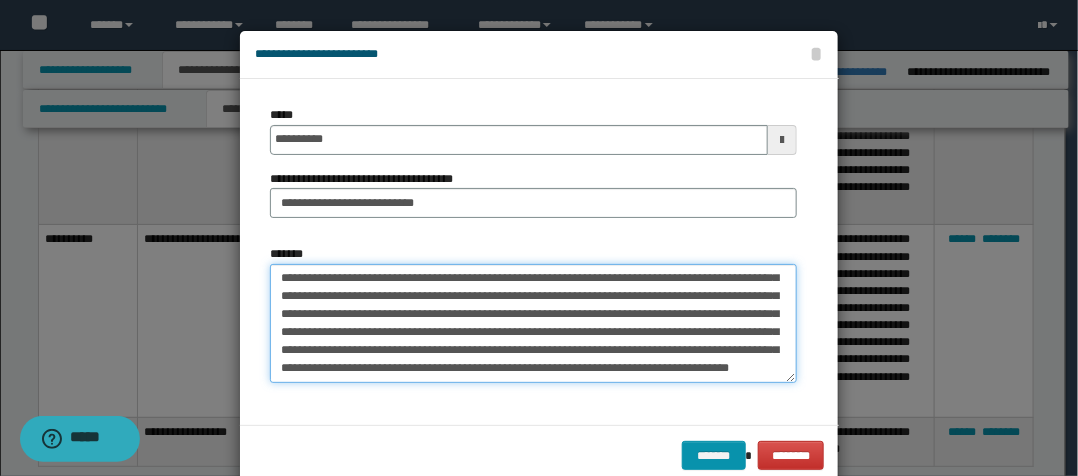click on "**********" at bounding box center (533, 323) 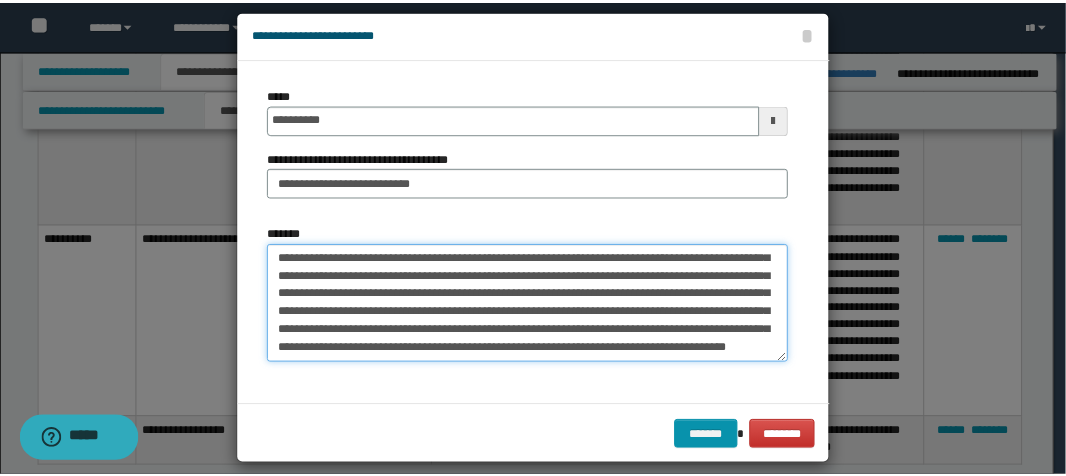 scroll, scrollTop: 39, scrollLeft: 0, axis: vertical 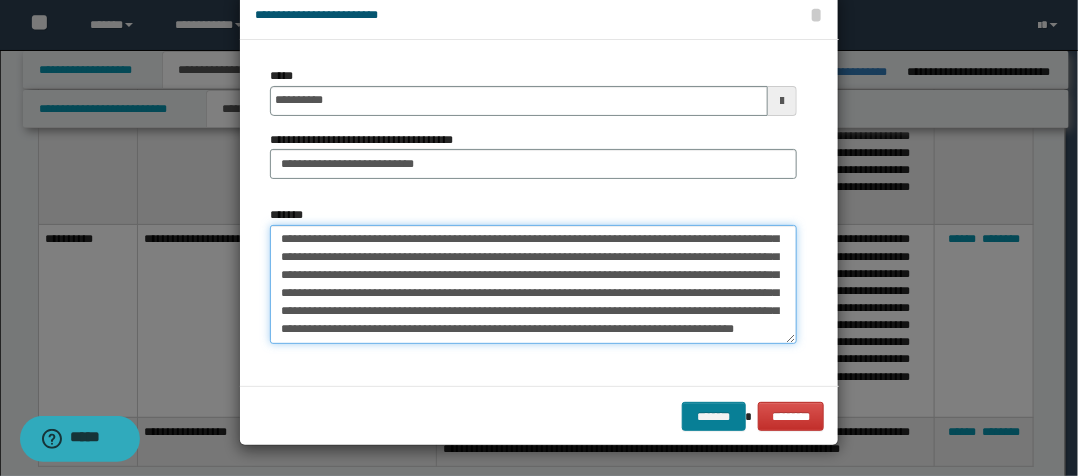 type on "**********" 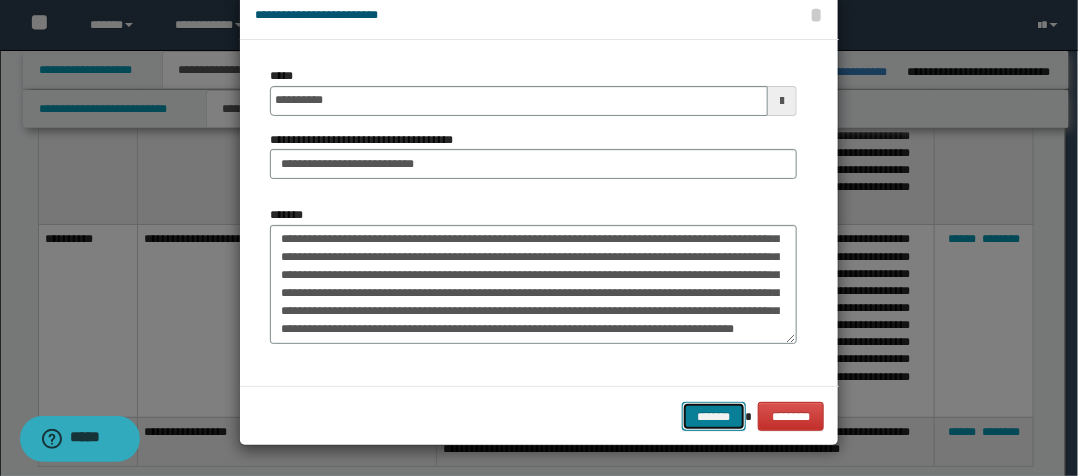 click on "*******" at bounding box center (714, 416) 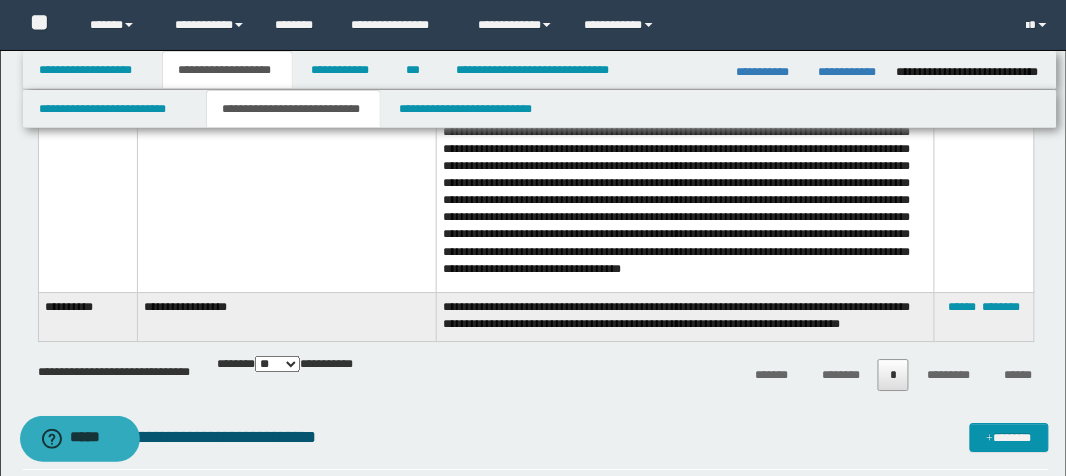 scroll, scrollTop: 1200, scrollLeft: 0, axis: vertical 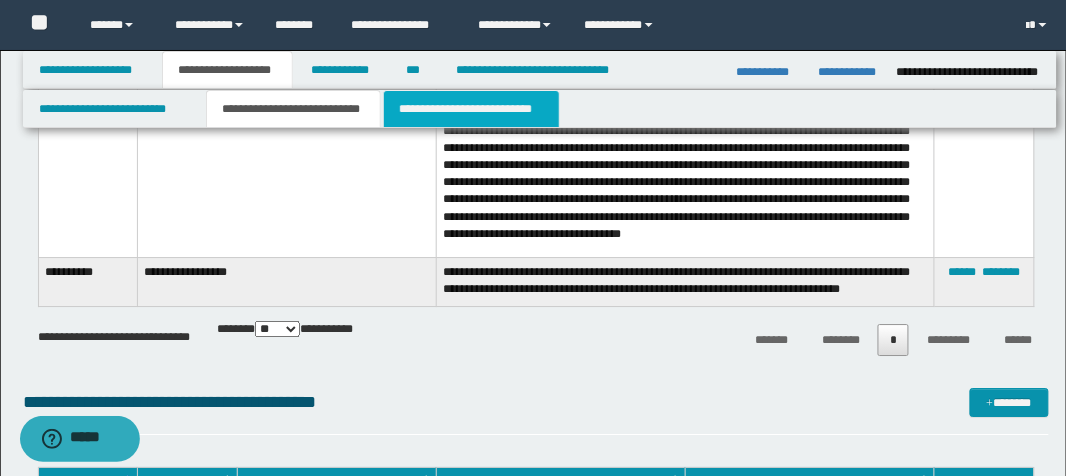 click on "**********" at bounding box center [471, 109] 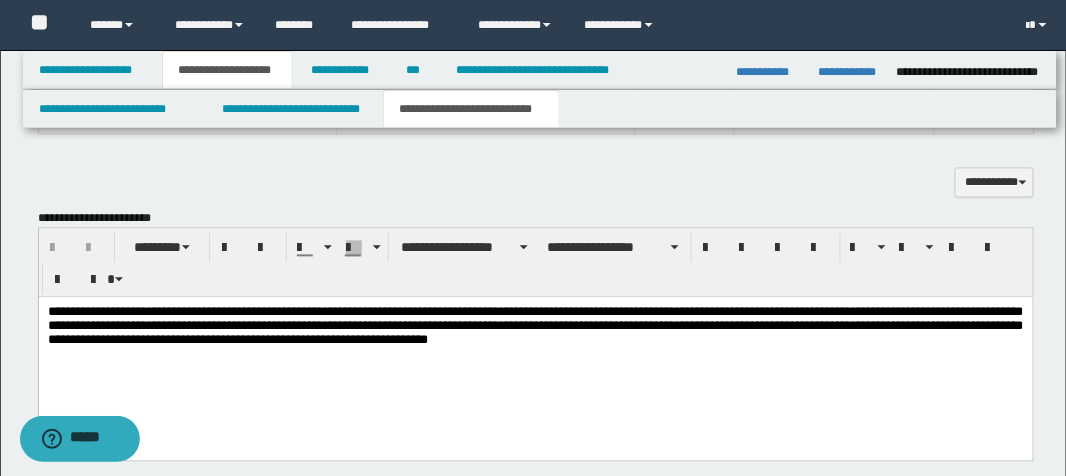 scroll, scrollTop: 800, scrollLeft: 0, axis: vertical 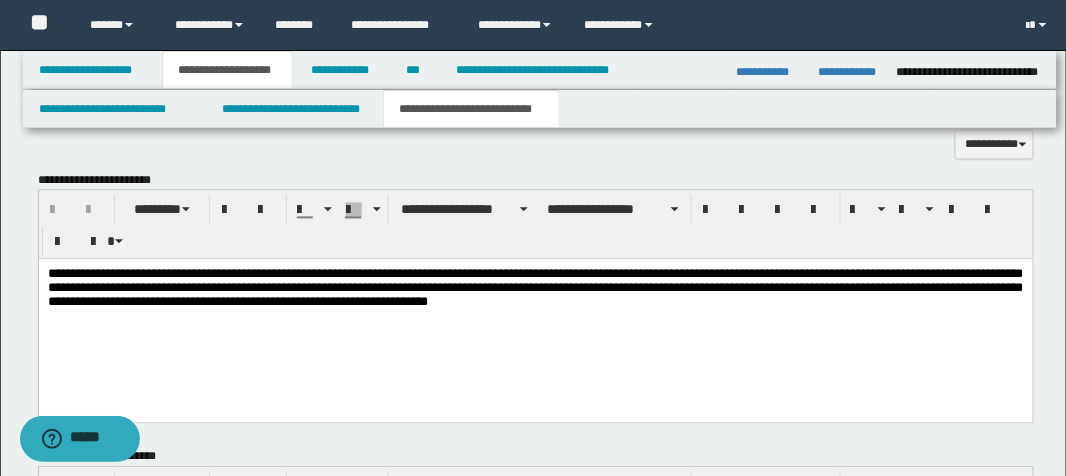 click on "**********" at bounding box center [535, 314] 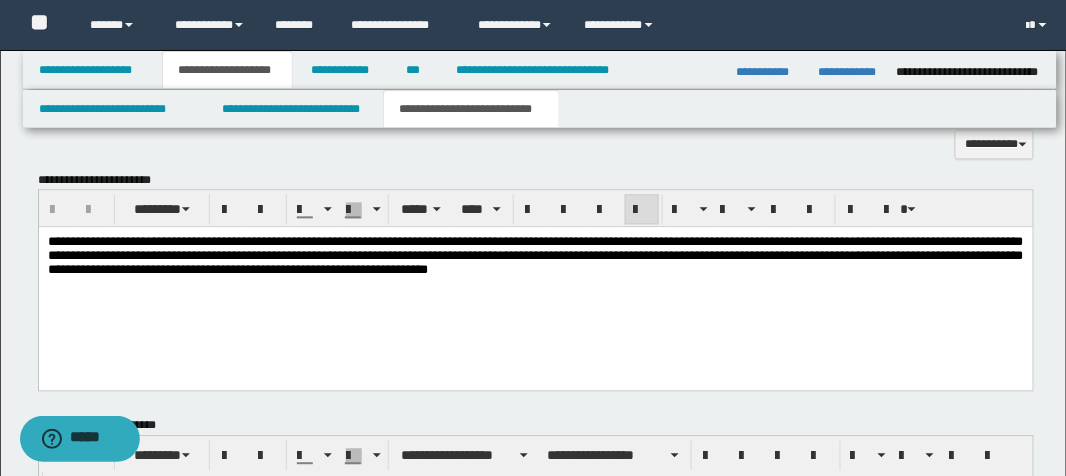 type 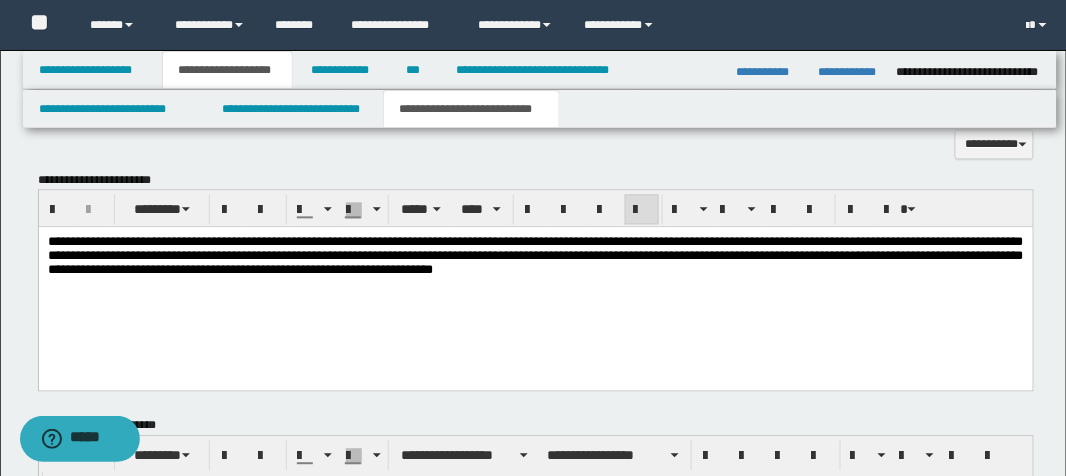 click on "**********" at bounding box center (535, 256) 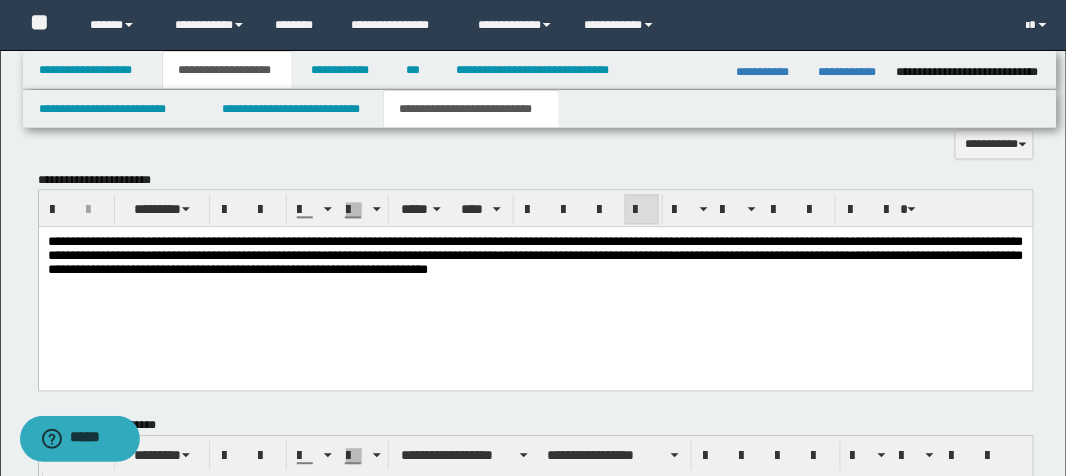 click on "**********" at bounding box center [535, 256] 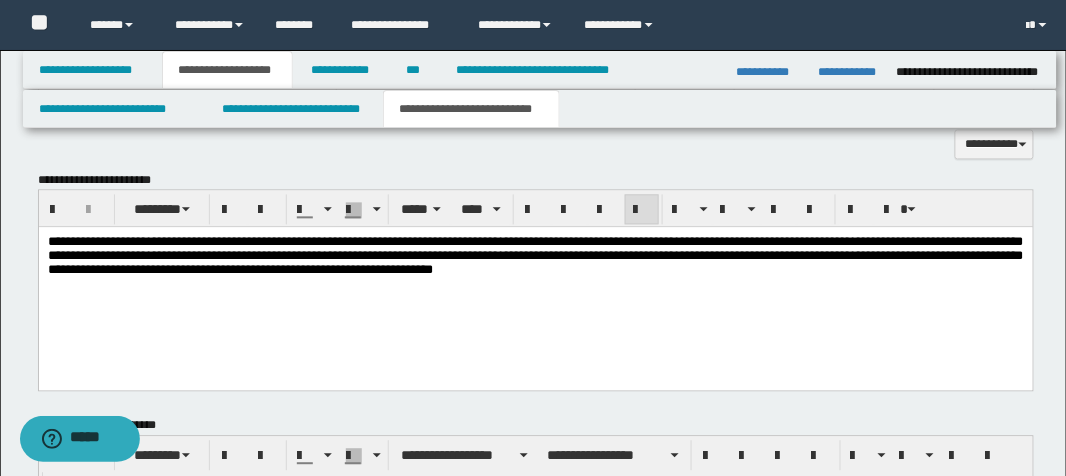 drag, startPoint x: 597, startPoint y: 263, endPoint x: 812, endPoint y: 368, distance: 239.26973 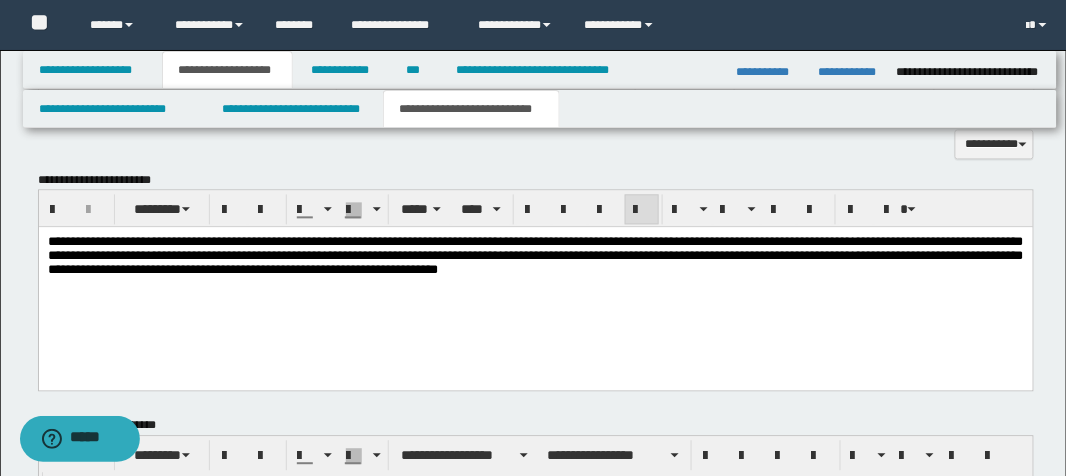 click on "**********" at bounding box center [535, 256] 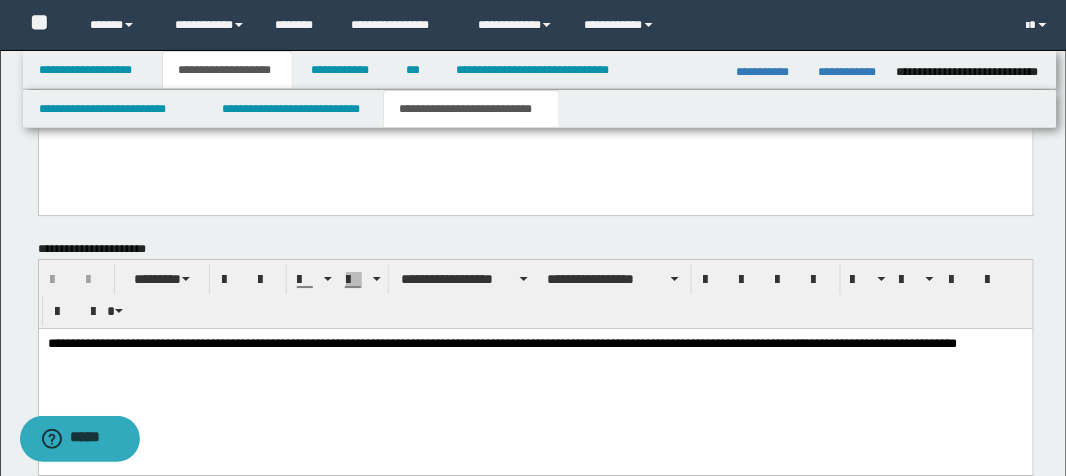 scroll, scrollTop: 1341, scrollLeft: 0, axis: vertical 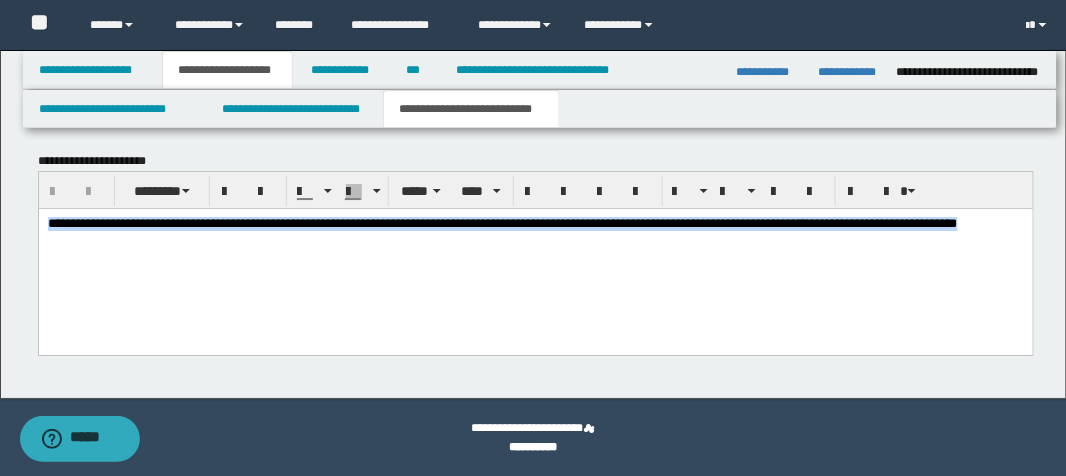 drag, startPoint x: 47, startPoint y: 221, endPoint x: 350, endPoint y: 259, distance: 305.37354 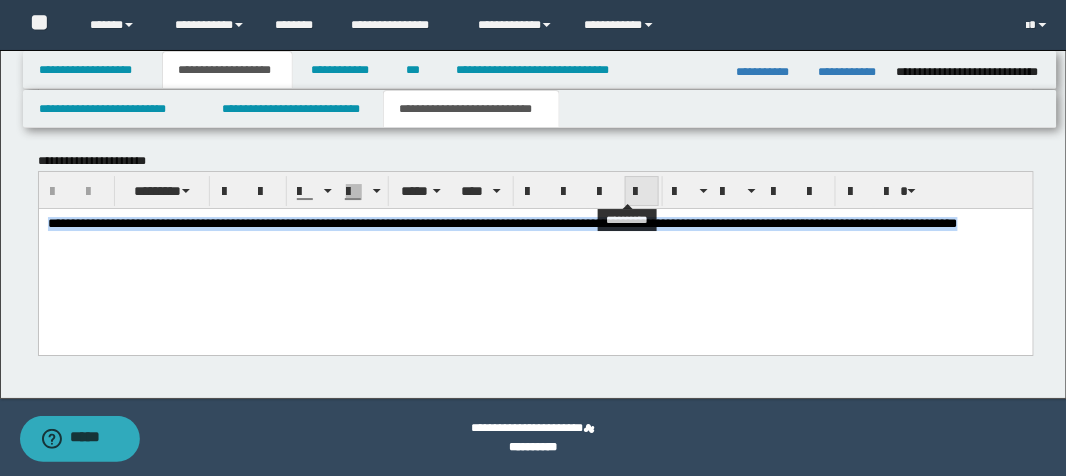 click at bounding box center [642, 192] 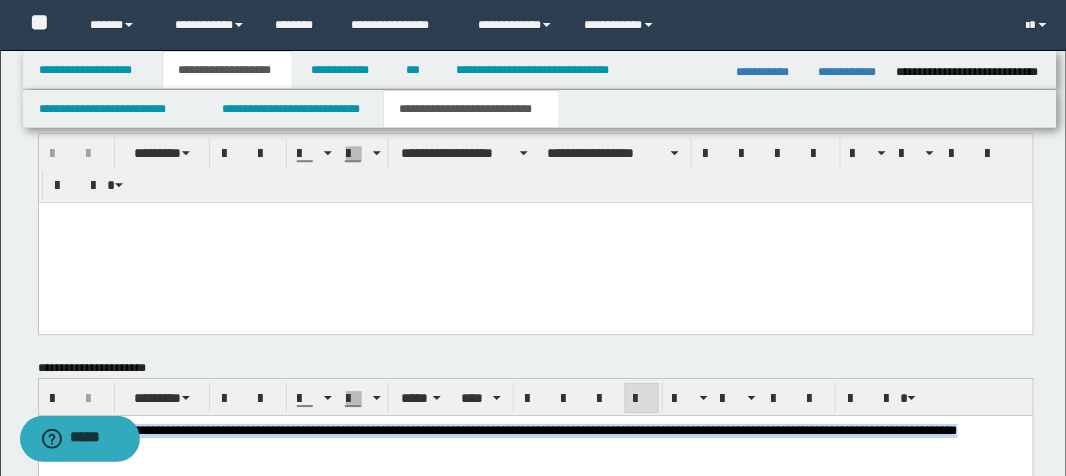 scroll, scrollTop: 910, scrollLeft: 0, axis: vertical 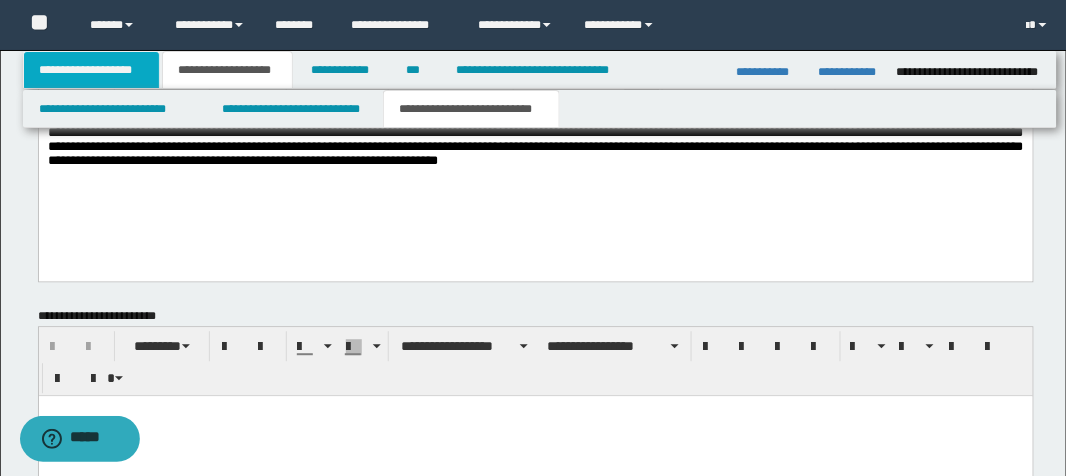 click on "**********" at bounding box center (92, 70) 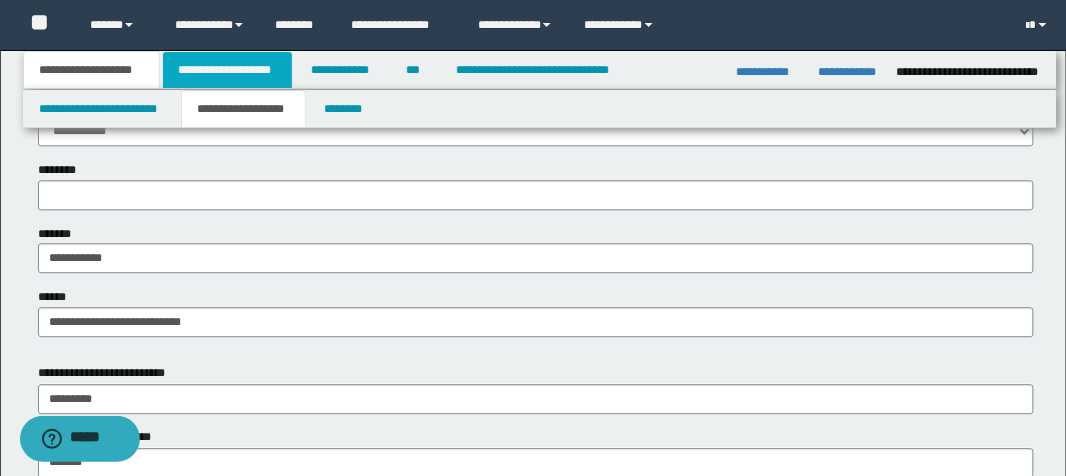 click on "**********" at bounding box center (227, 70) 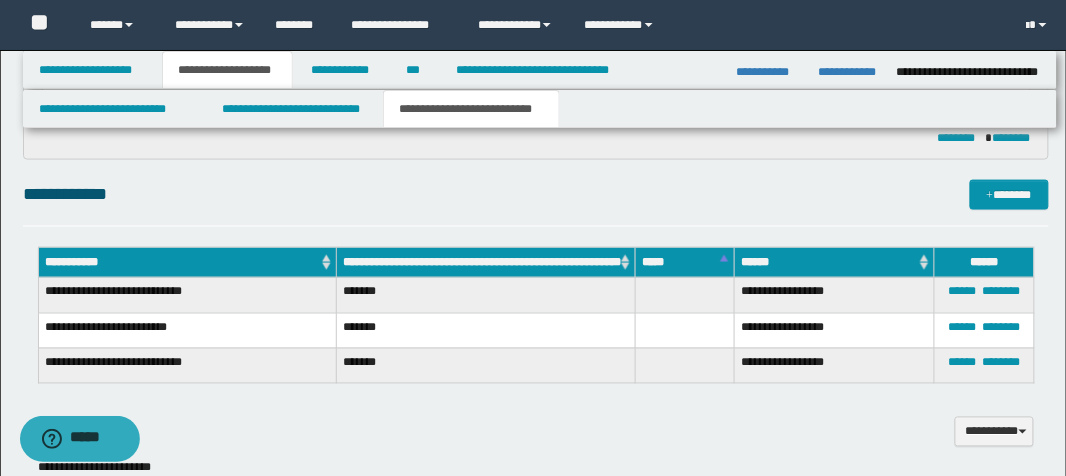 scroll, scrollTop: 510, scrollLeft: 0, axis: vertical 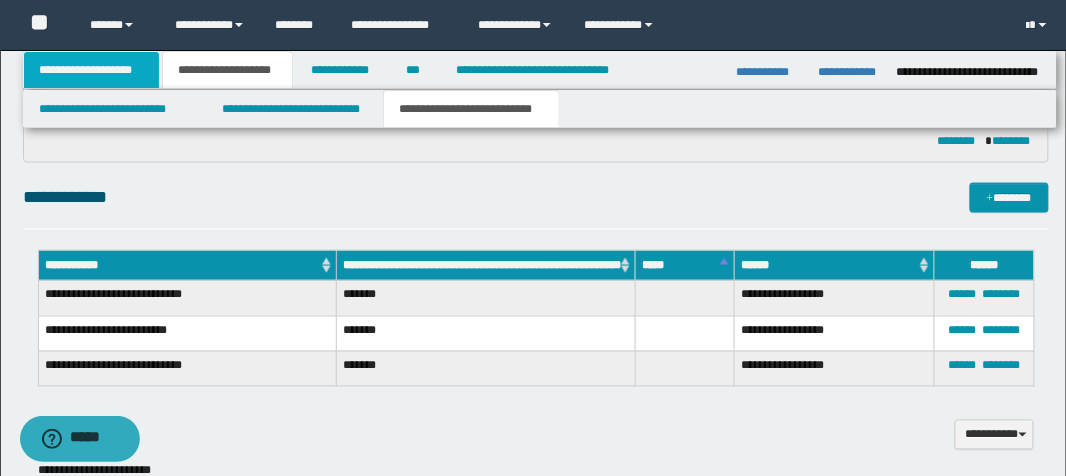click on "**********" at bounding box center [92, 70] 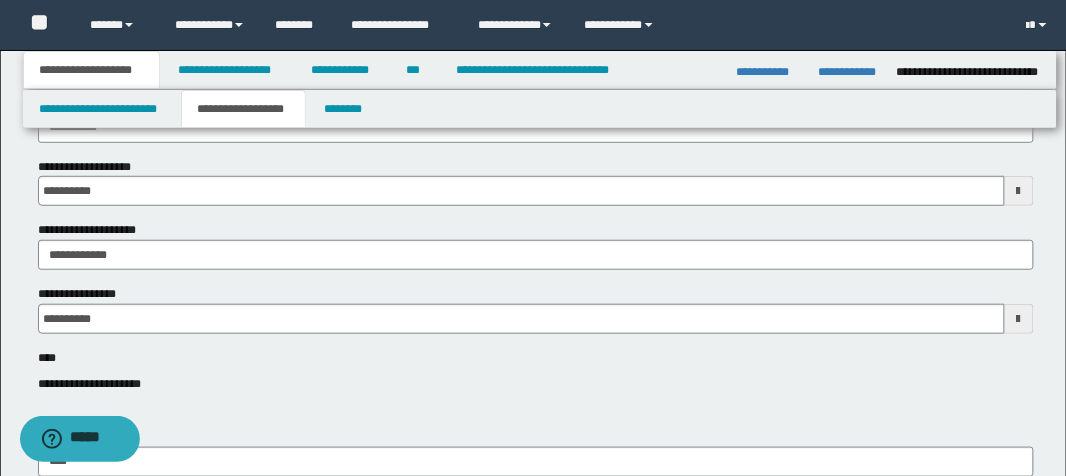 scroll, scrollTop: 190, scrollLeft: 0, axis: vertical 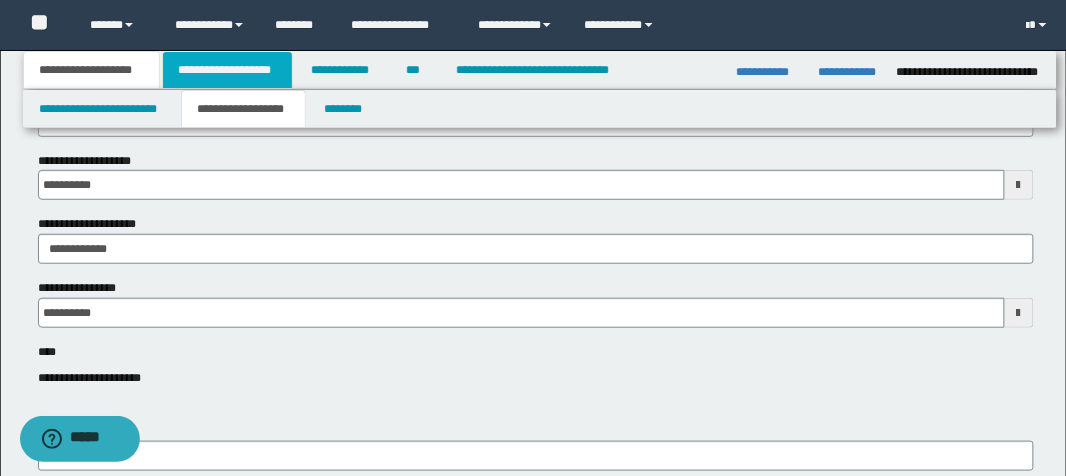 click on "**********" at bounding box center [227, 70] 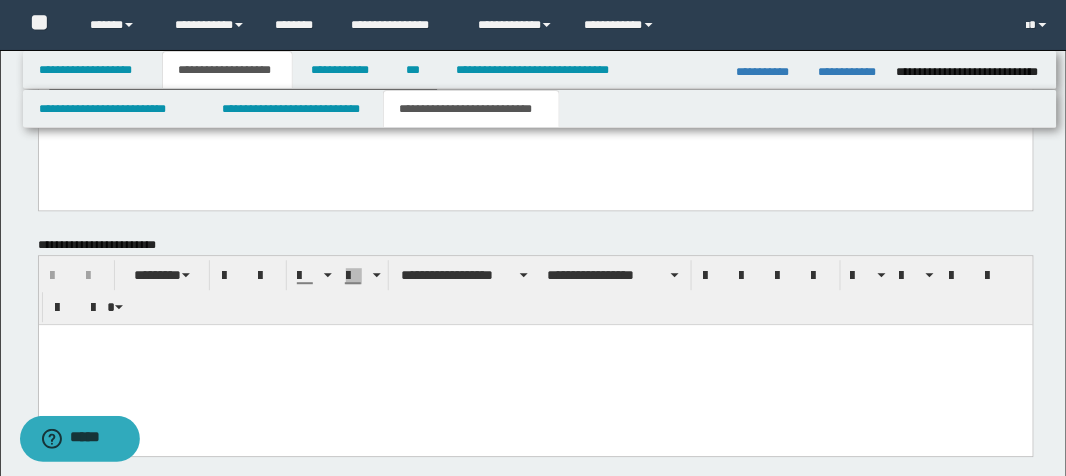 scroll, scrollTop: 990, scrollLeft: 0, axis: vertical 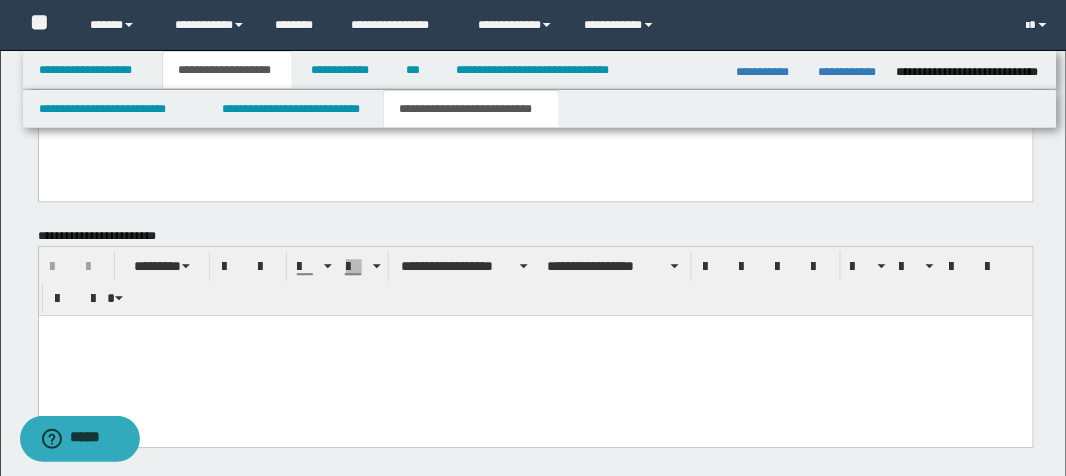 click at bounding box center [535, 355] 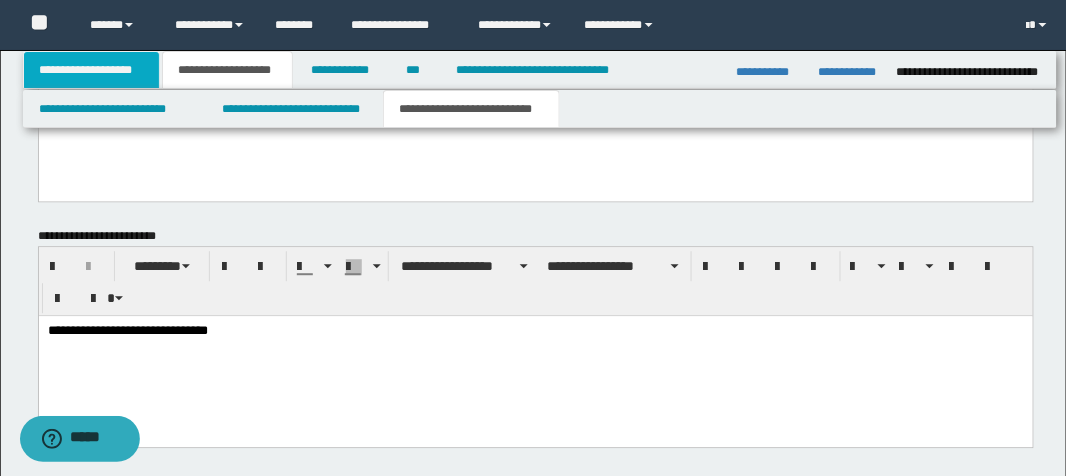 click on "**********" at bounding box center [92, 70] 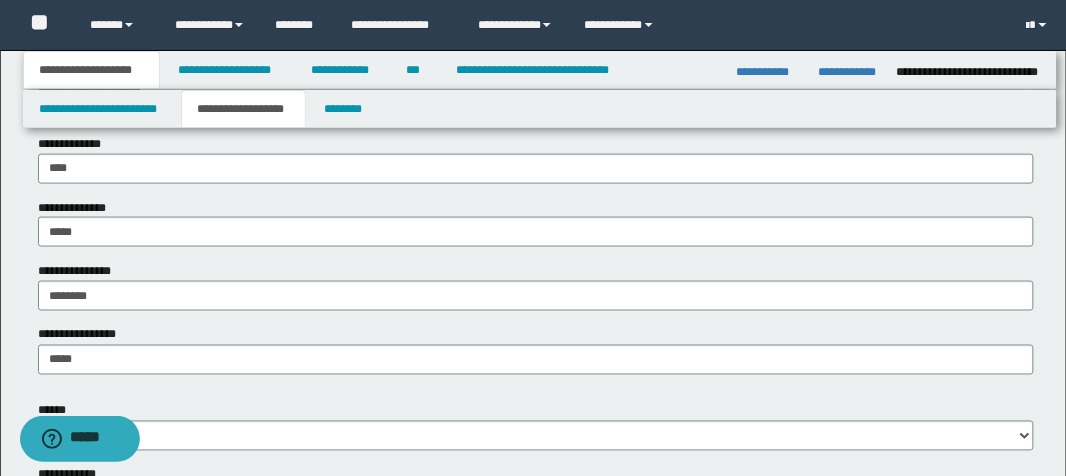 scroll, scrollTop: 800, scrollLeft: 0, axis: vertical 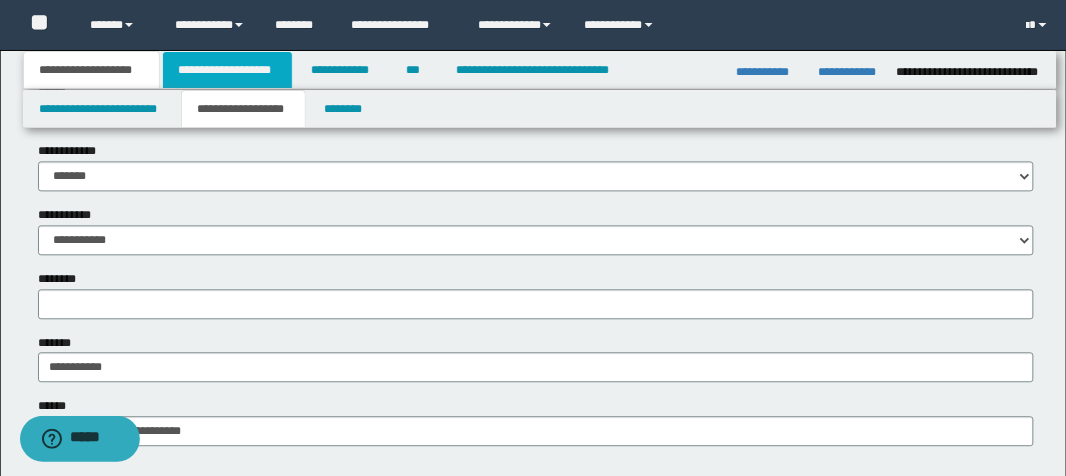 click on "**********" at bounding box center (227, 70) 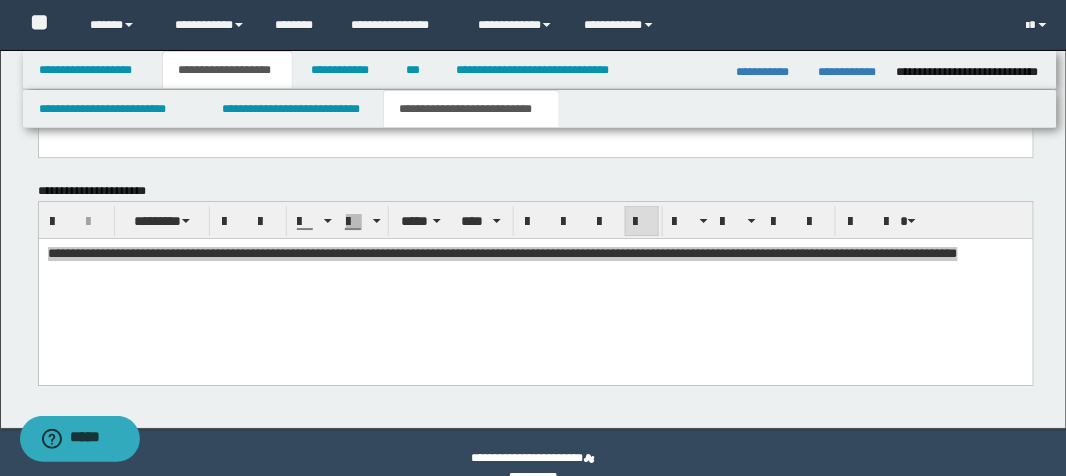 scroll, scrollTop: 1040, scrollLeft: 0, axis: vertical 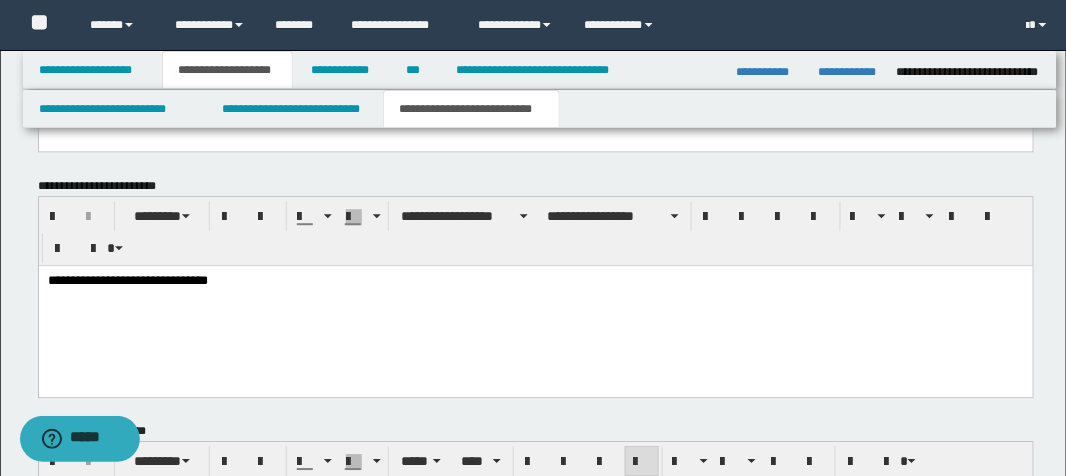 click on "**********" at bounding box center (535, 280) 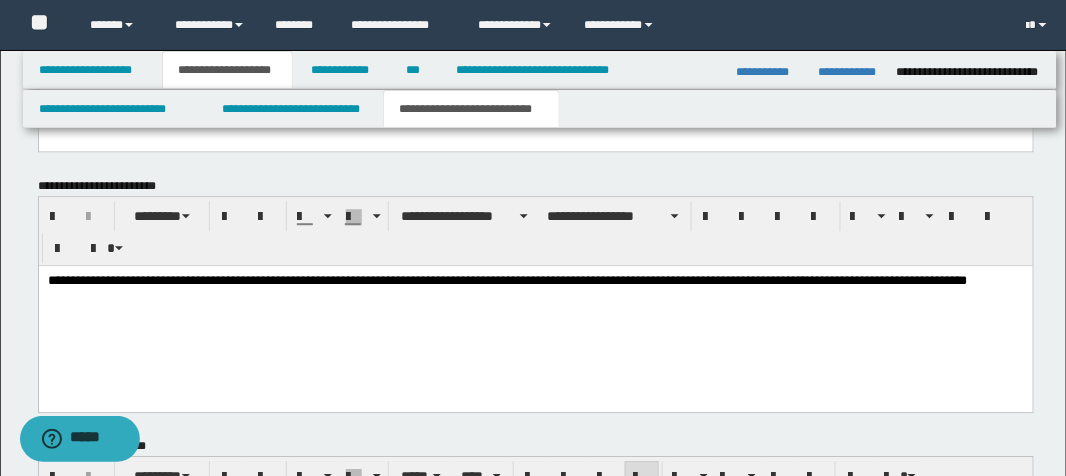 click on "**********" at bounding box center (535, 288) 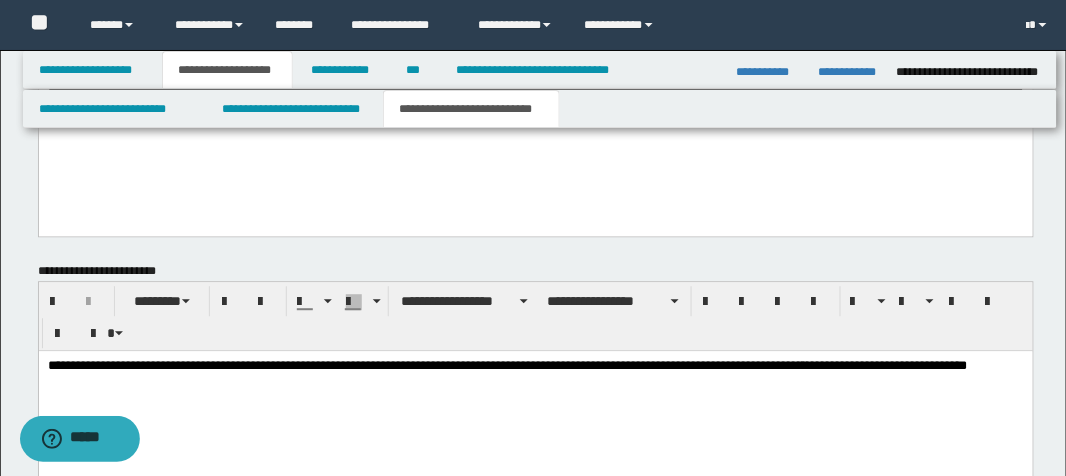 scroll, scrollTop: 1040, scrollLeft: 0, axis: vertical 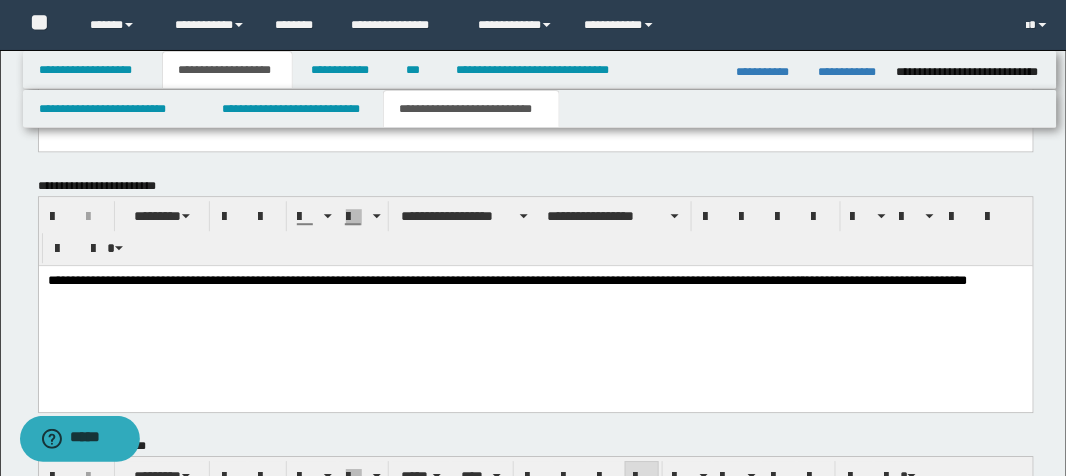 click on "**********" at bounding box center [535, 313] 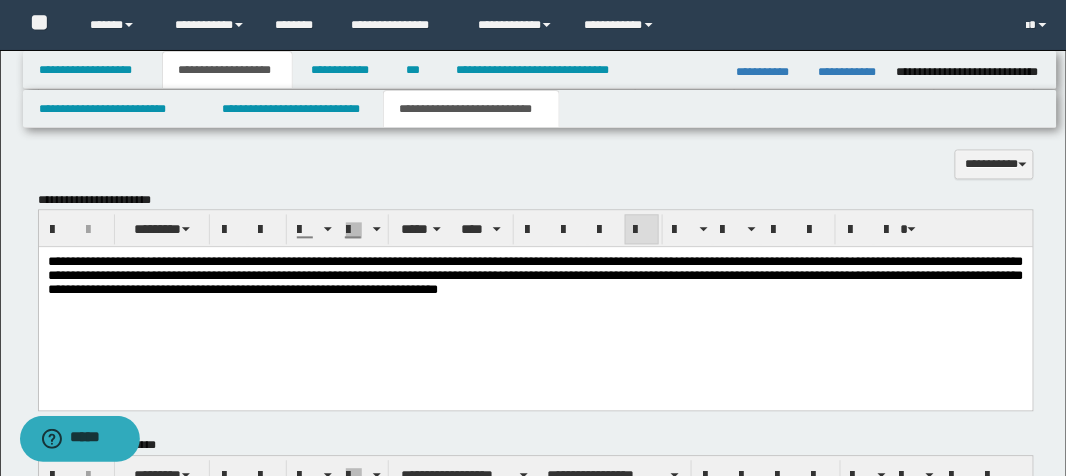 scroll, scrollTop: 720, scrollLeft: 0, axis: vertical 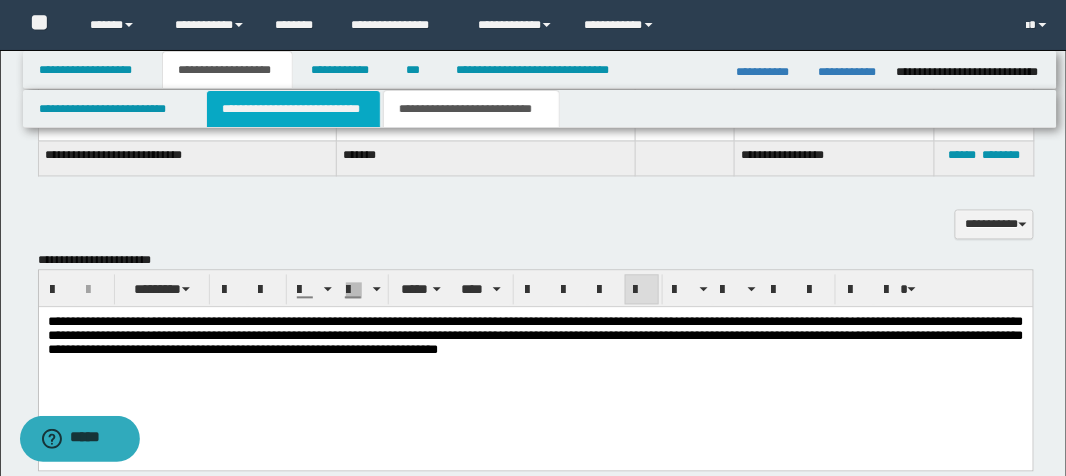 click on "**********" at bounding box center (293, 109) 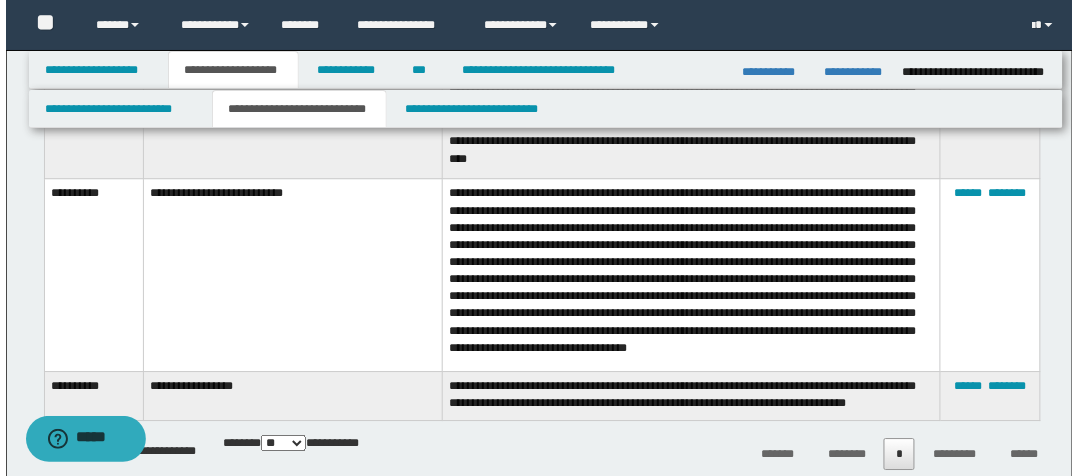 scroll, scrollTop: 1120, scrollLeft: 0, axis: vertical 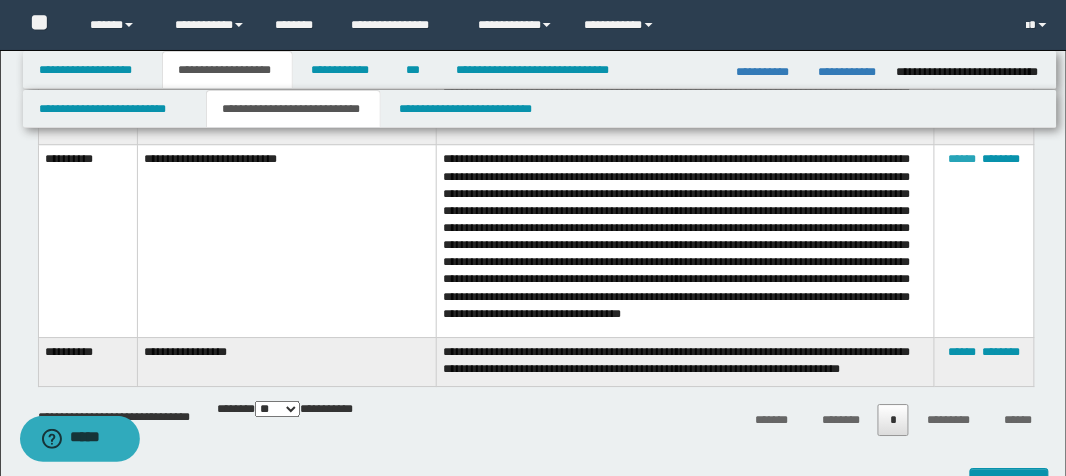 click on "******" at bounding box center (962, 159) 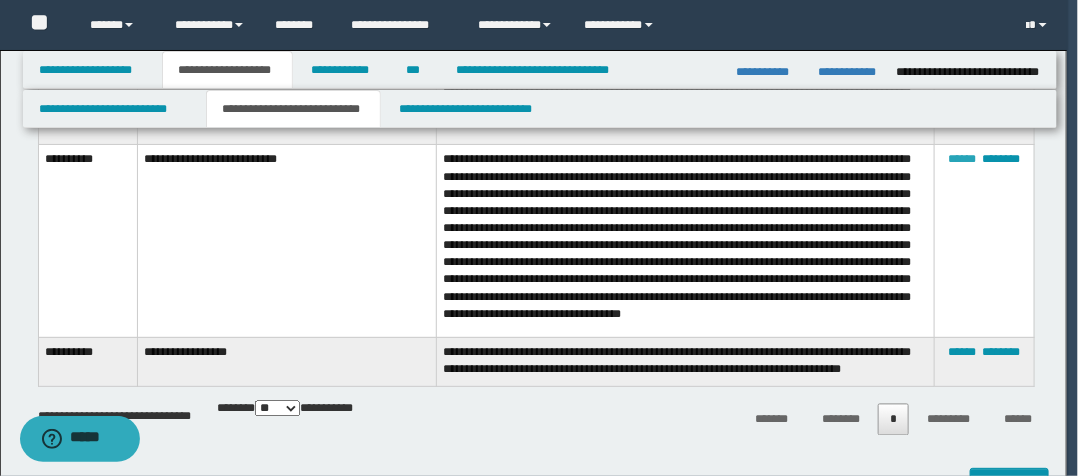 scroll, scrollTop: 0, scrollLeft: 0, axis: both 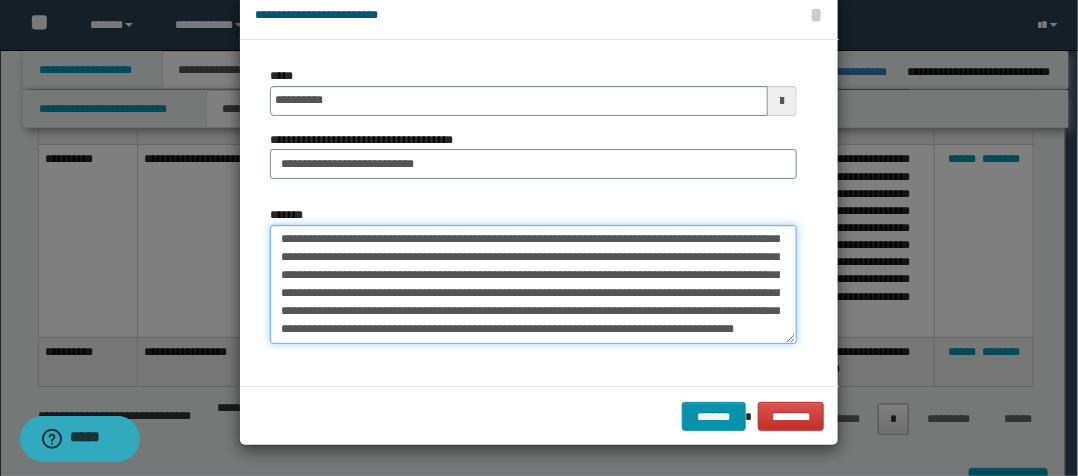 click on "**********" at bounding box center (533, 284) 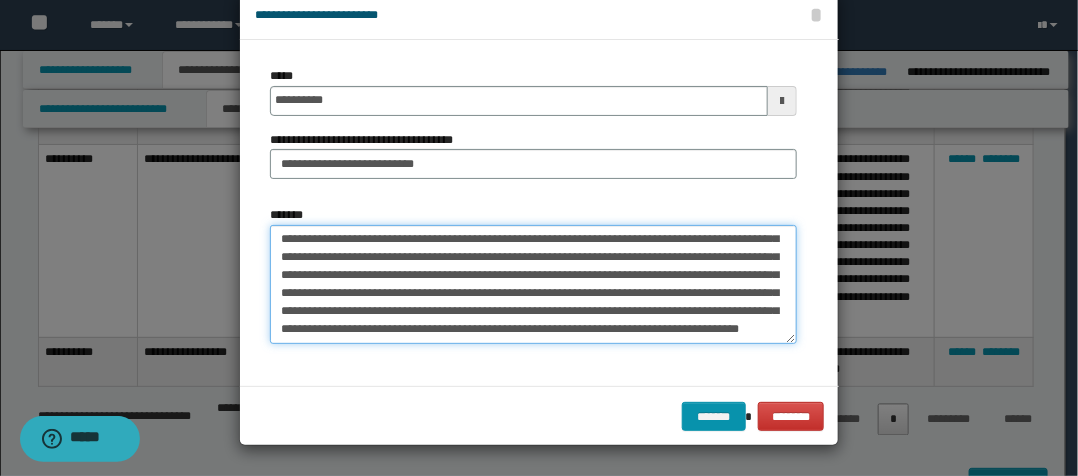 click on "**********" at bounding box center [533, 284] 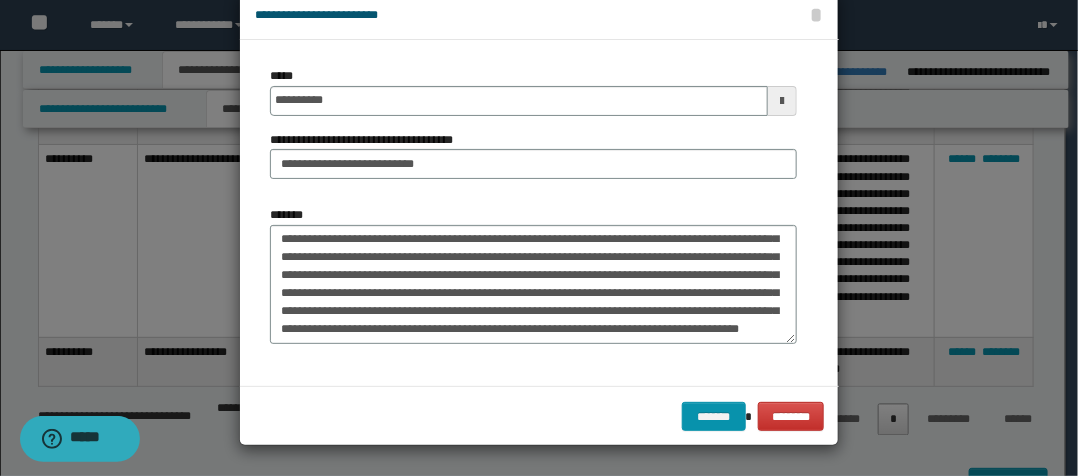 drag, startPoint x: 560, startPoint y: 244, endPoint x: 961, endPoint y: 275, distance: 402.19647 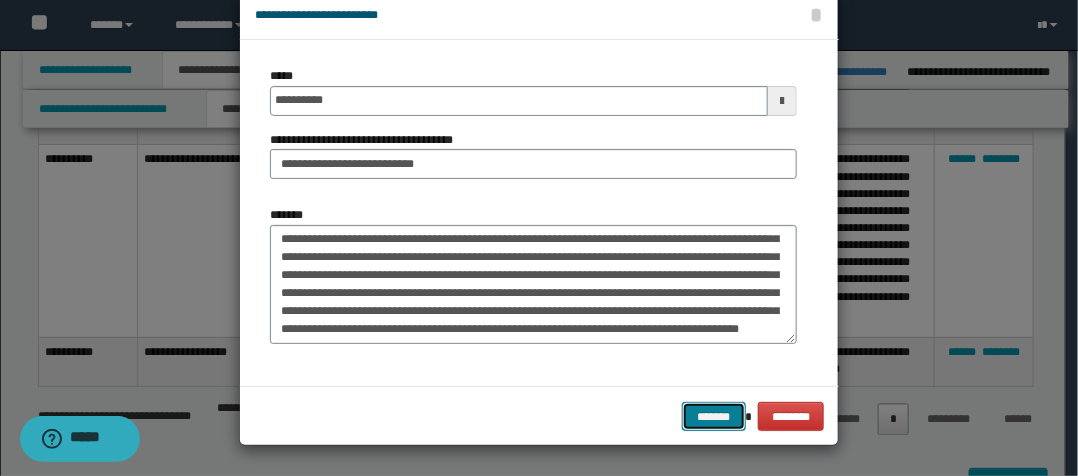 click on "*******" at bounding box center (714, 416) 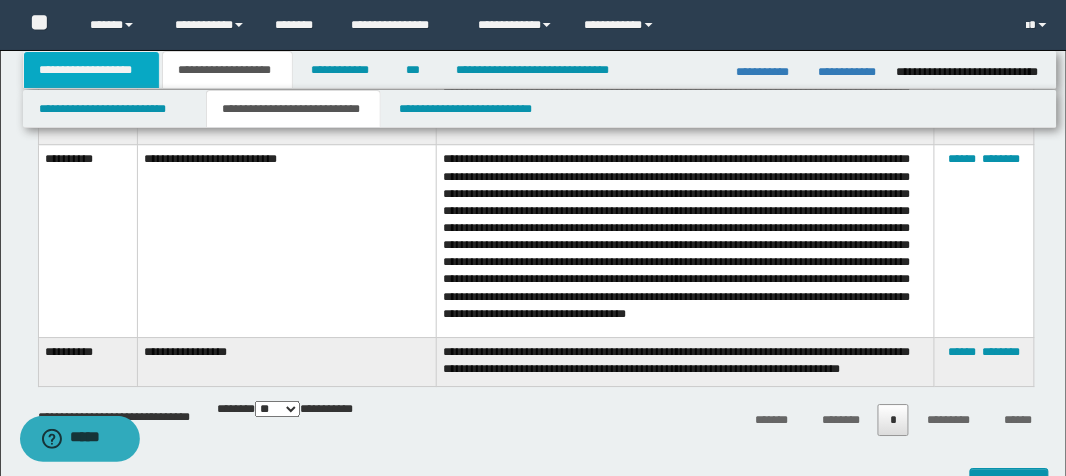 click on "**********" at bounding box center (92, 70) 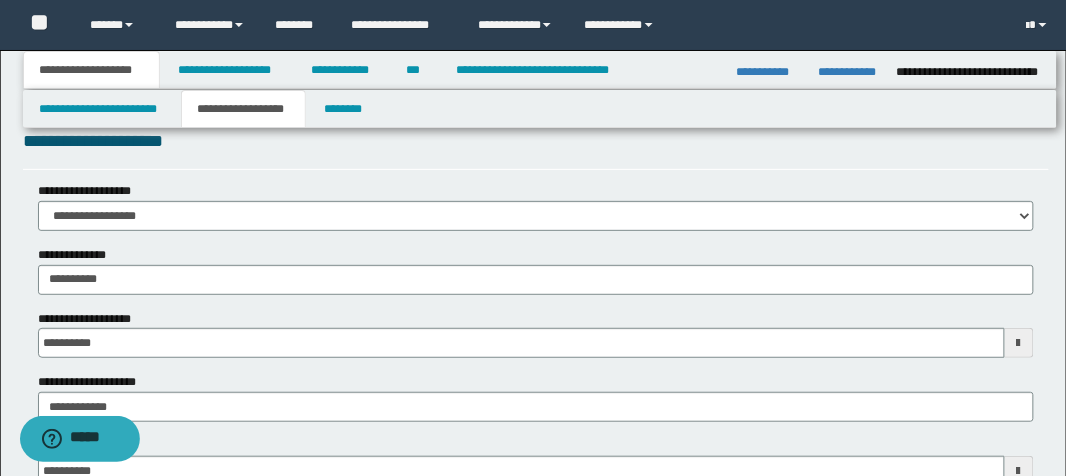 scroll, scrollTop: 0, scrollLeft: 0, axis: both 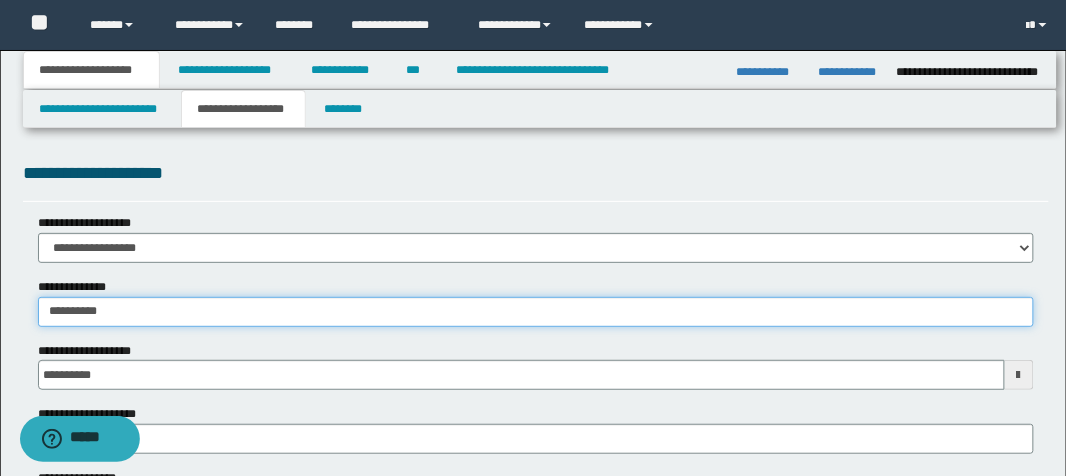 drag, startPoint x: 145, startPoint y: 315, endPoint x: 20, endPoint y: 303, distance: 125.57468 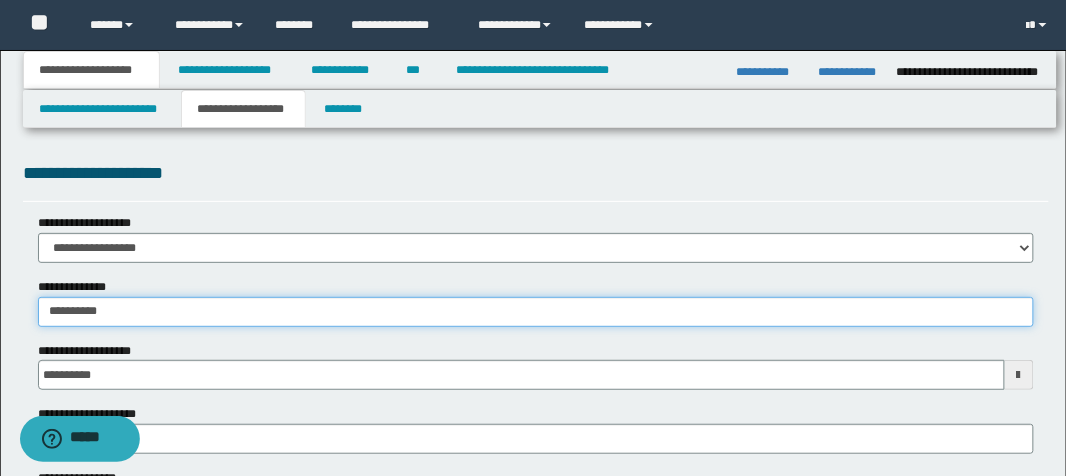 click on "**********" at bounding box center [533, 1169] 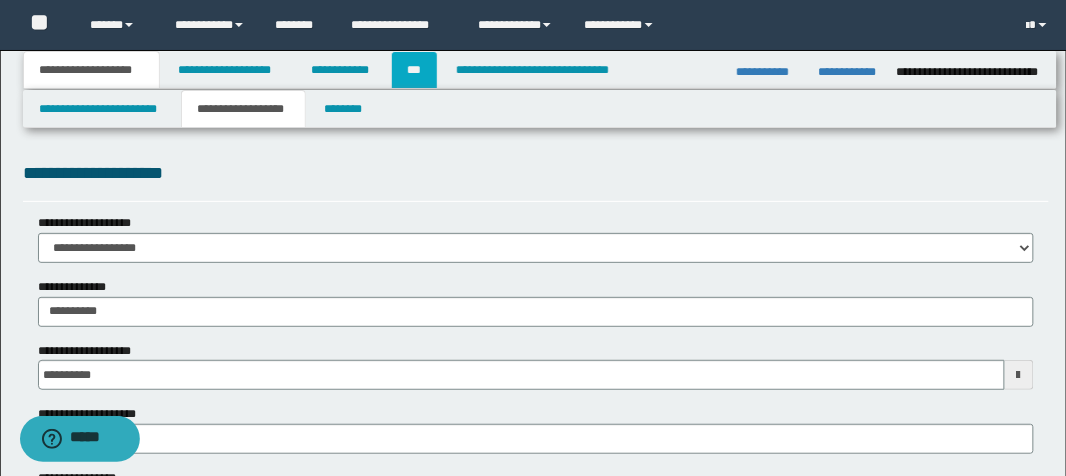 click on "***" at bounding box center [415, 70] 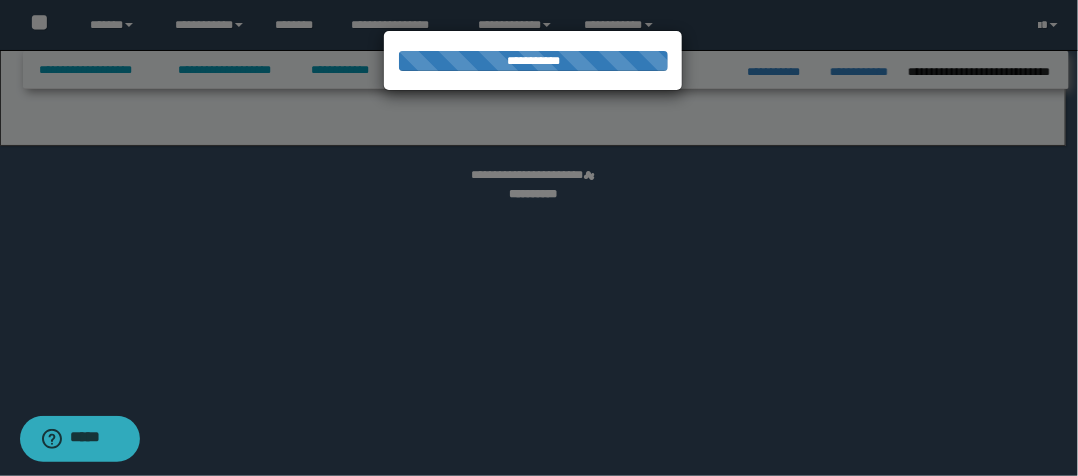 select on "*" 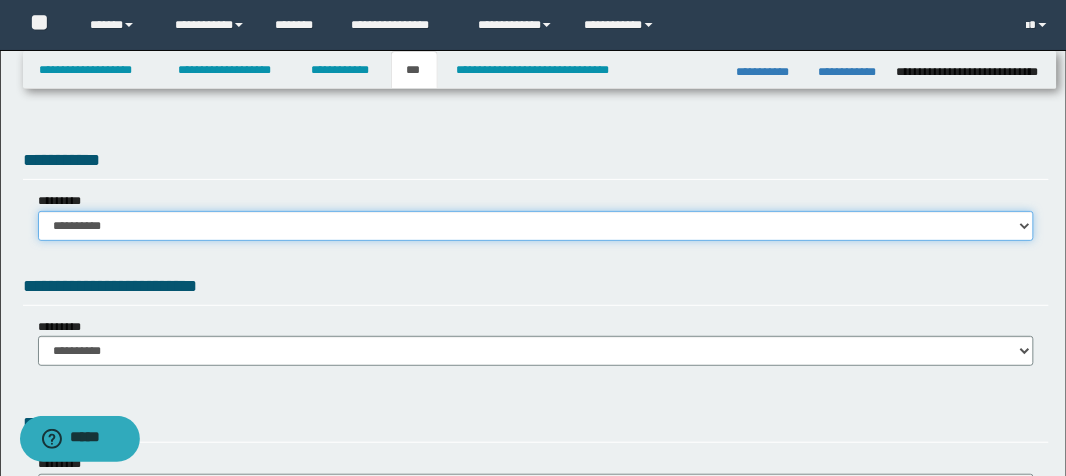 click on "**********" at bounding box center [536, 226] 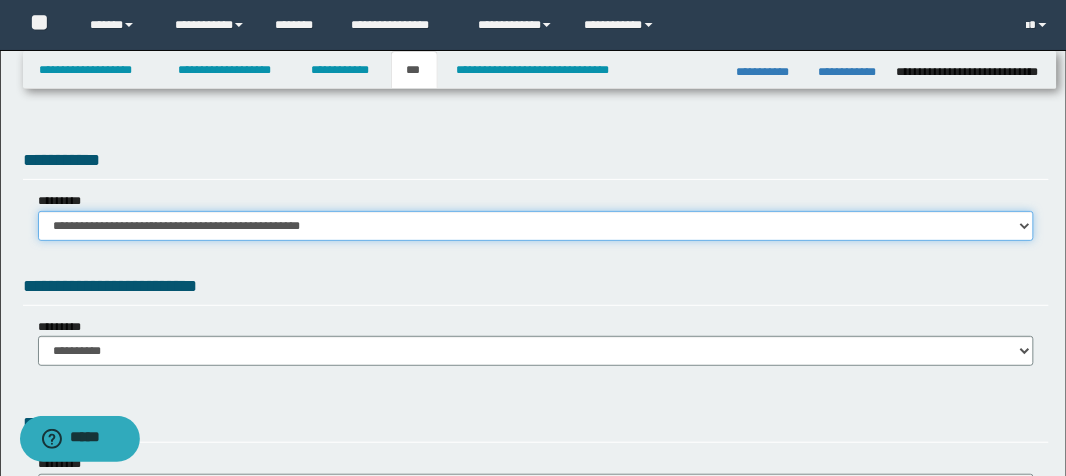 click on "**********" at bounding box center [536, 226] 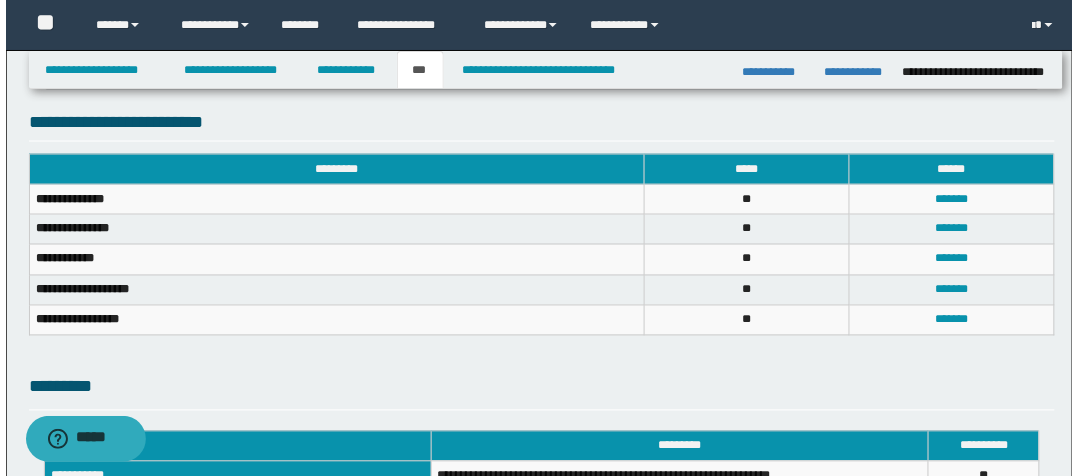 scroll, scrollTop: 583, scrollLeft: 0, axis: vertical 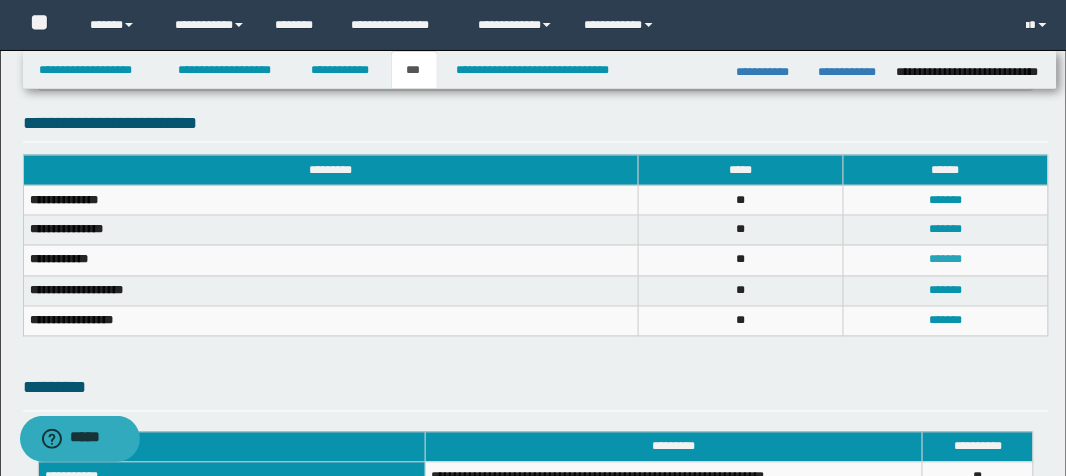 click on "*******" at bounding box center (945, 260) 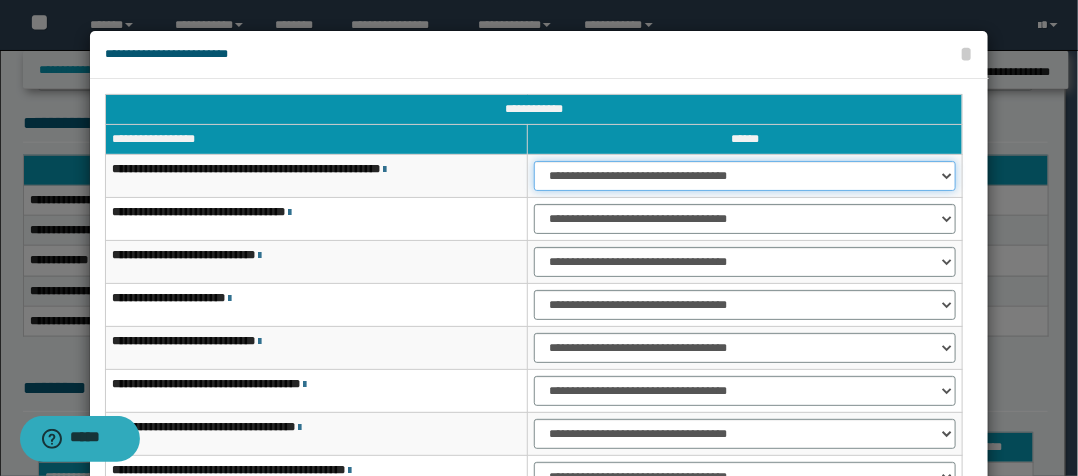 click on "**********" at bounding box center (745, 176) 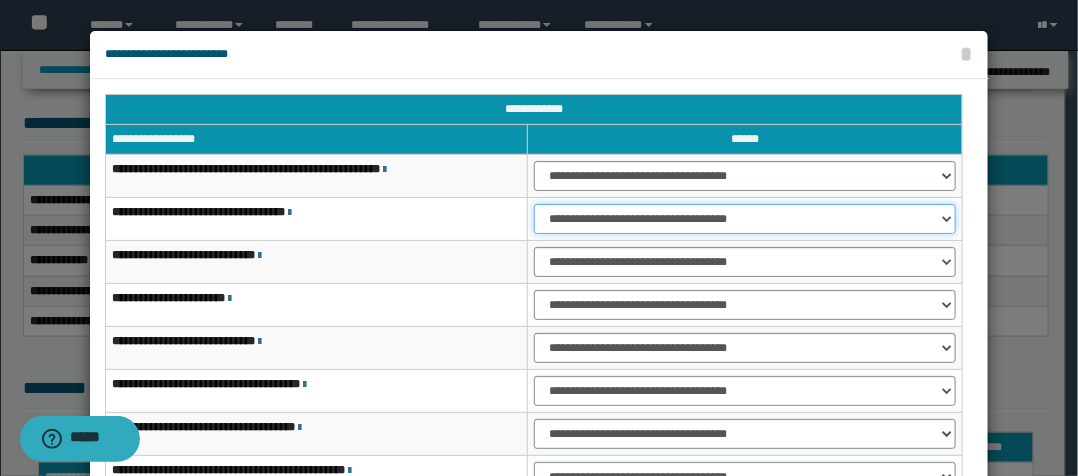click on "**********" at bounding box center (745, 219) 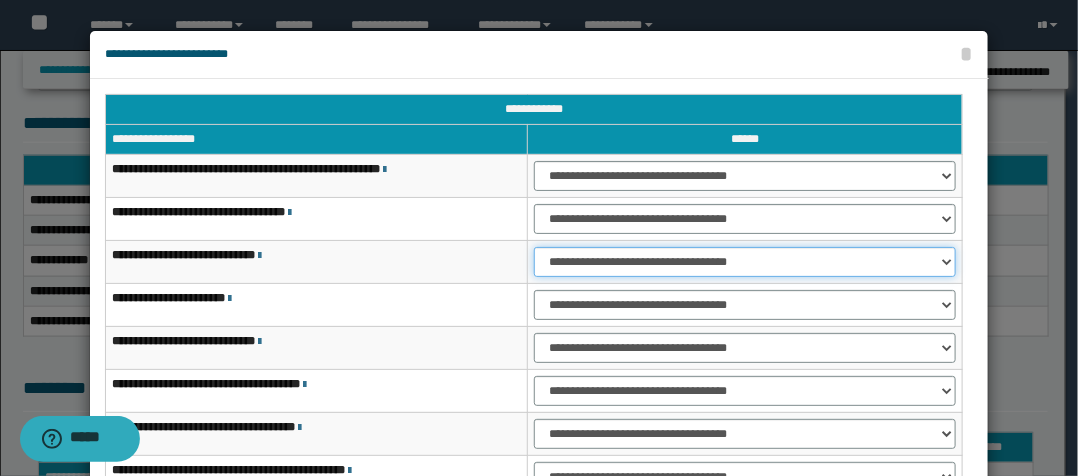 click on "**********" at bounding box center [745, 262] 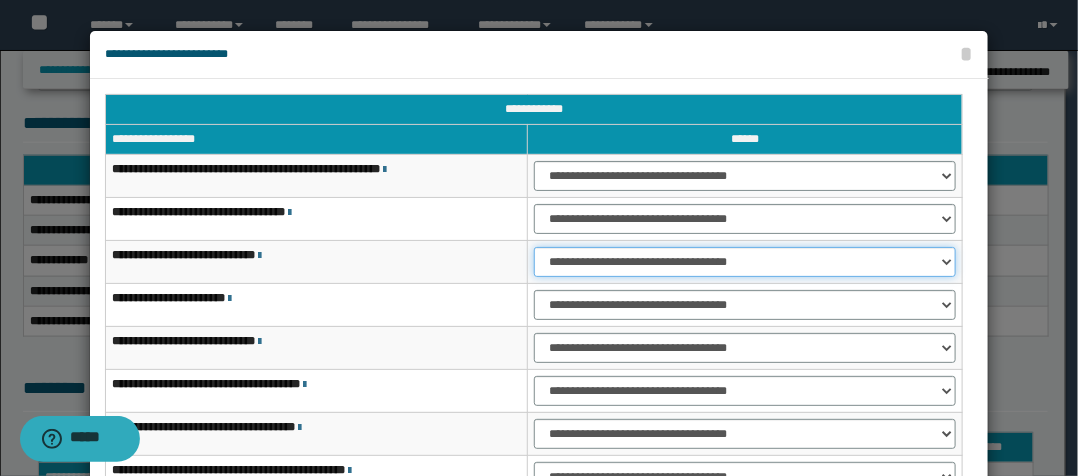 select on "***" 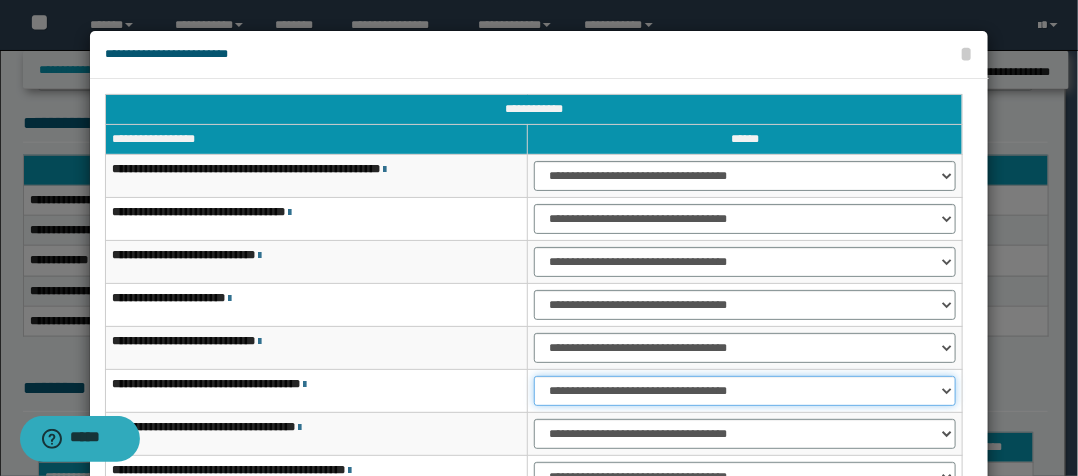 click on "**********" at bounding box center (745, 391) 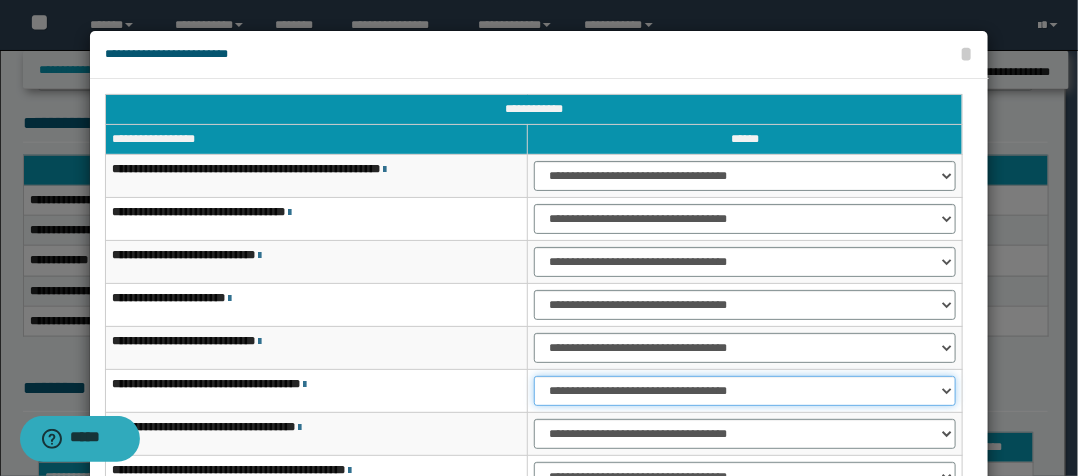 select on "***" 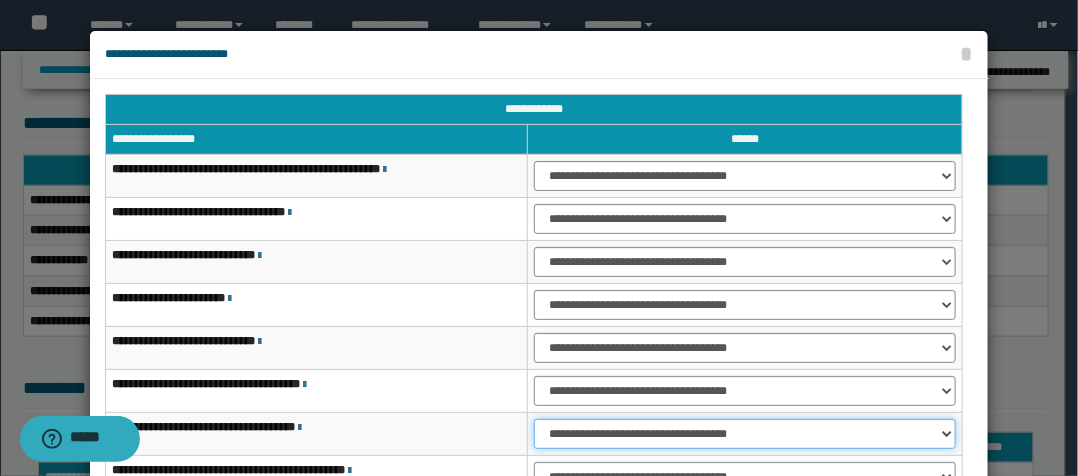 click on "**********" at bounding box center [745, 434] 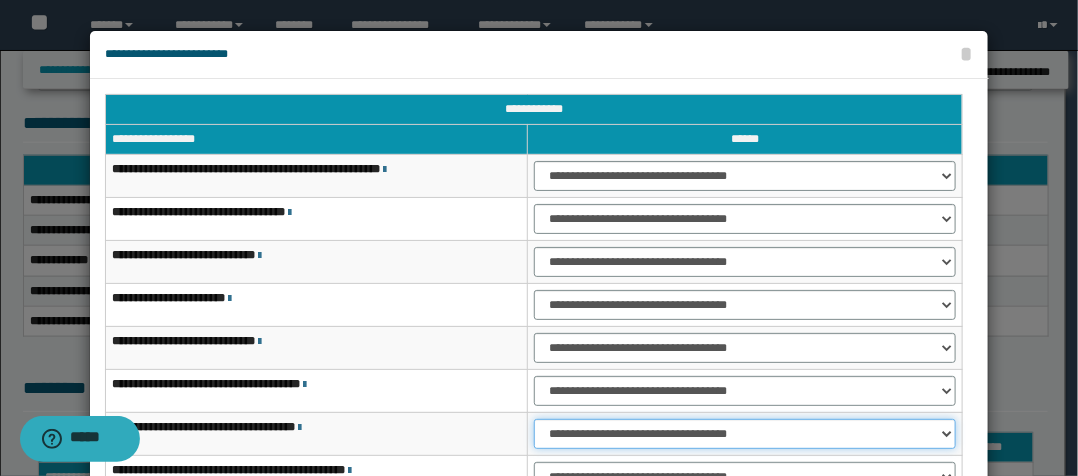 select on "***" 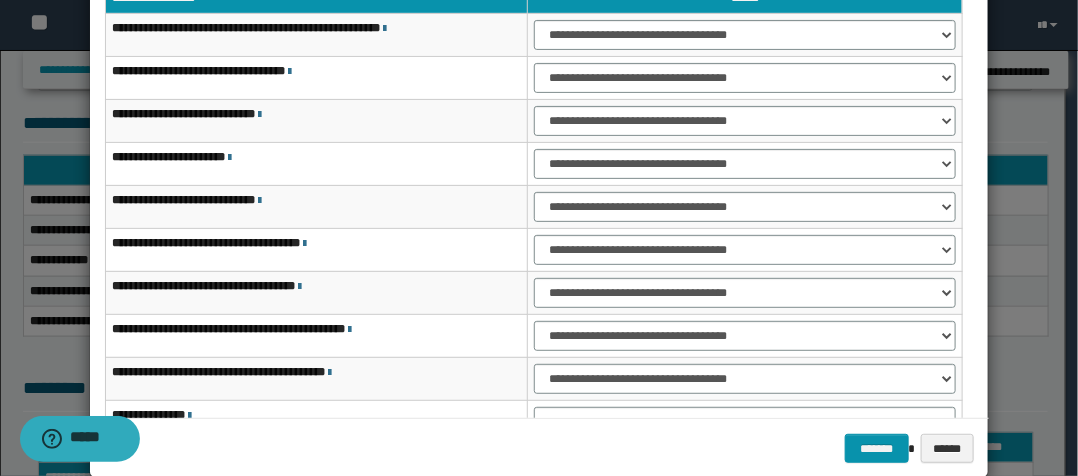 scroll, scrollTop: 158, scrollLeft: 0, axis: vertical 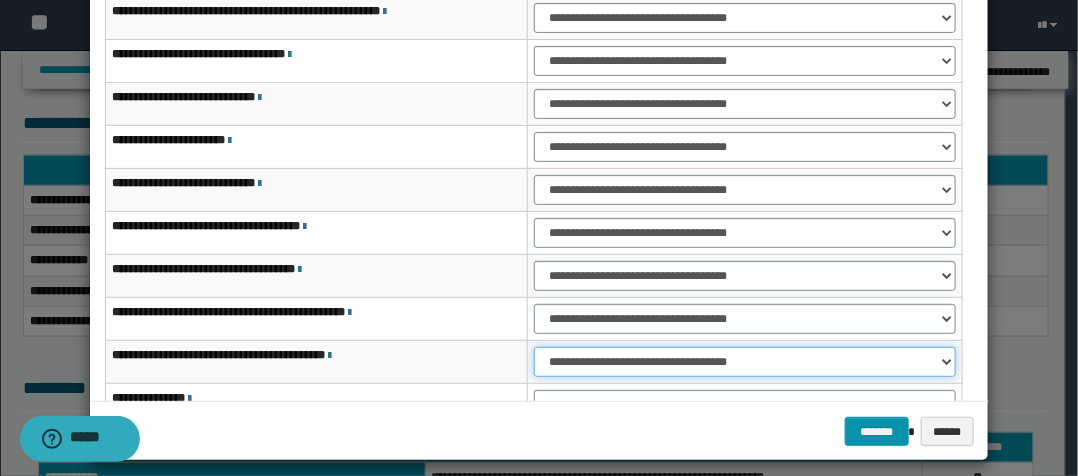 click on "**********" at bounding box center (745, 362) 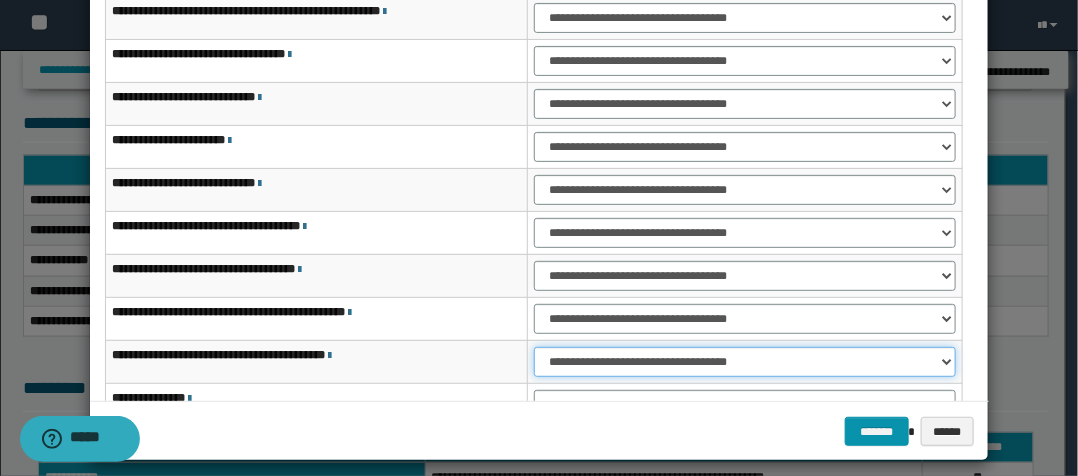 select on "***" 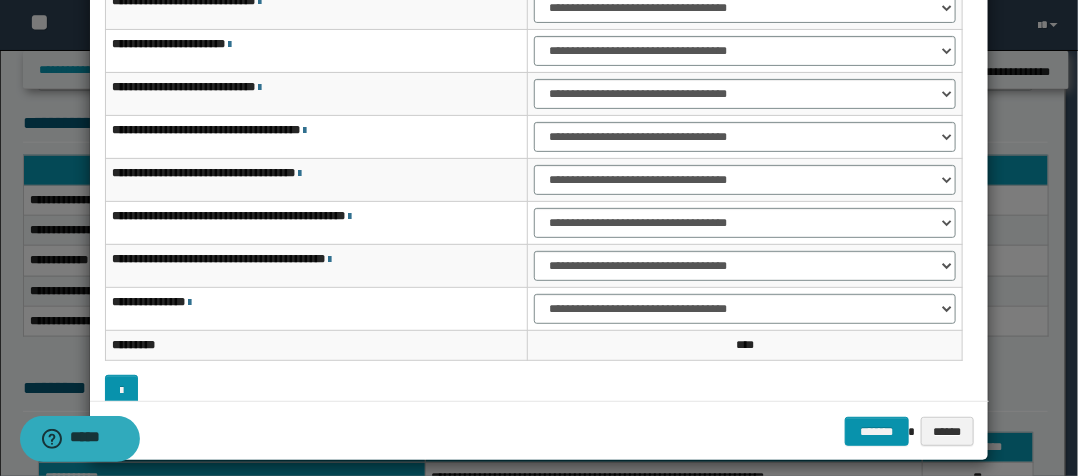 scroll, scrollTop: 102, scrollLeft: 0, axis: vertical 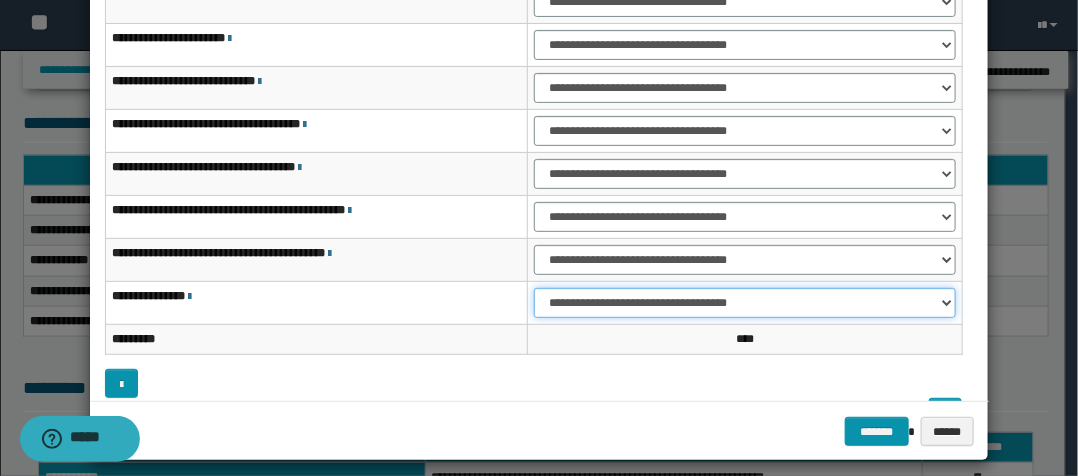 click on "**********" at bounding box center (745, 303) 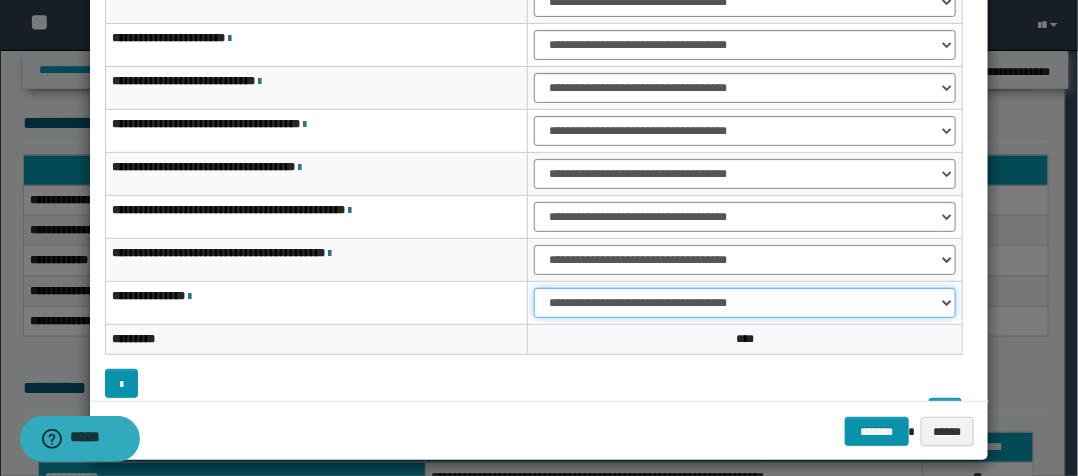 select on "***" 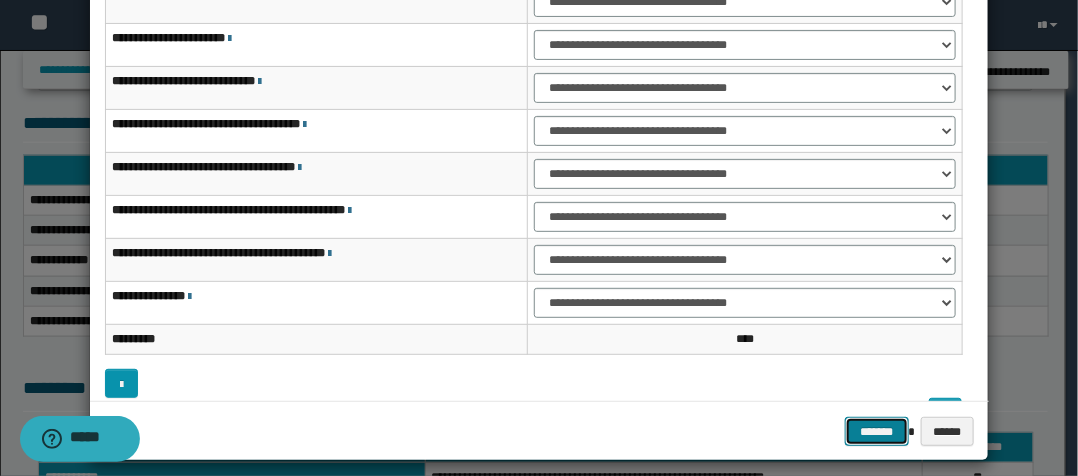 click on "*******" at bounding box center (877, 431) 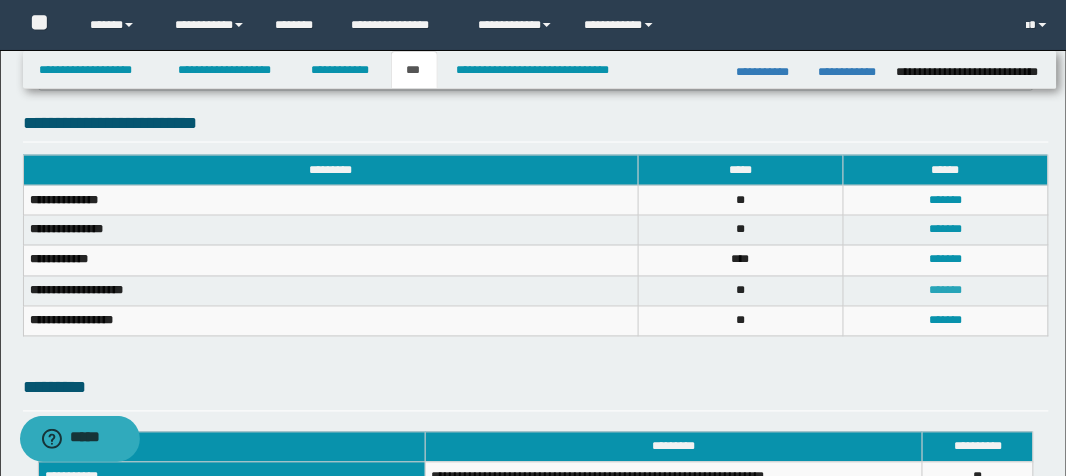 click on "*******" at bounding box center (945, 291) 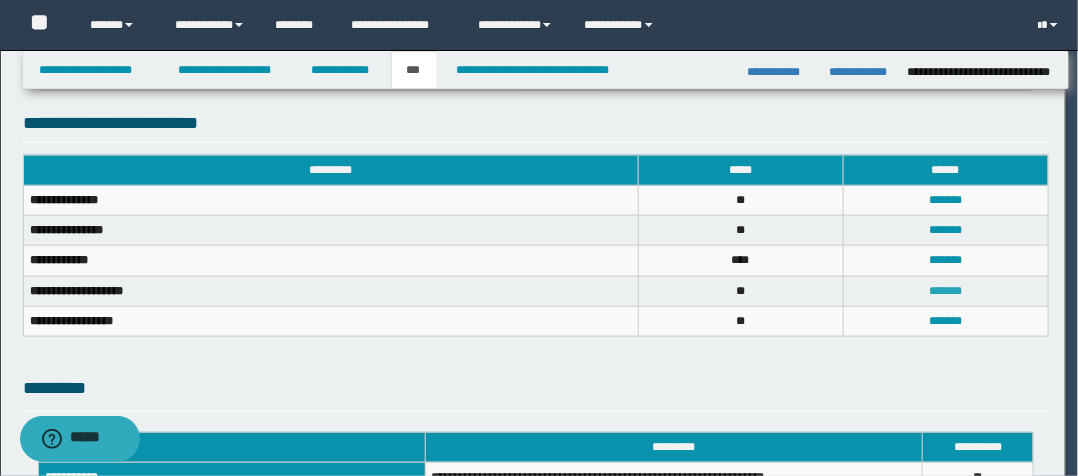 scroll, scrollTop: 0, scrollLeft: 0, axis: both 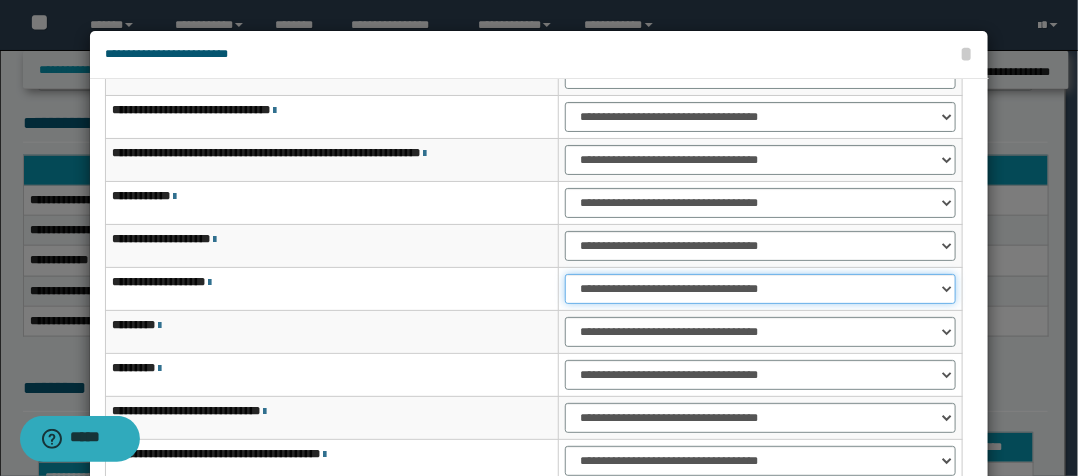 click on "**********" at bounding box center [760, 289] 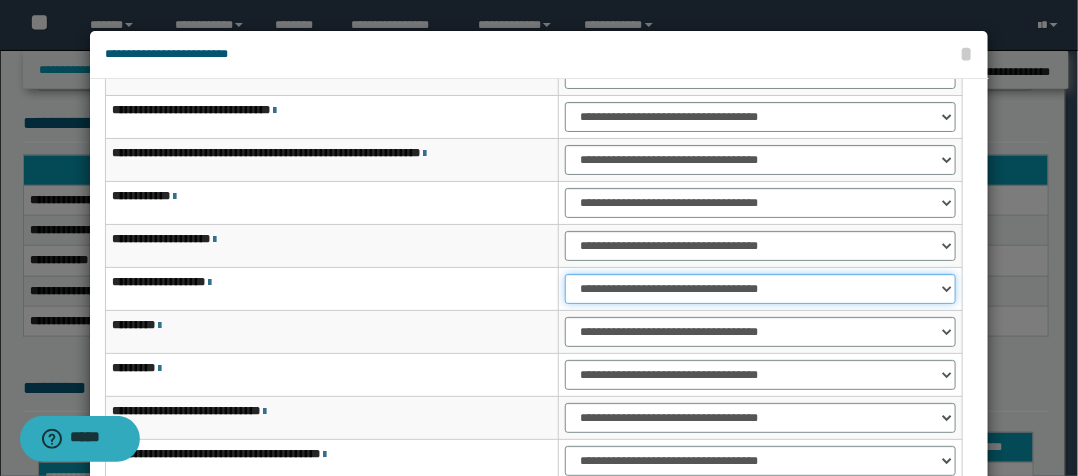 select on "***" 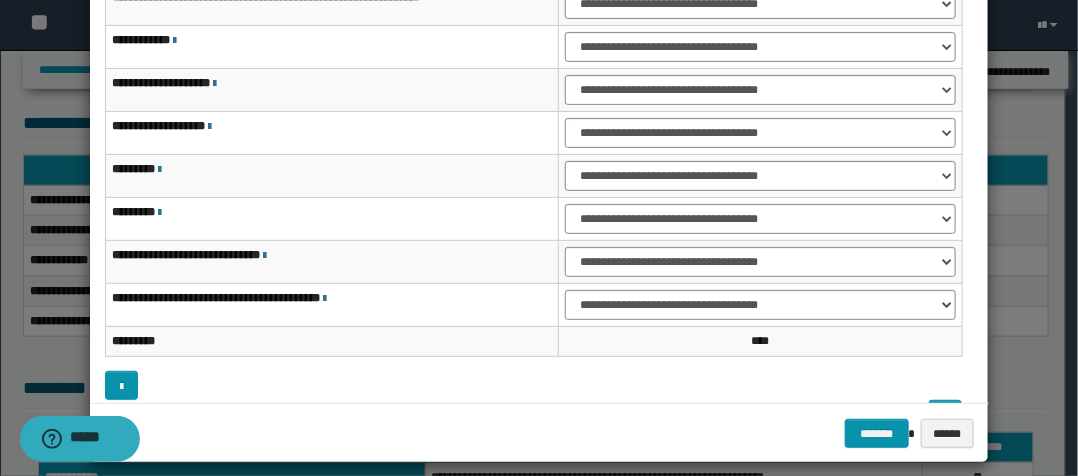 scroll, scrollTop: 172, scrollLeft: 0, axis: vertical 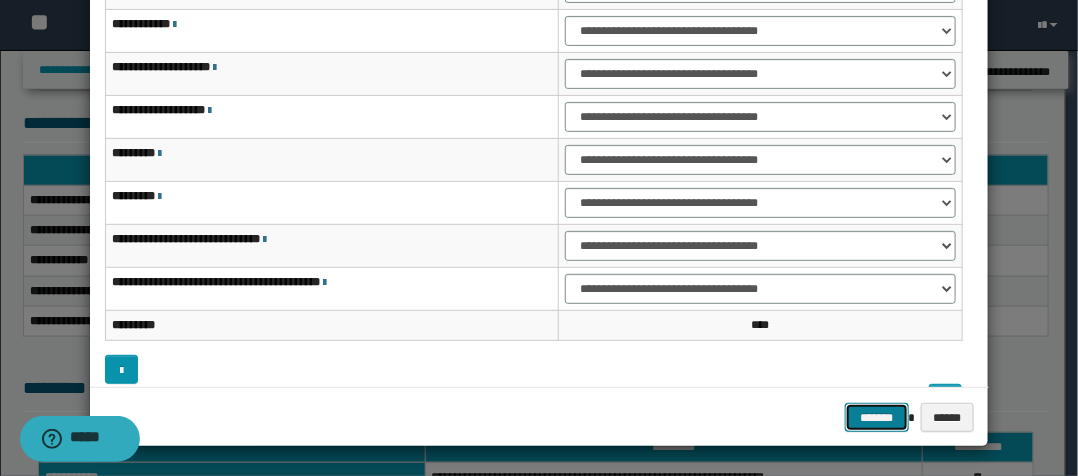 click on "*******" at bounding box center [877, 417] 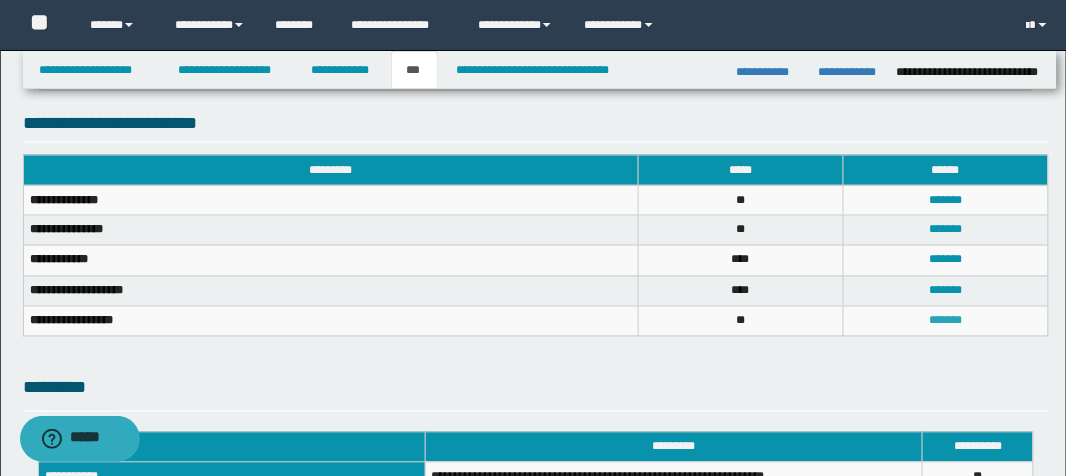 click on "*******" at bounding box center [945, 321] 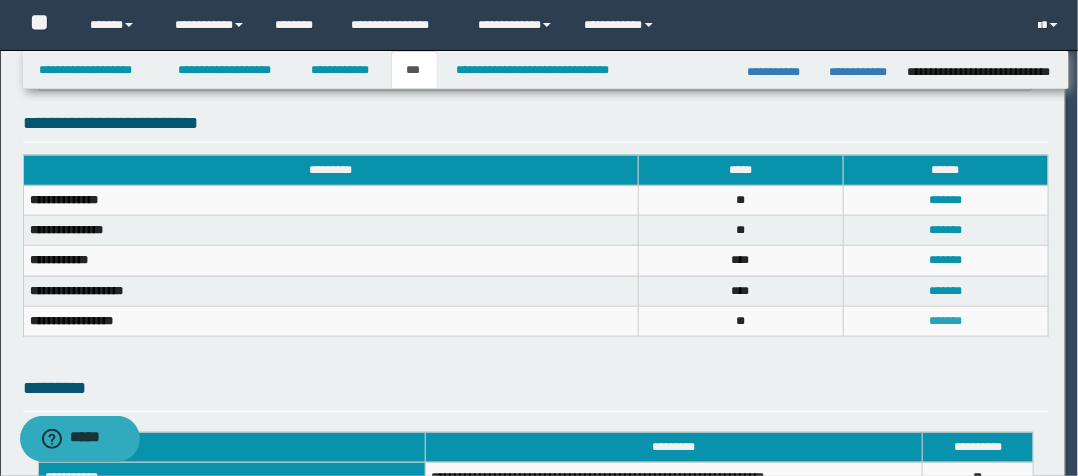 scroll, scrollTop: 0, scrollLeft: 0, axis: both 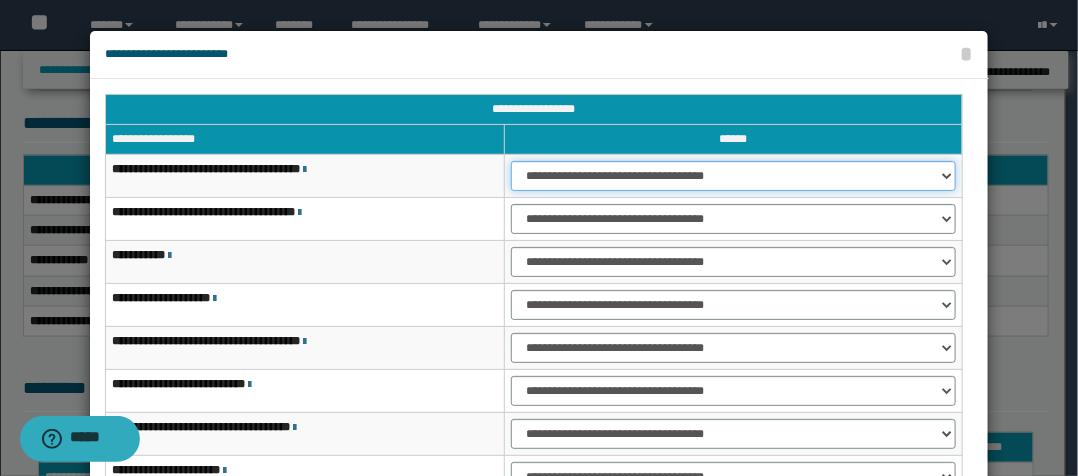 click on "**********" at bounding box center (733, 176) 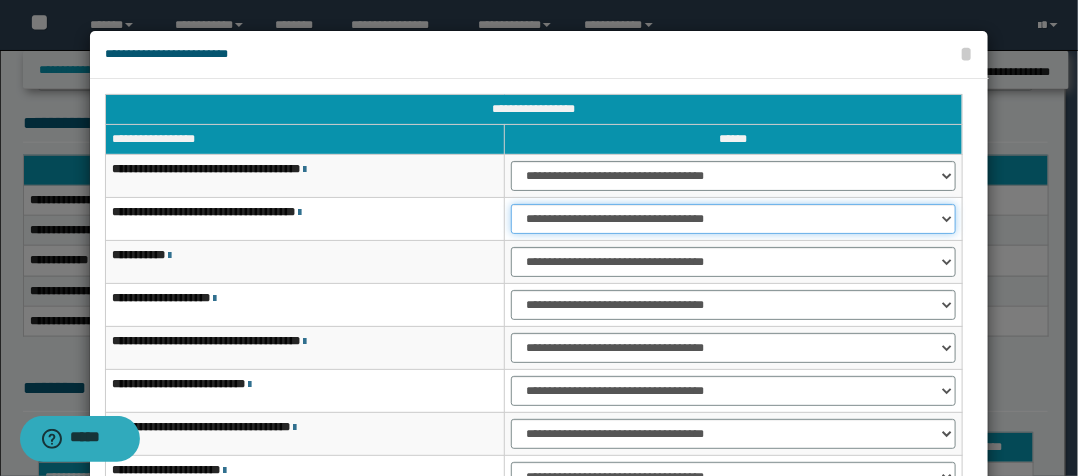 click on "**********" at bounding box center (733, 219) 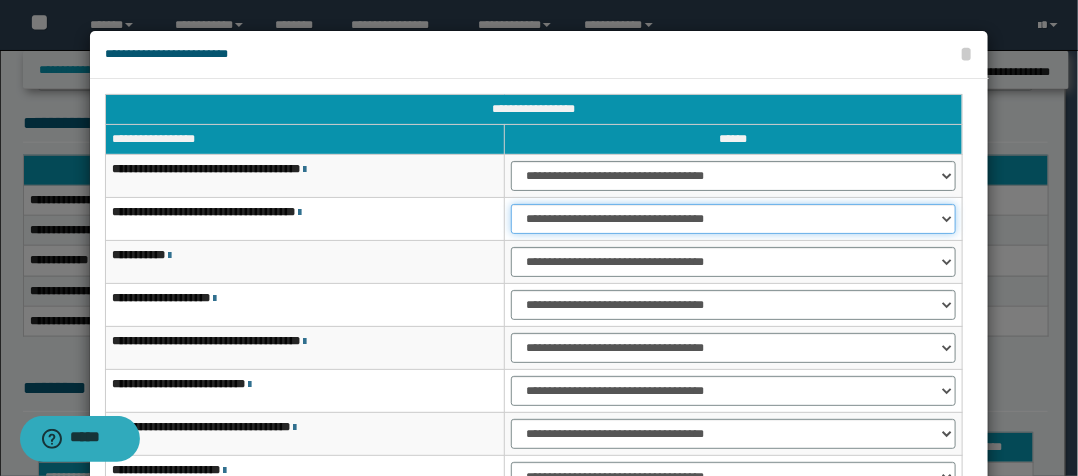 select on "***" 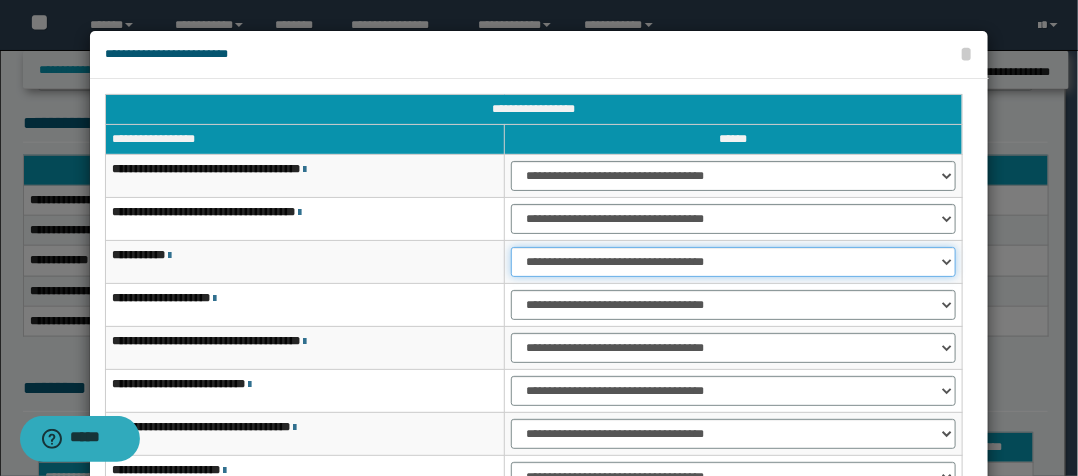 click on "**********" at bounding box center (733, 262) 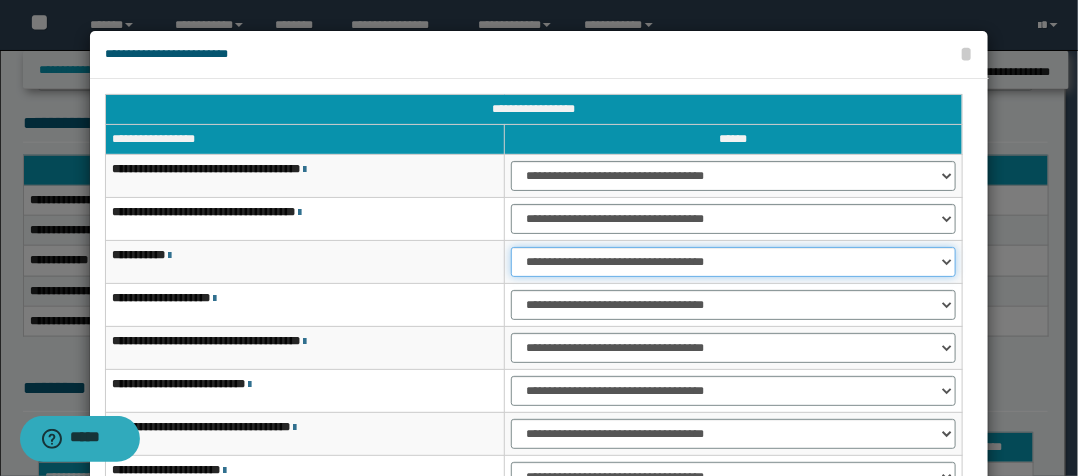 select on "***" 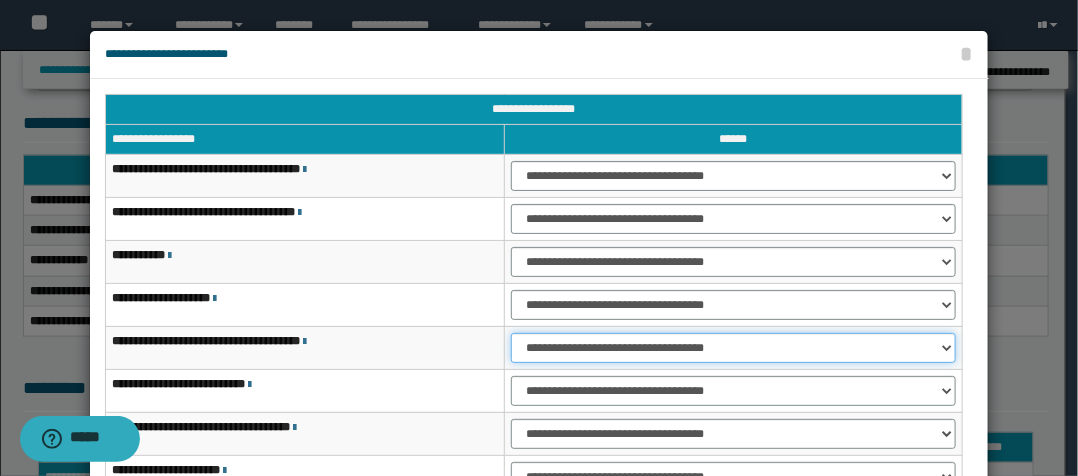 click on "**********" at bounding box center [733, 348] 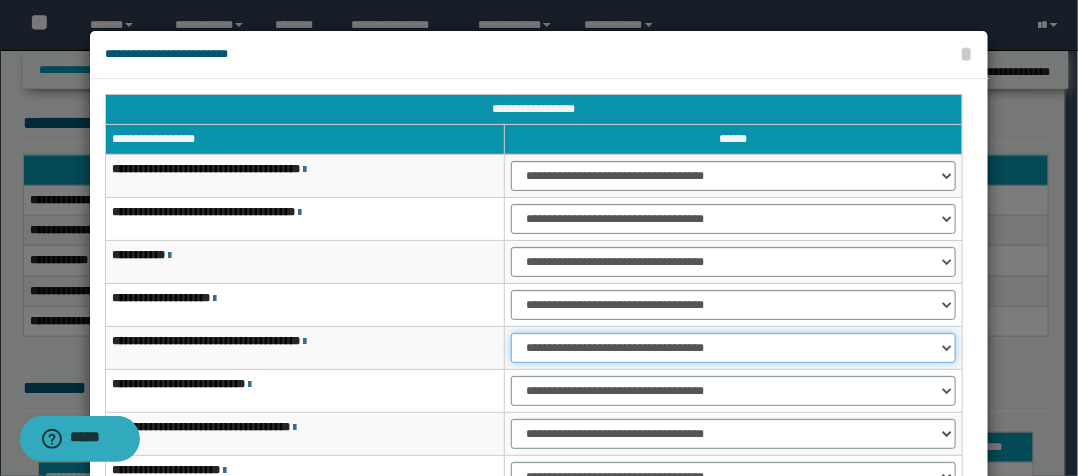 select on "***" 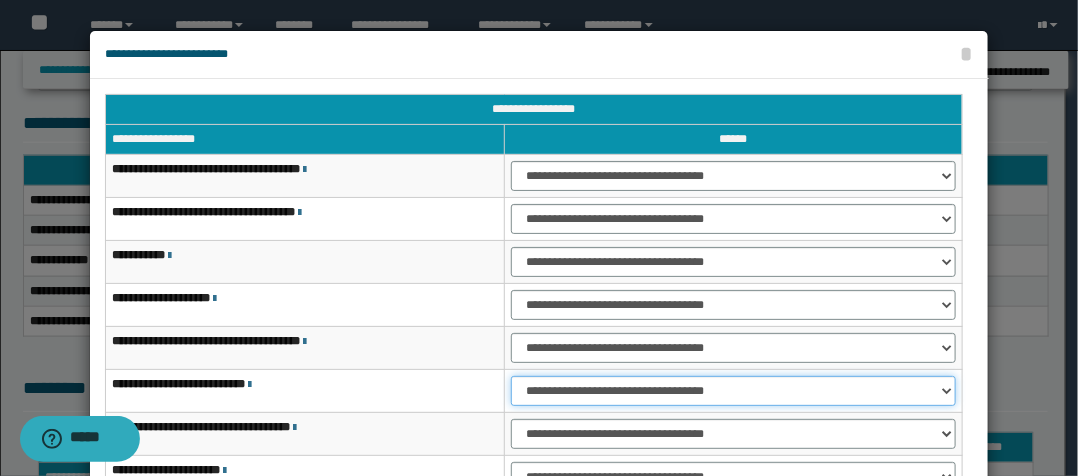click on "**********" at bounding box center (733, 391) 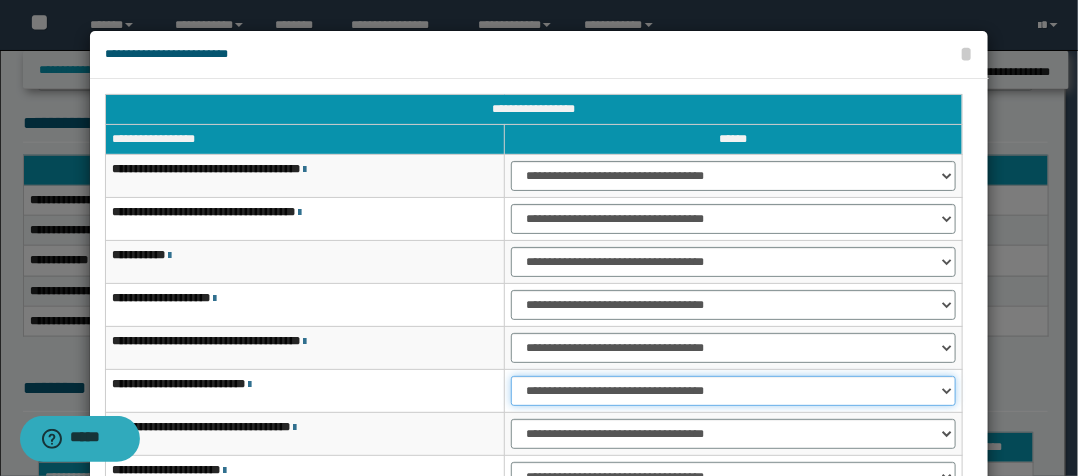 select on "***" 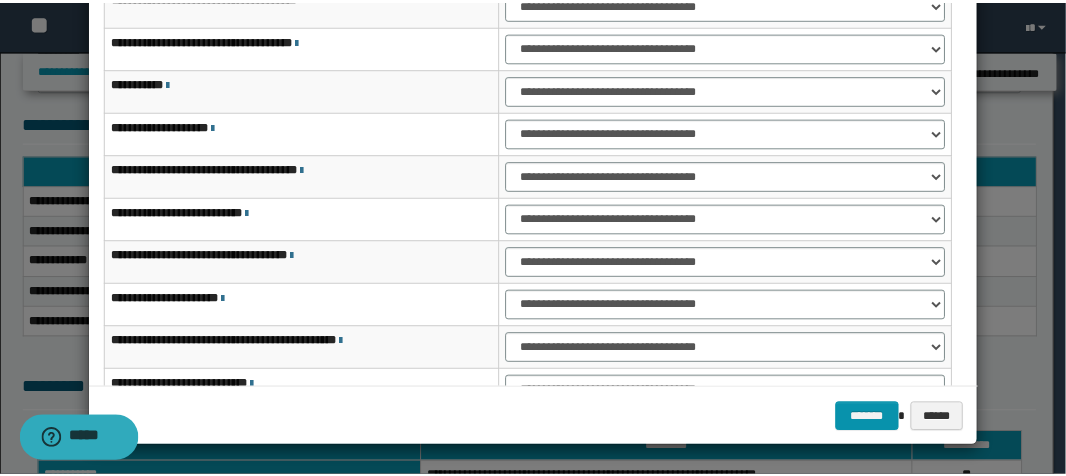 scroll, scrollTop: 172, scrollLeft: 0, axis: vertical 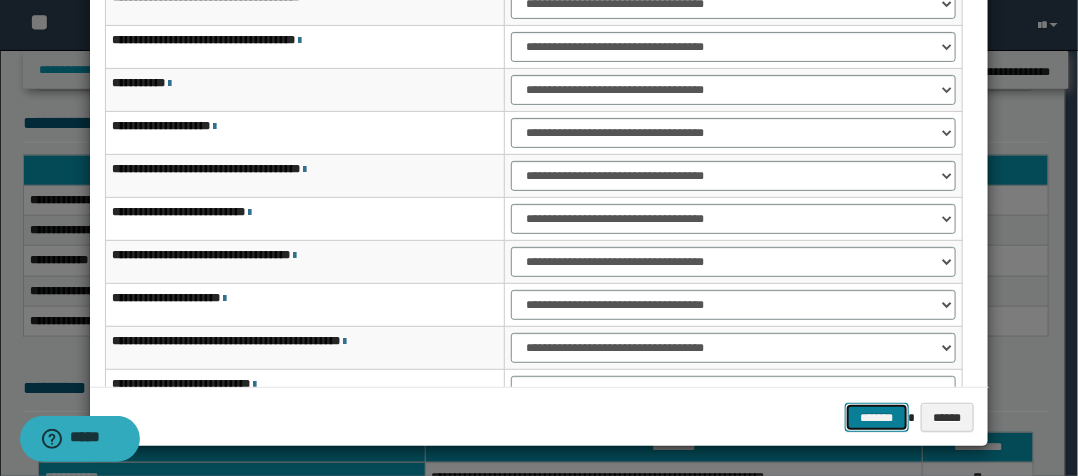 click on "*******" at bounding box center (877, 417) 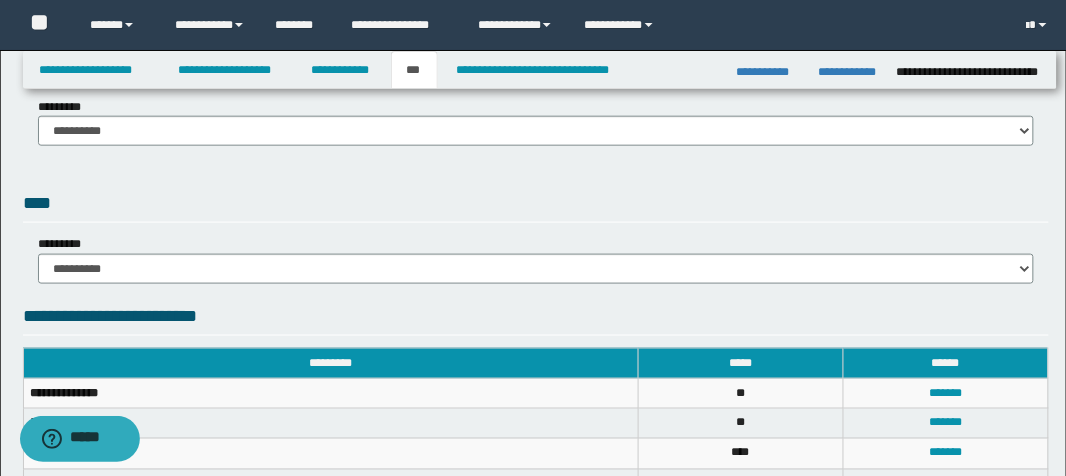 scroll, scrollTop: 382, scrollLeft: 0, axis: vertical 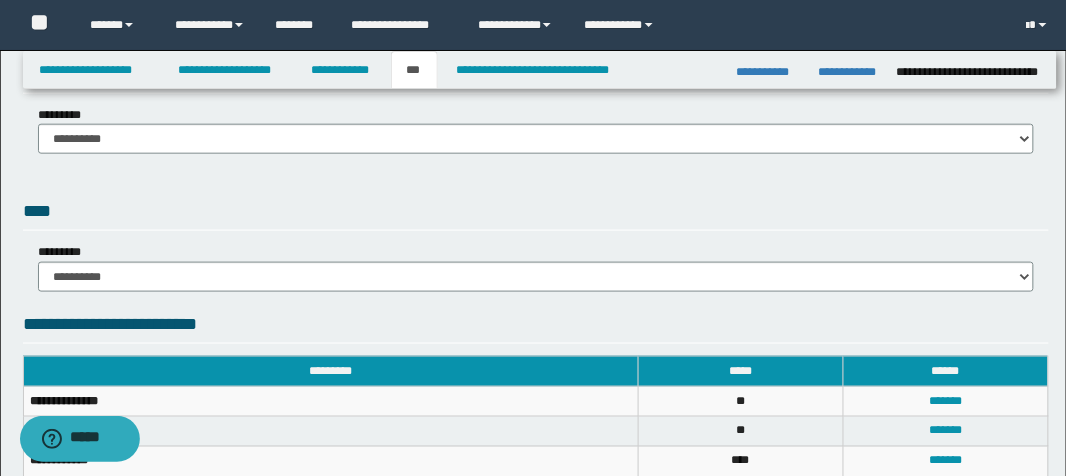 click on "***" at bounding box center (415, 70) 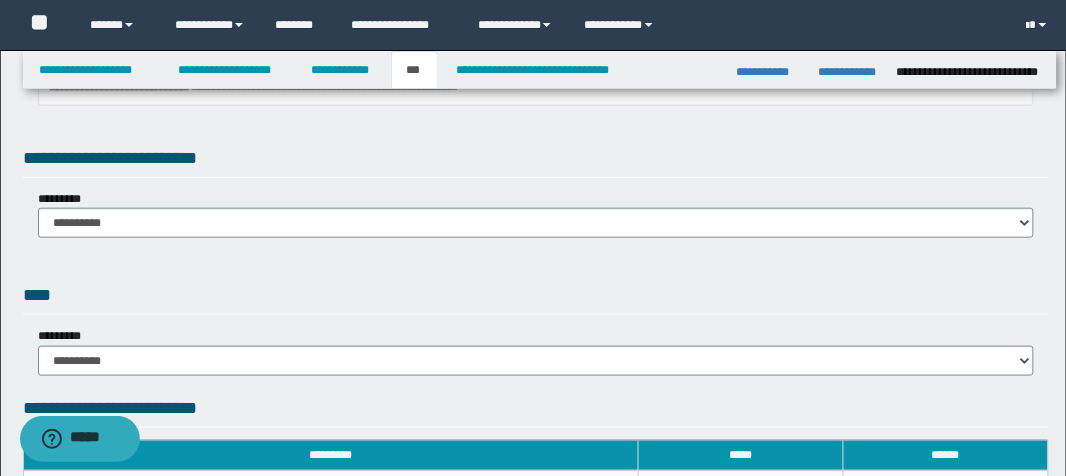scroll, scrollTop: 302, scrollLeft: 0, axis: vertical 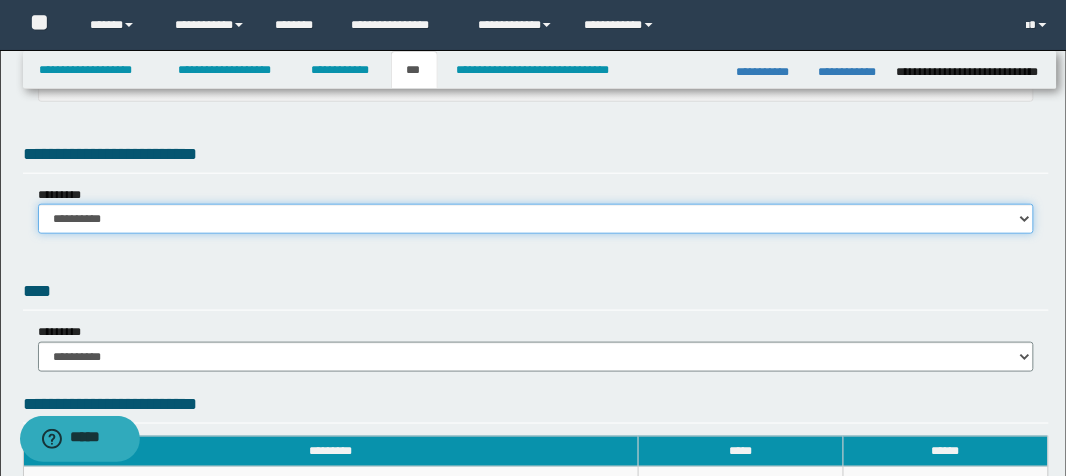 click on "**********" at bounding box center [536, 219] 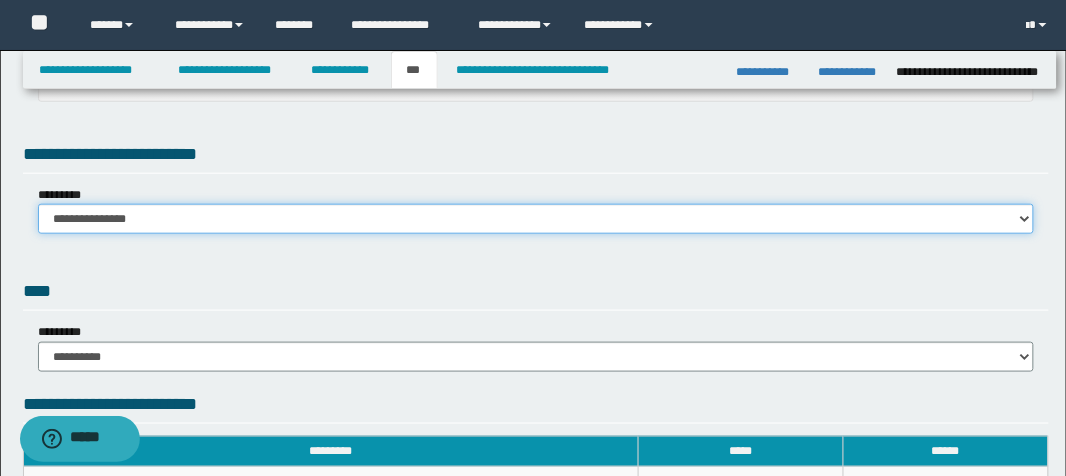 click on "**********" at bounding box center [536, 219] 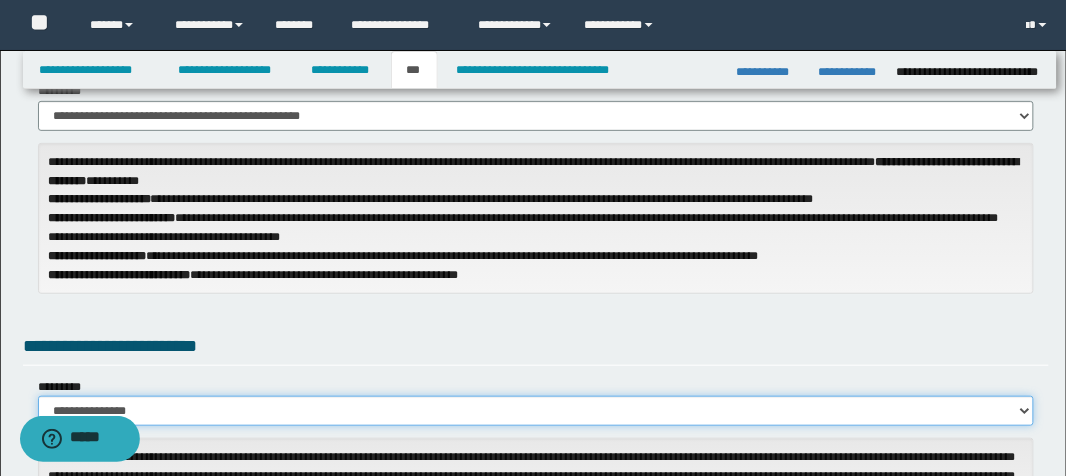scroll, scrollTop: 106, scrollLeft: 0, axis: vertical 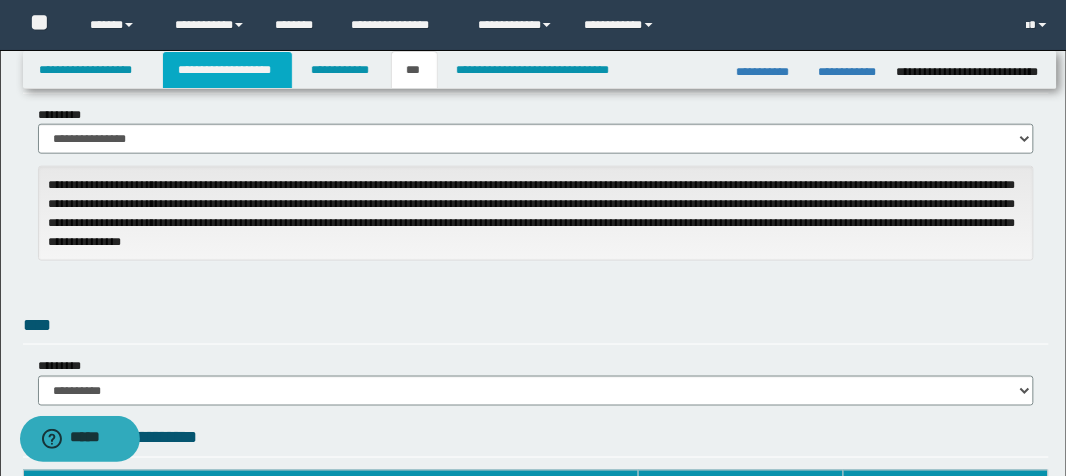 click on "**********" at bounding box center [227, 70] 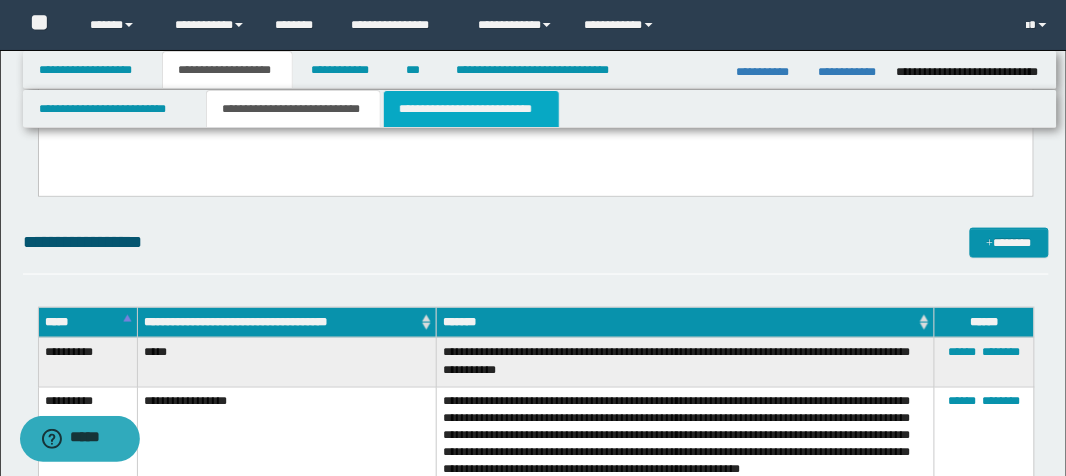 click on "**********" at bounding box center (471, 109) 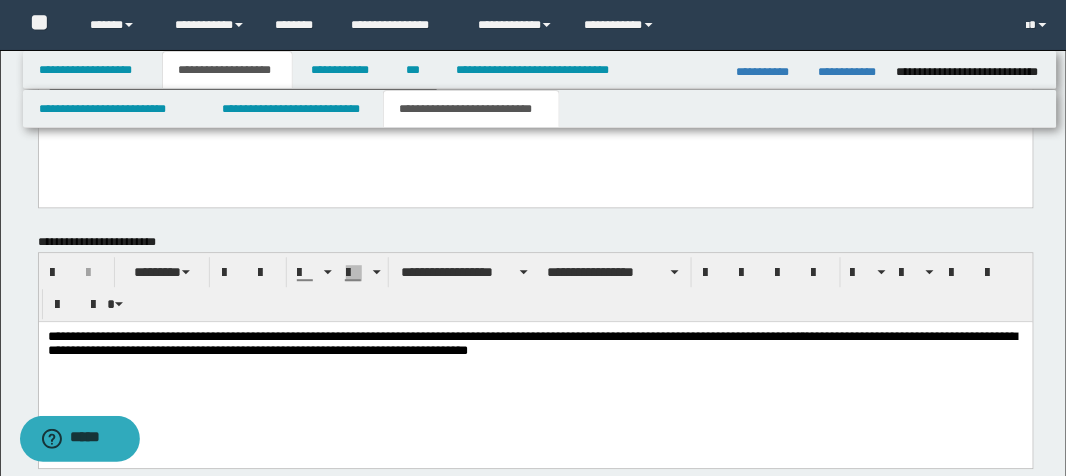 scroll, scrollTop: 1021, scrollLeft: 0, axis: vertical 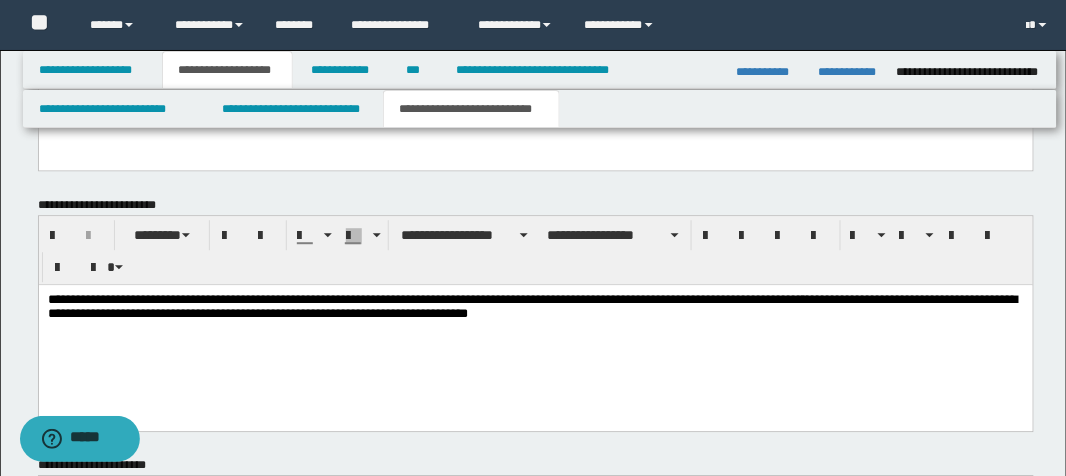 click on "**********" at bounding box center (535, 307) 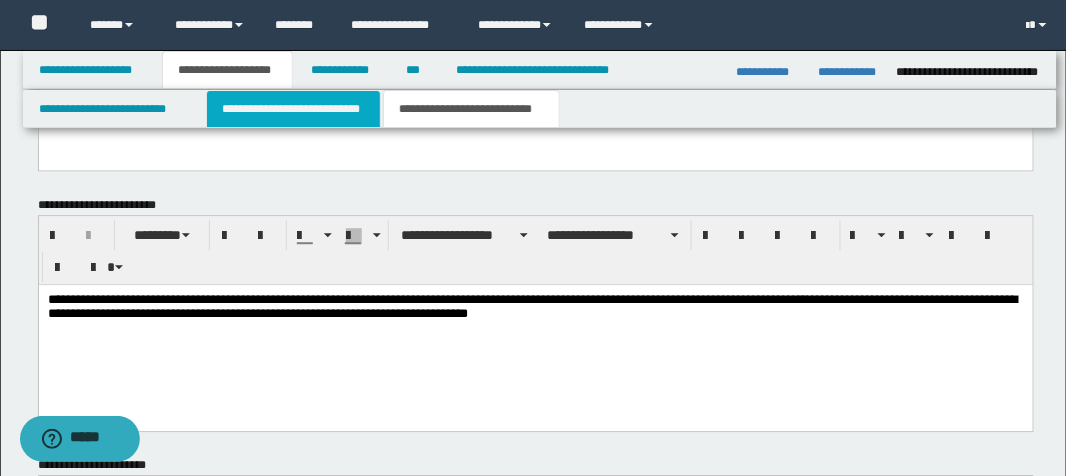 click on "**********" at bounding box center [293, 109] 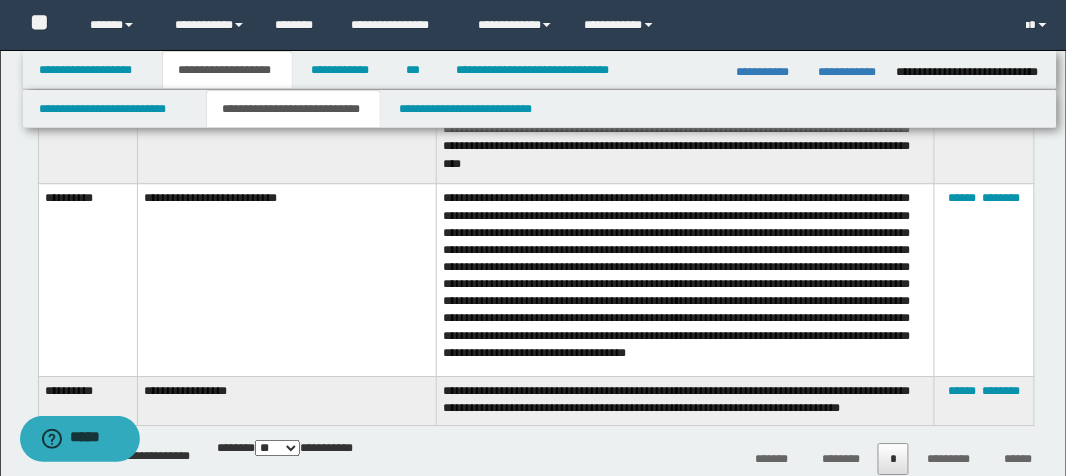 scroll, scrollTop: 1077, scrollLeft: 0, axis: vertical 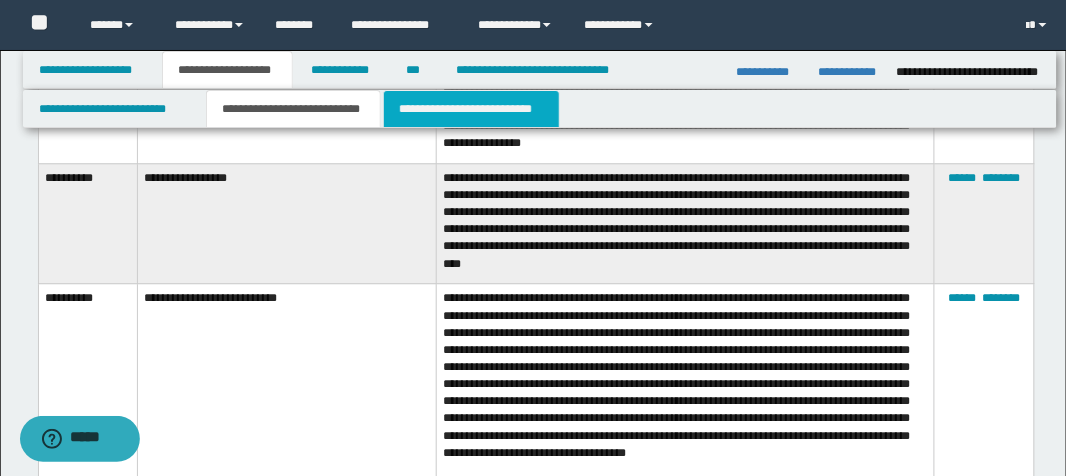 click on "**********" at bounding box center (471, 109) 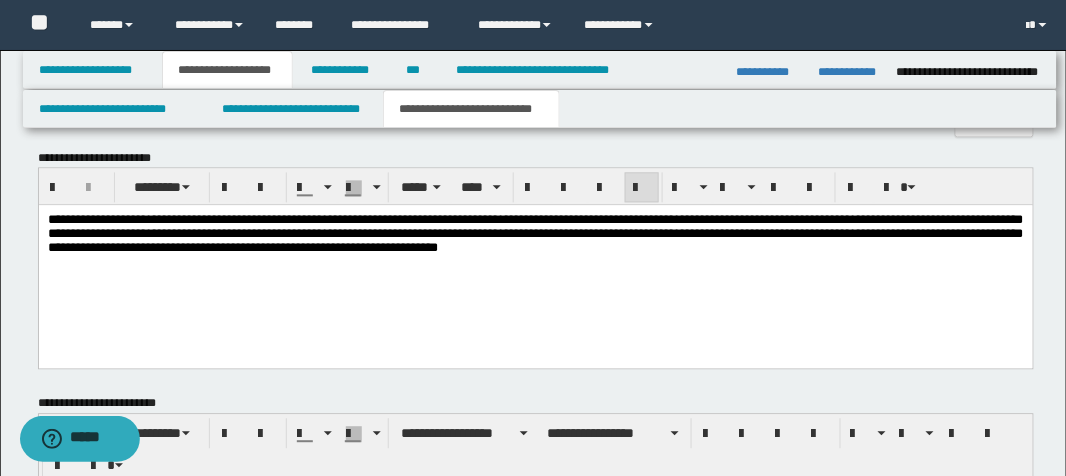scroll, scrollTop: 829, scrollLeft: 0, axis: vertical 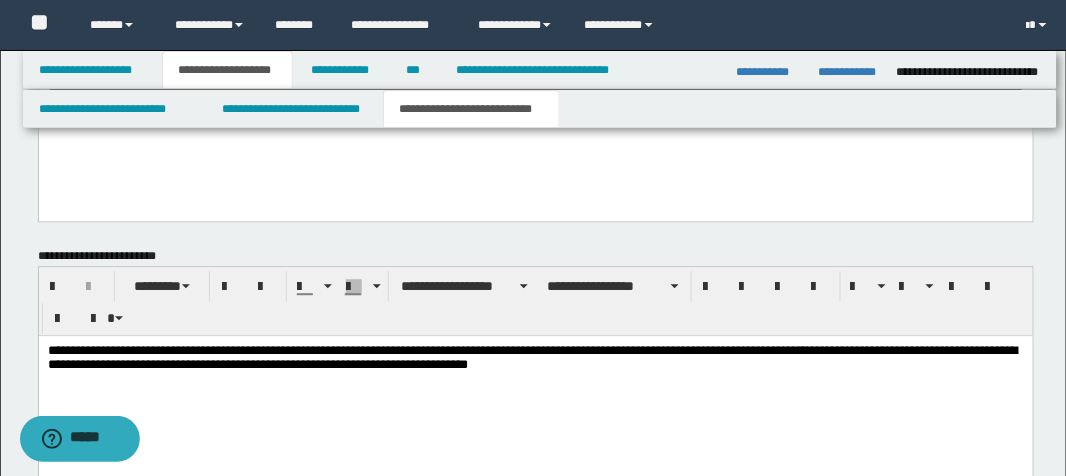 click on "**********" at bounding box center (535, 358) 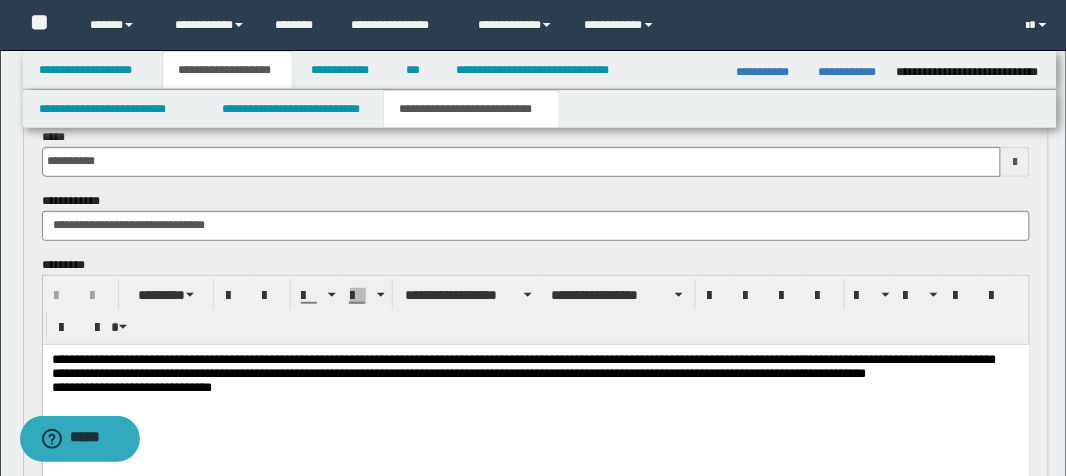 scroll, scrollTop: 104, scrollLeft: 0, axis: vertical 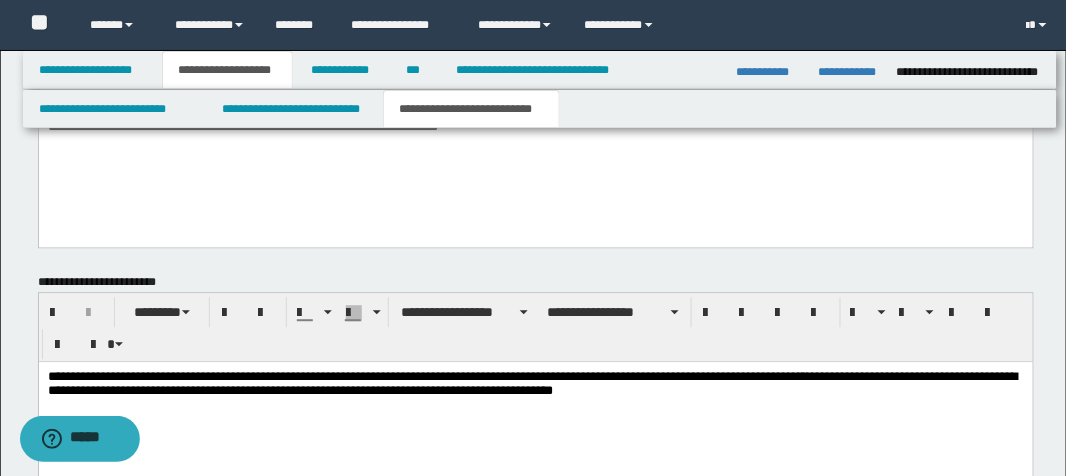 click on "**********" at bounding box center [535, 384] 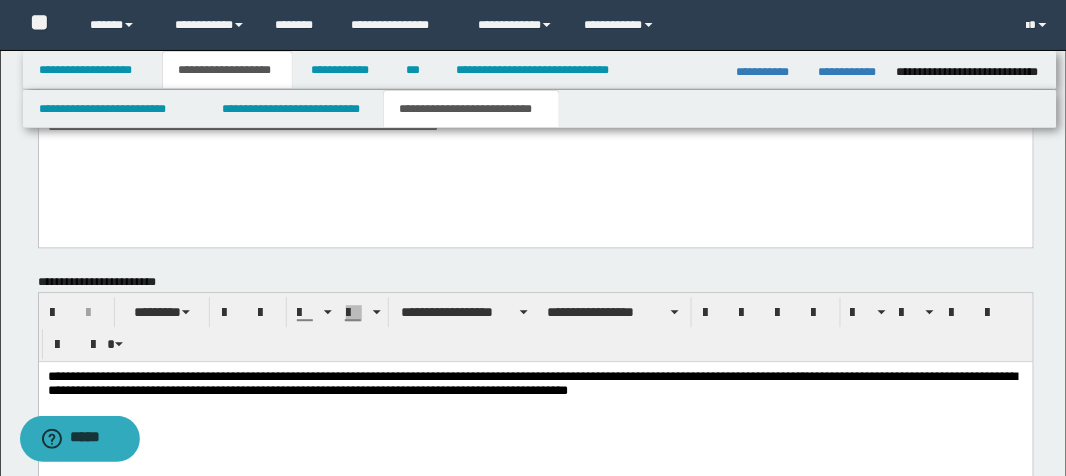 click on "**********" at bounding box center (535, 384) 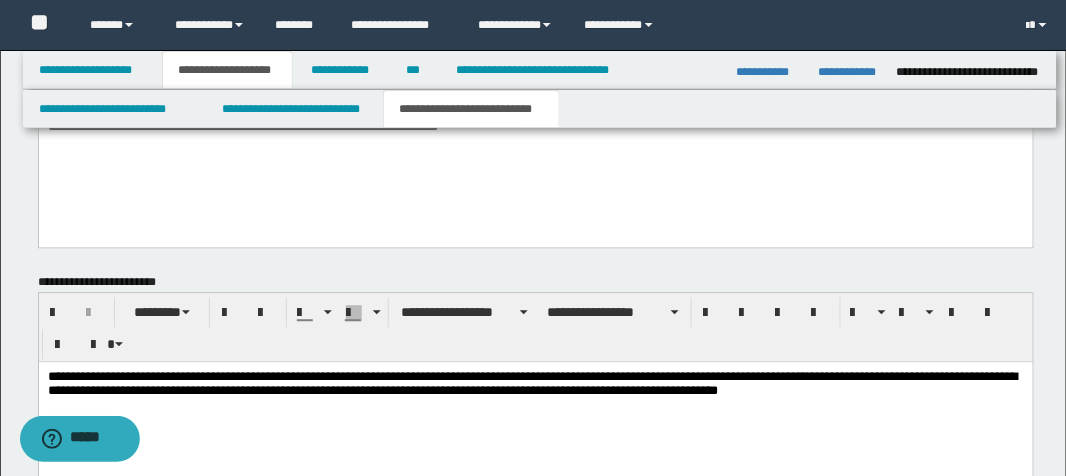 click on "**********" at bounding box center [535, 384] 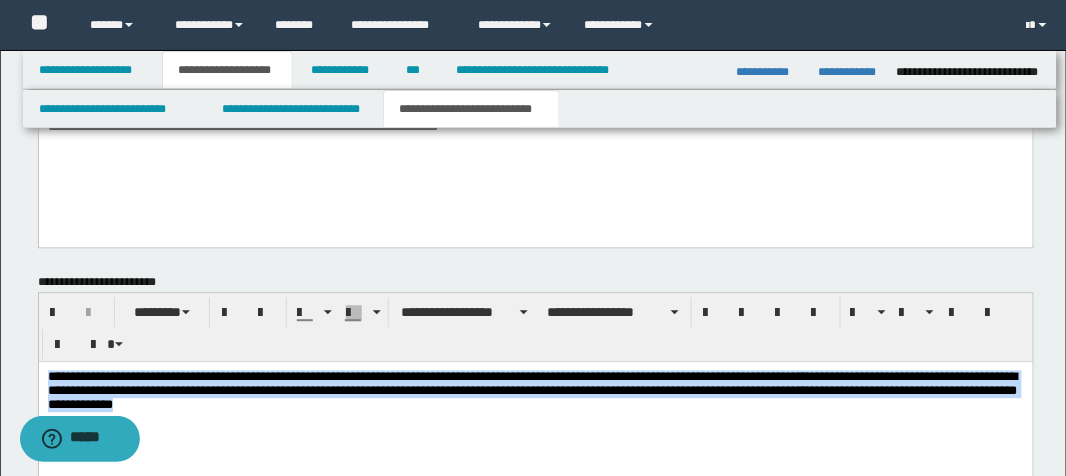 drag, startPoint x: 48, startPoint y: 378, endPoint x: 378, endPoint y: 453, distance: 338.41544 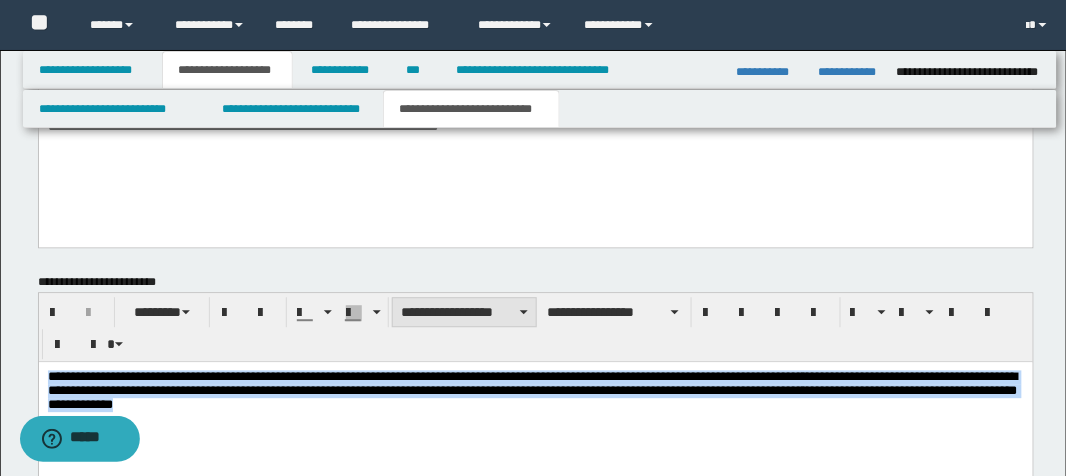 click at bounding box center [524, 312] 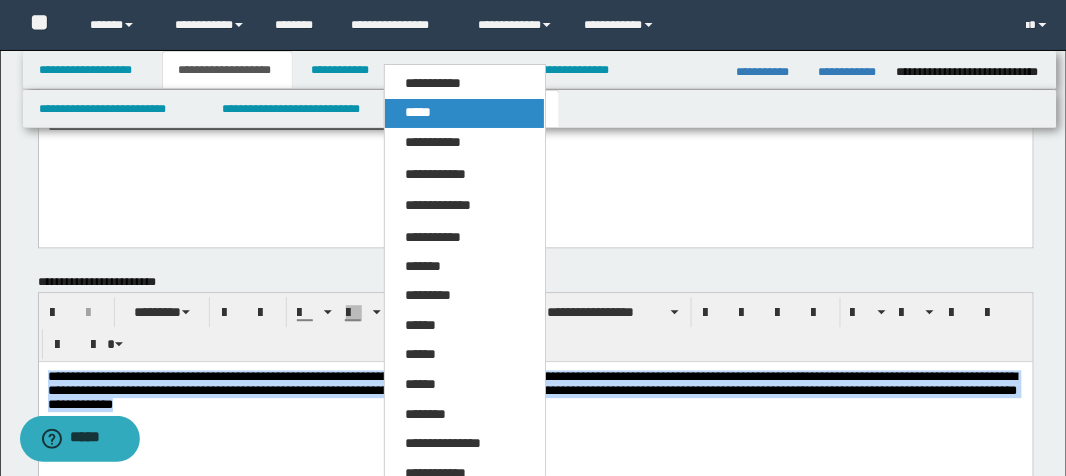 click on "*****" at bounding box center (464, 113) 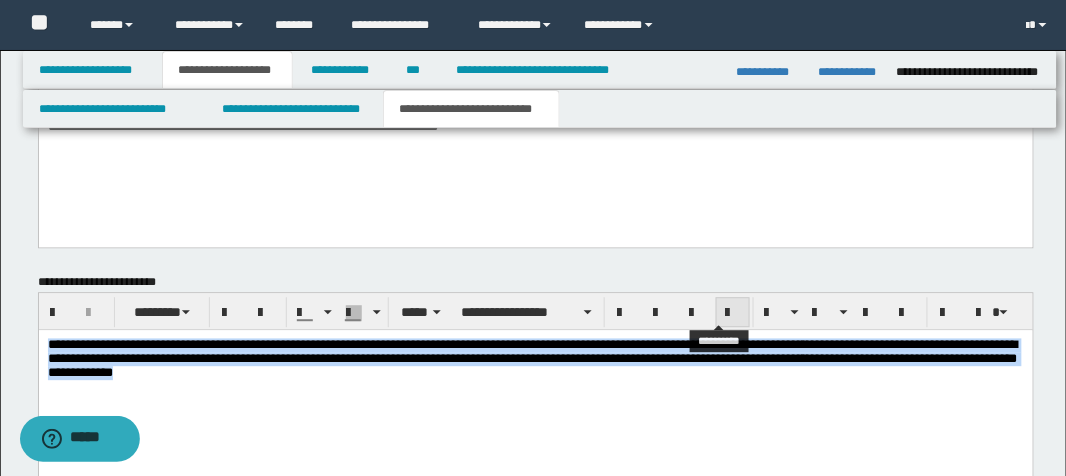 click at bounding box center [733, 313] 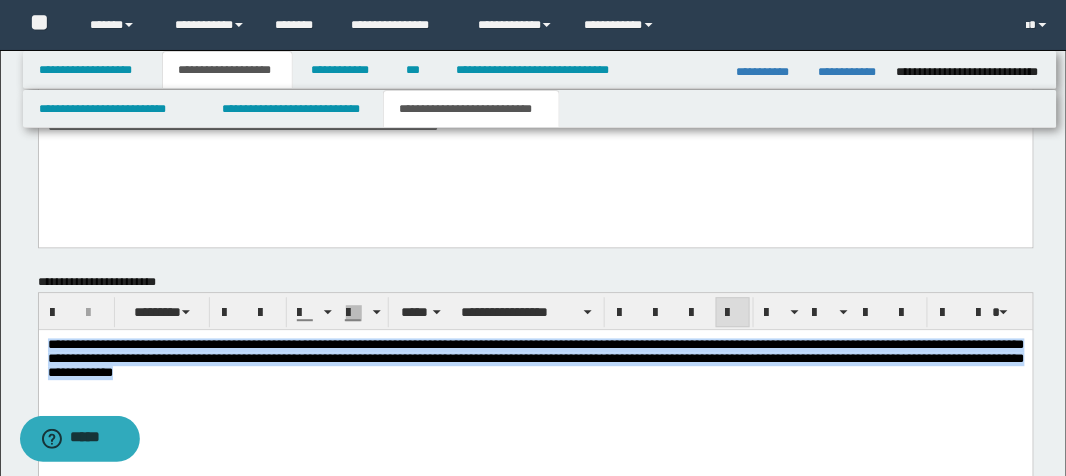 click on "**********" at bounding box center (535, 385) 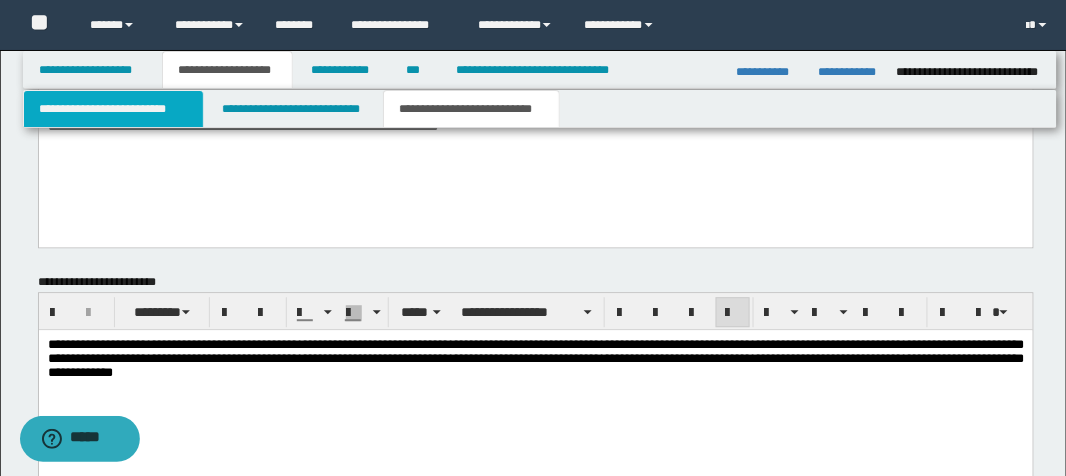 click on "**********" at bounding box center [114, 109] 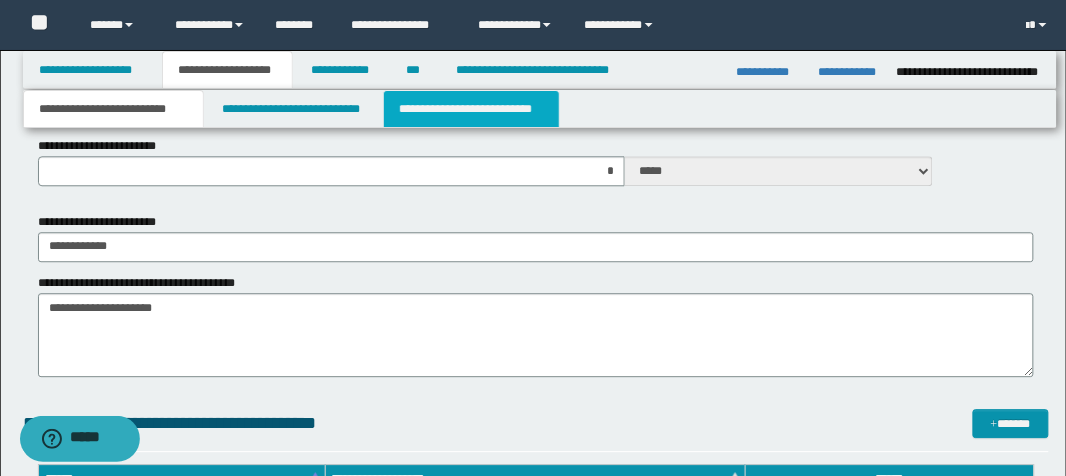 click on "**********" at bounding box center [471, 109] 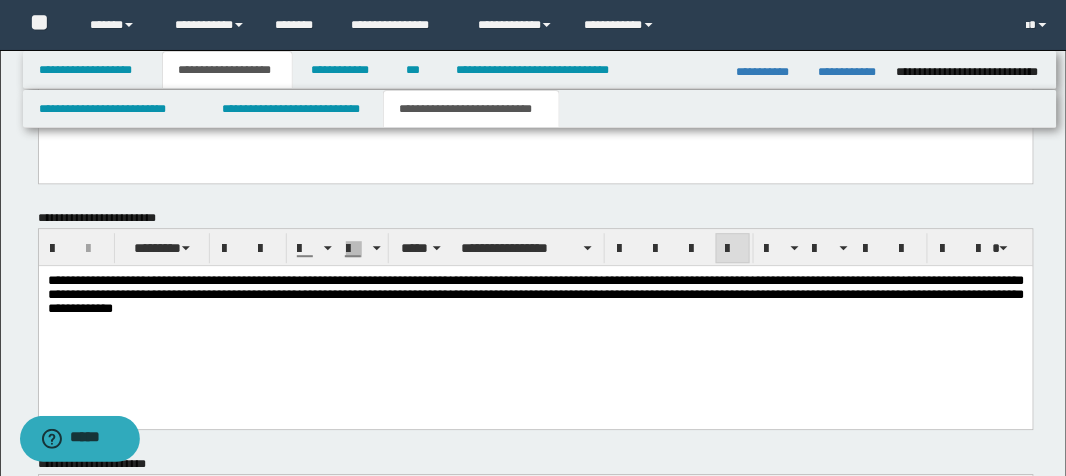 scroll, scrollTop: 928, scrollLeft: 0, axis: vertical 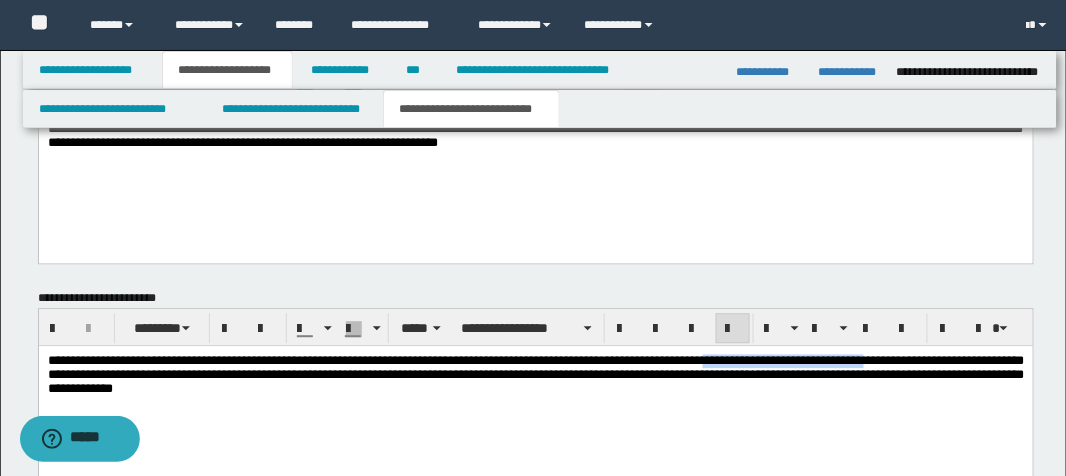 drag, startPoint x: 906, startPoint y: 365, endPoint x: 127, endPoint y: 380, distance: 779.1444 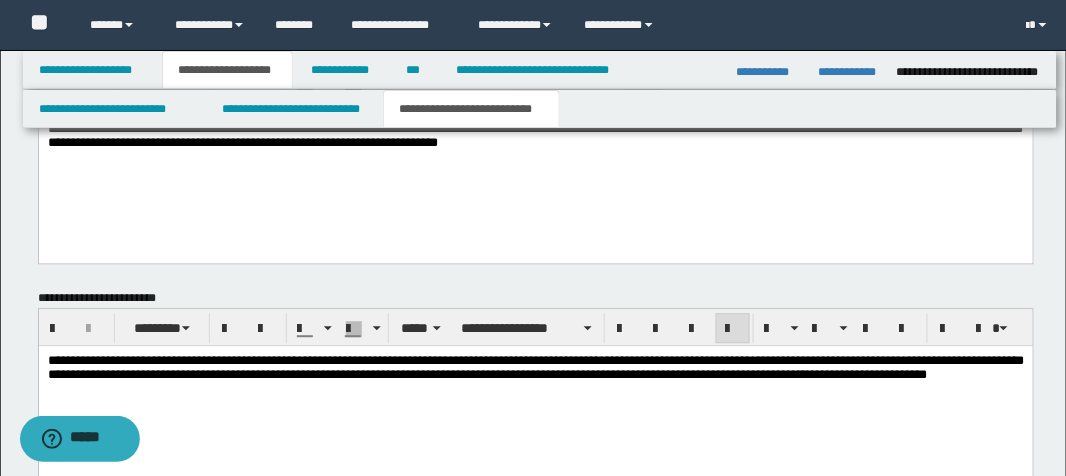 click on "**********" at bounding box center (535, 376) 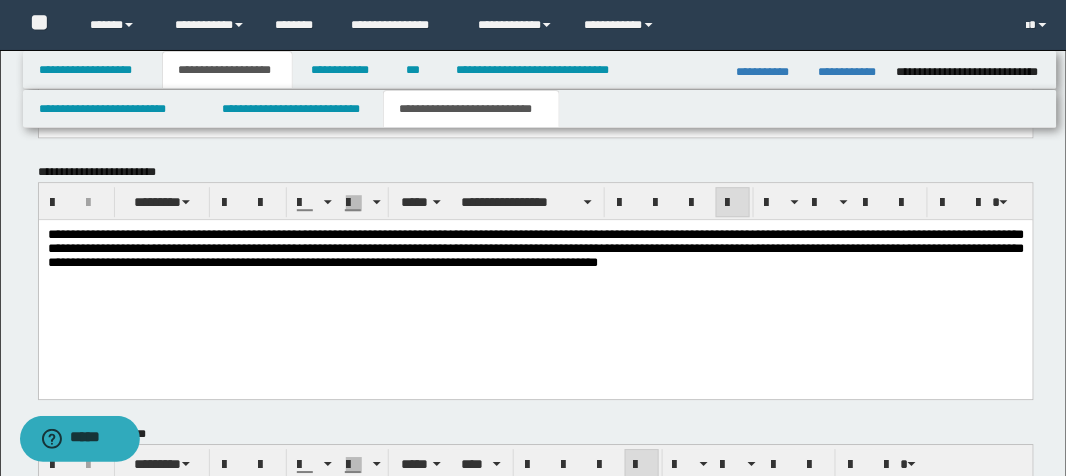 scroll, scrollTop: 1088, scrollLeft: 0, axis: vertical 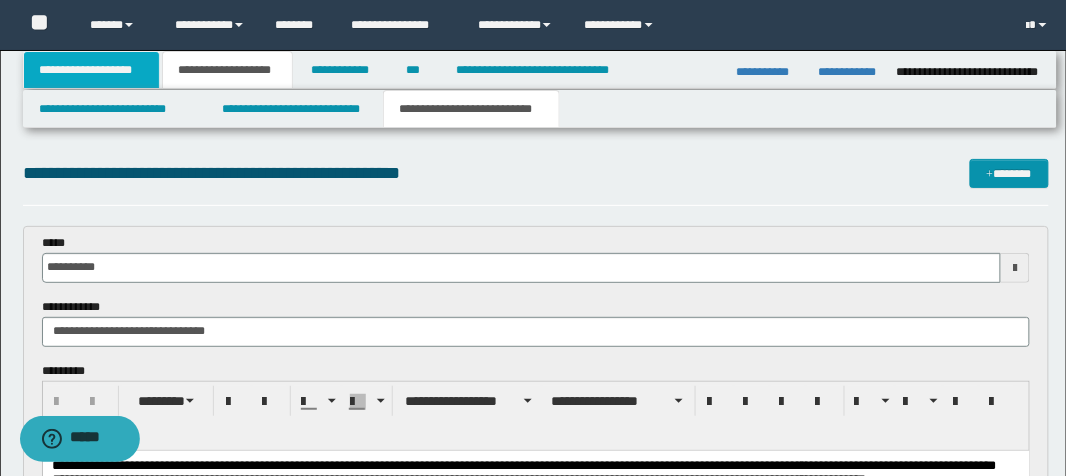 click on "**********" at bounding box center (92, 70) 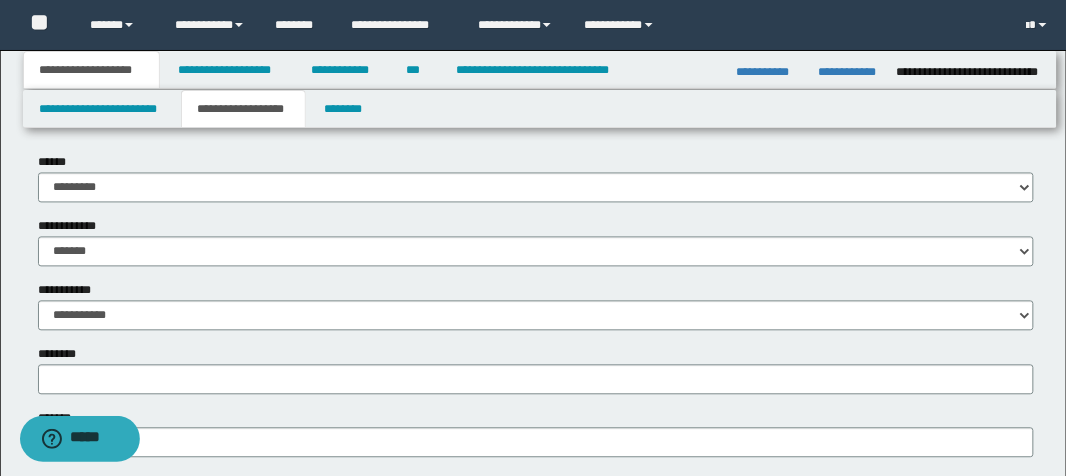 scroll, scrollTop: 691, scrollLeft: 0, axis: vertical 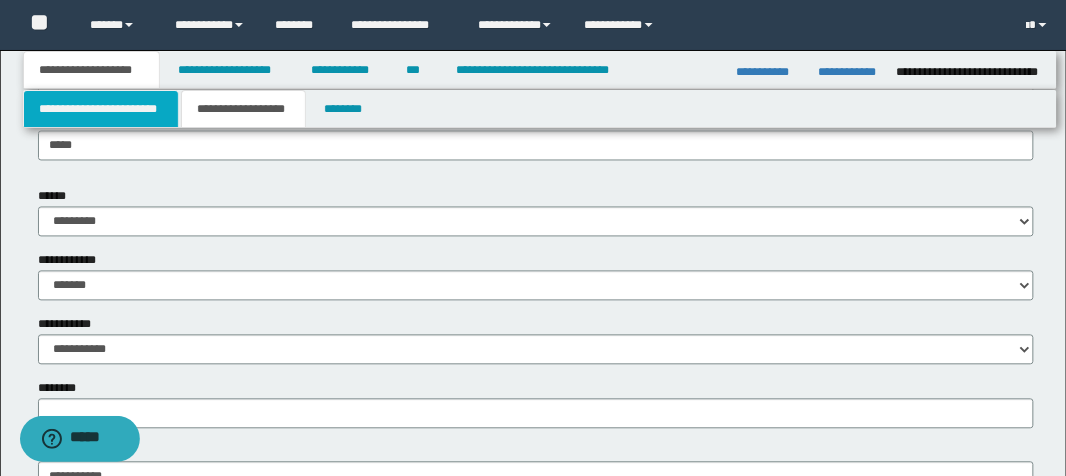 click on "**********" at bounding box center (101, 109) 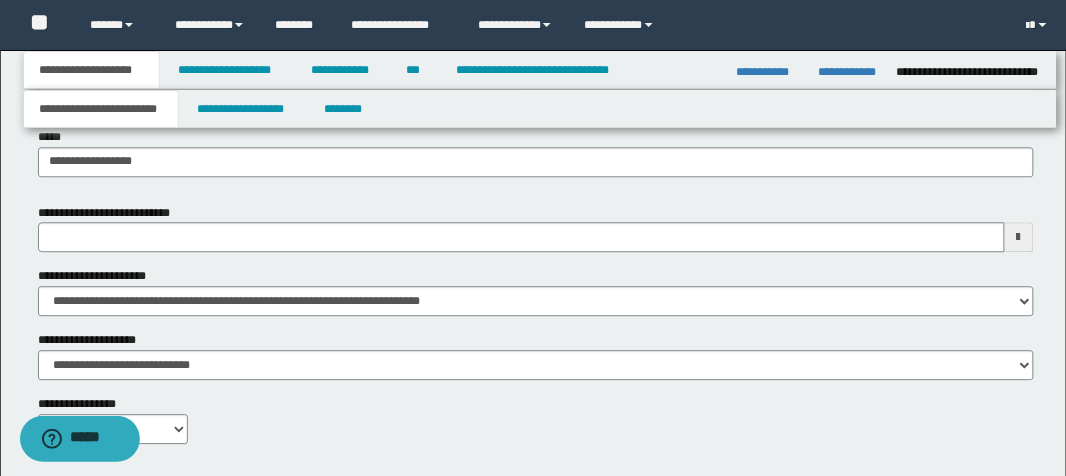 scroll, scrollTop: 930, scrollLeft: 0, axis: vertical 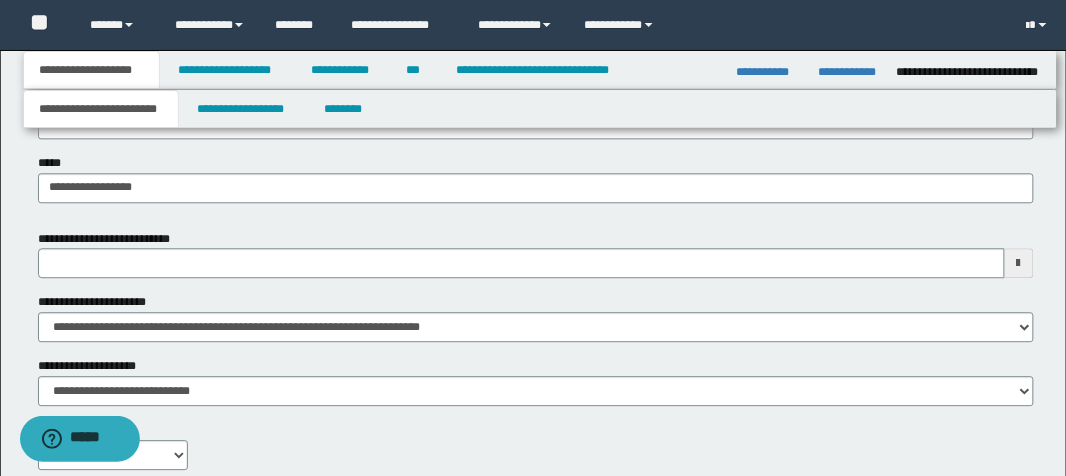 click at bounding box center [1019, 263] 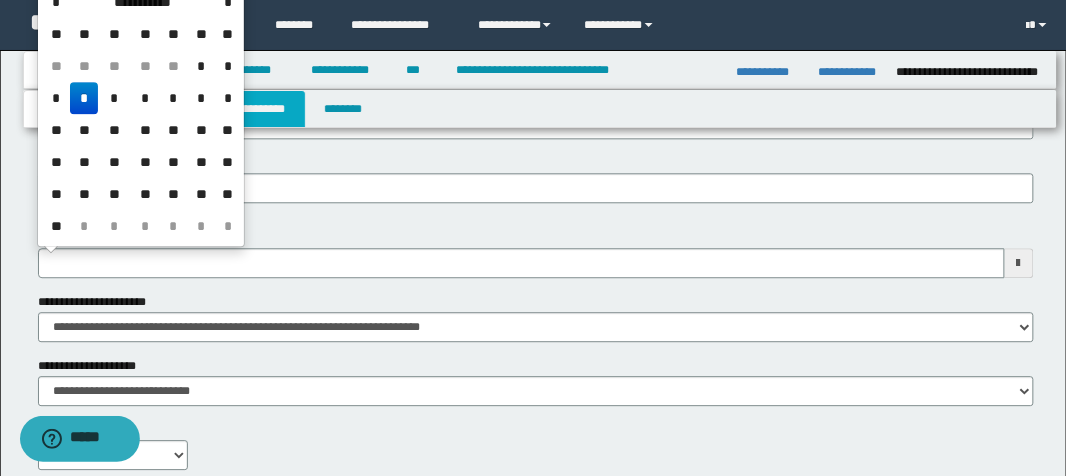 click on "*" at bounding box center (201, 98) 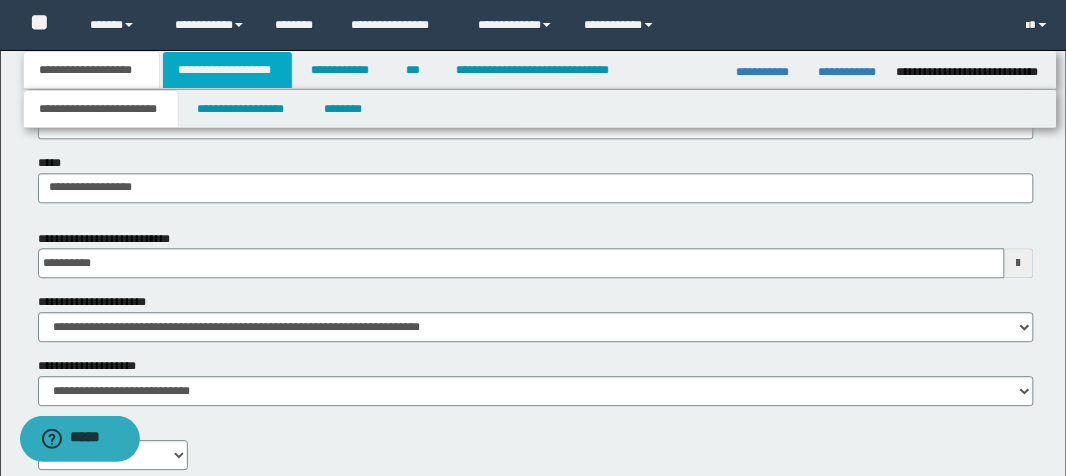 click on "**********" at bounding box center [227, 70] 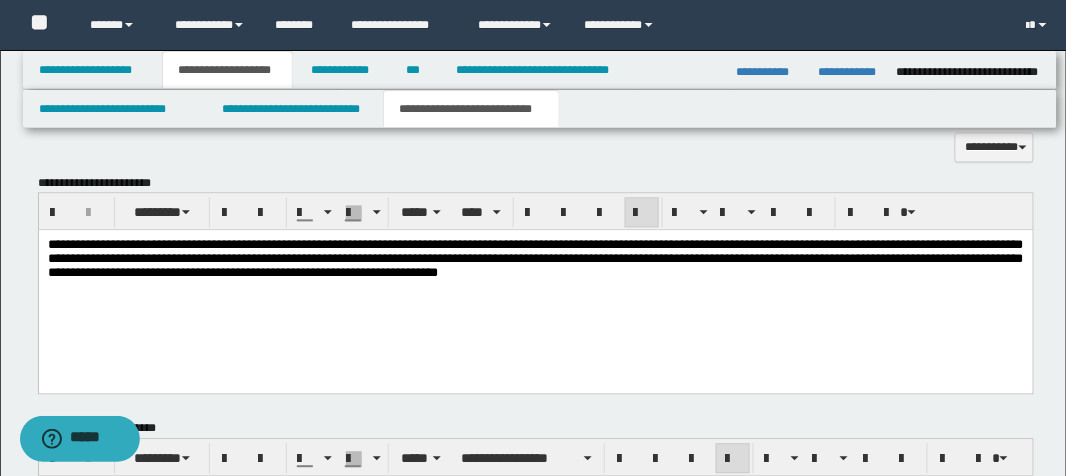 scroll, scrollTop: 784, scrollLeft: 0, axis: vertical 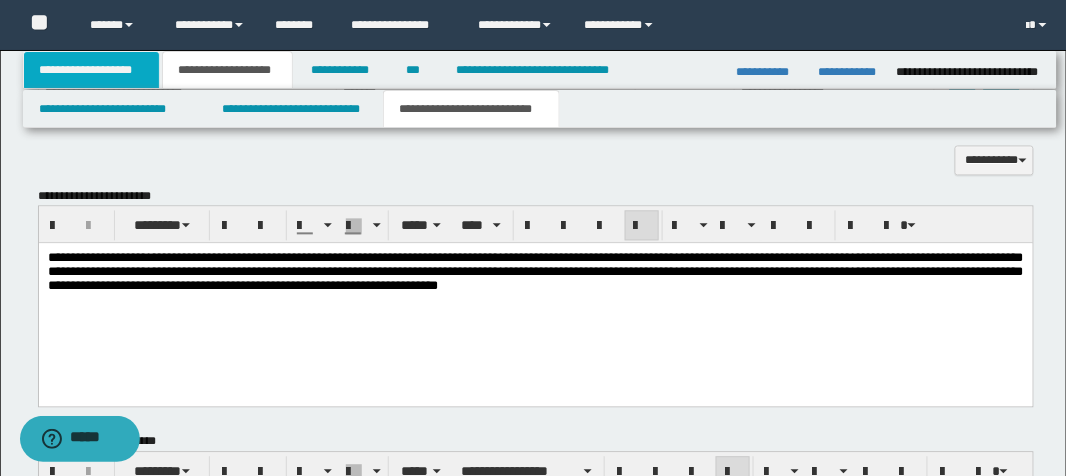 click on "**********" at bounding box center [92, 70] 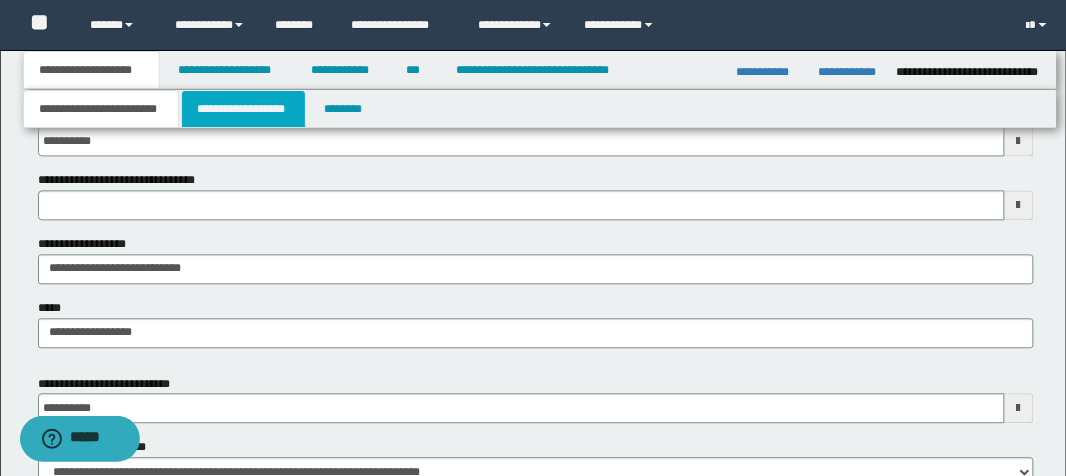 click on "**********" at bounding box center [243, 109] 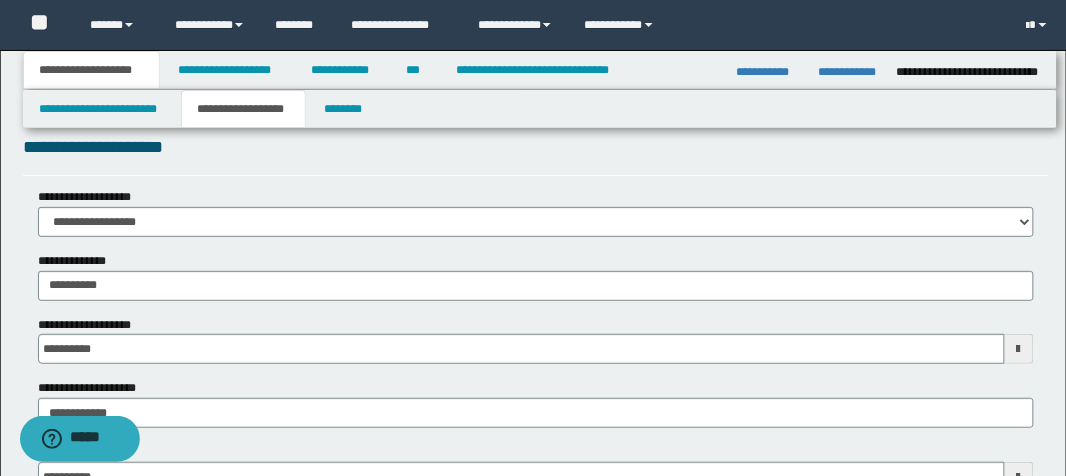 scroll, scrollTop: 0, scrollLeft: 0, axis: both 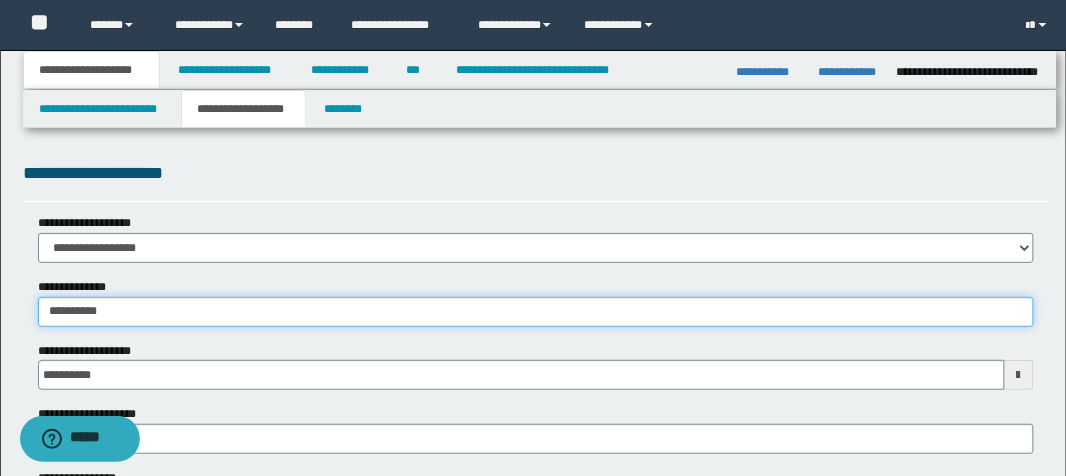drag, startPoint x: 138, startPoint y: 311, endPoint x: 72, endPoint y: 305, distance: 66.27216 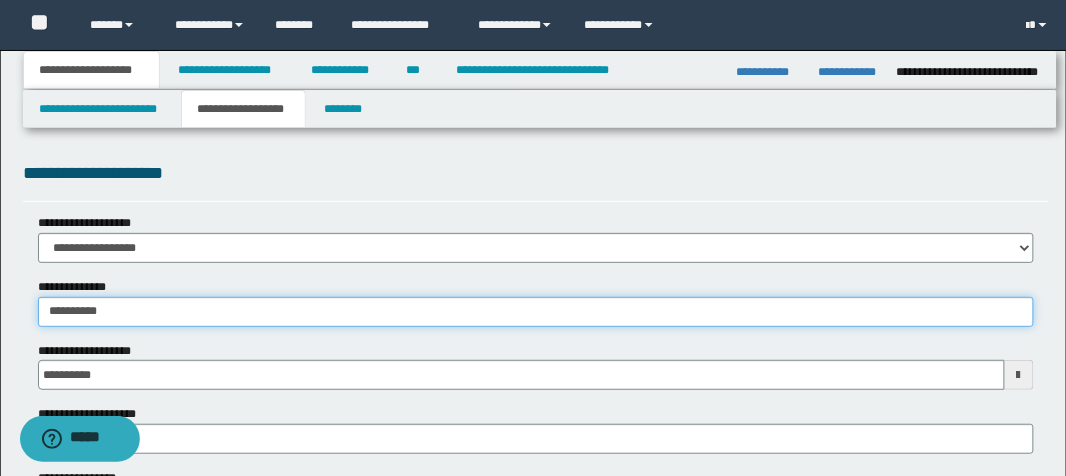 click on "**********" at bounding box center (536, 312) 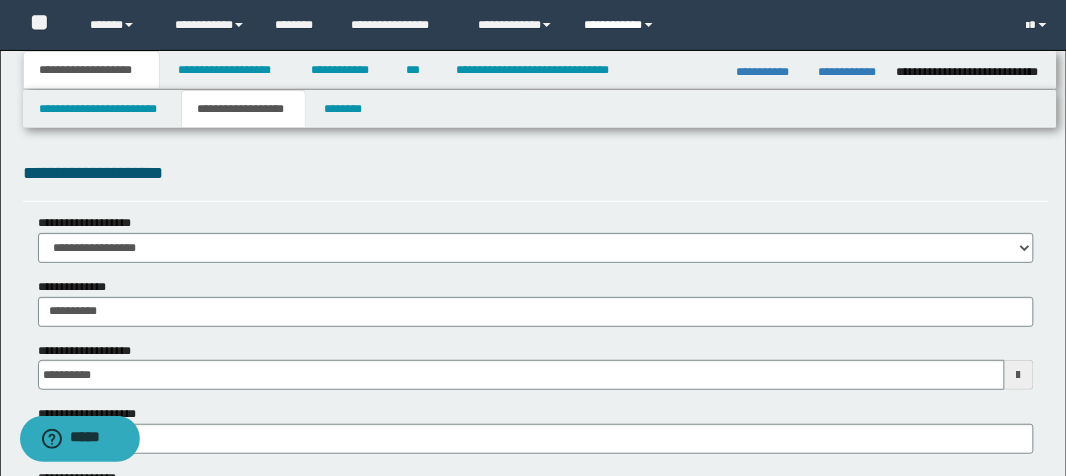 click at bounding box center [649, 25] 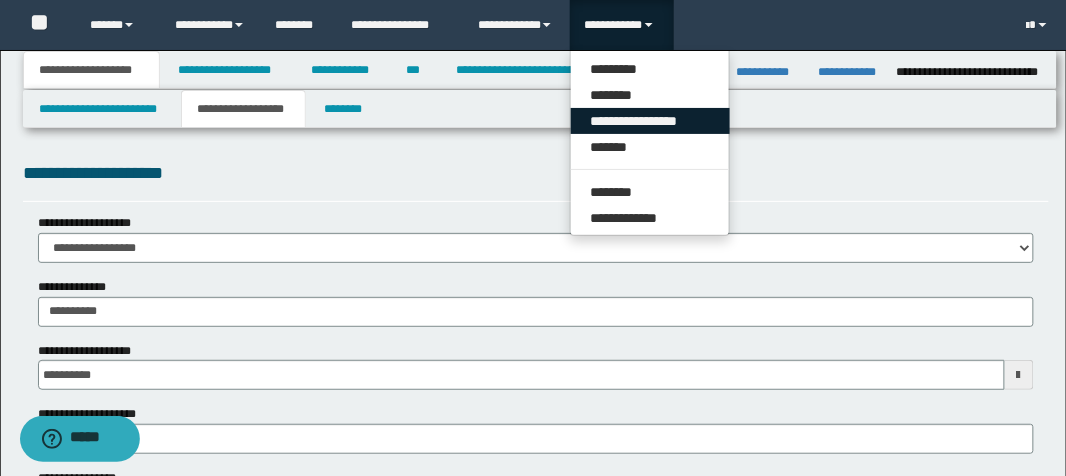 click on "**********" at bounding box center [650, 121] 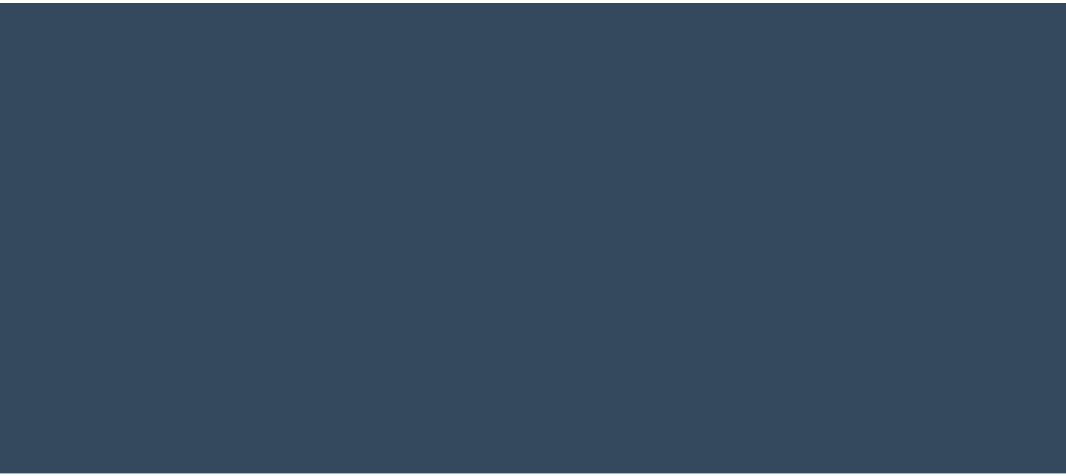 scroll, scrollTop: 0, scrollLeft: 0, axis: both 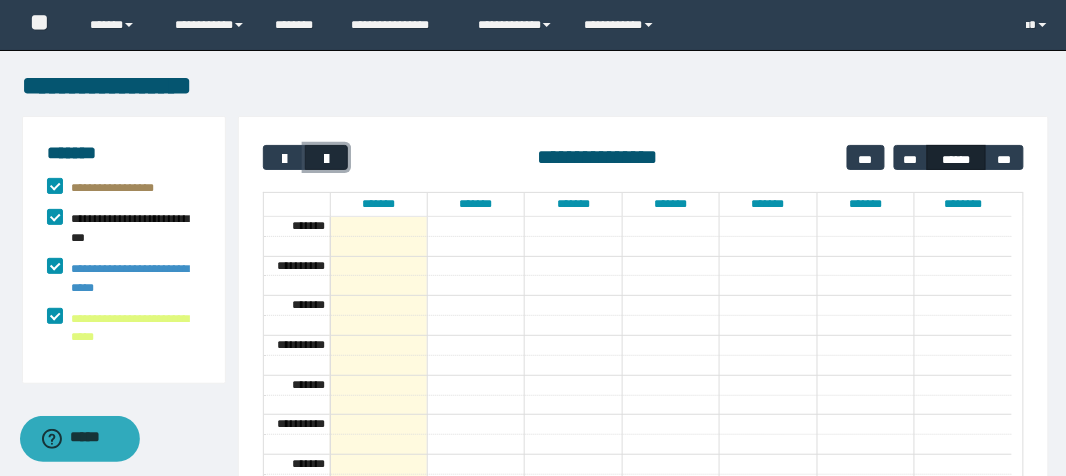 click at bounding box center (326, 159) 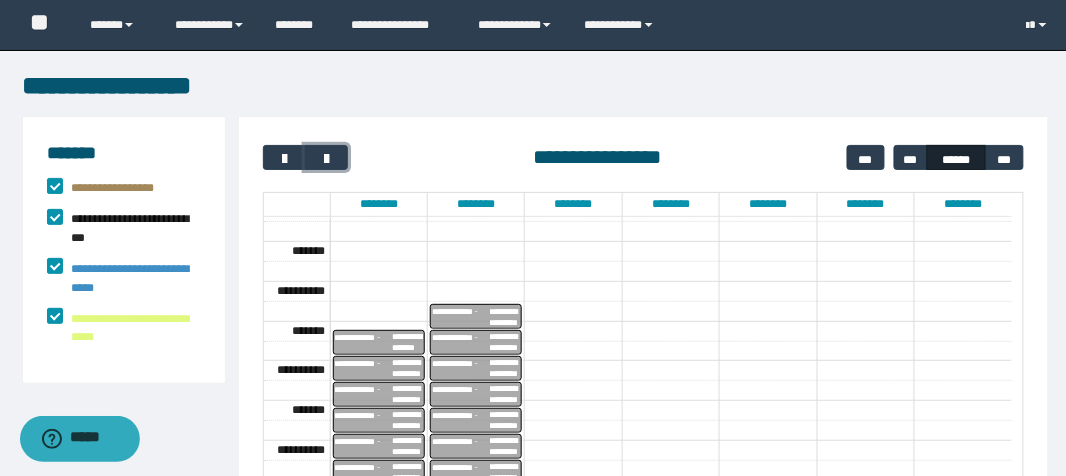 scroll, scrollTop: 702, scrollLeft: 0, axis: vertical 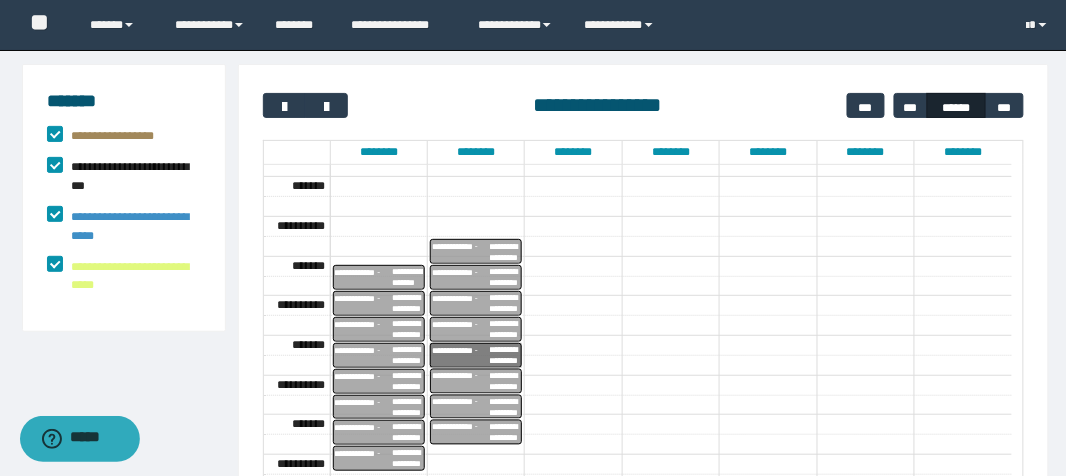 click on "**********" at bounding box center (364, 278) 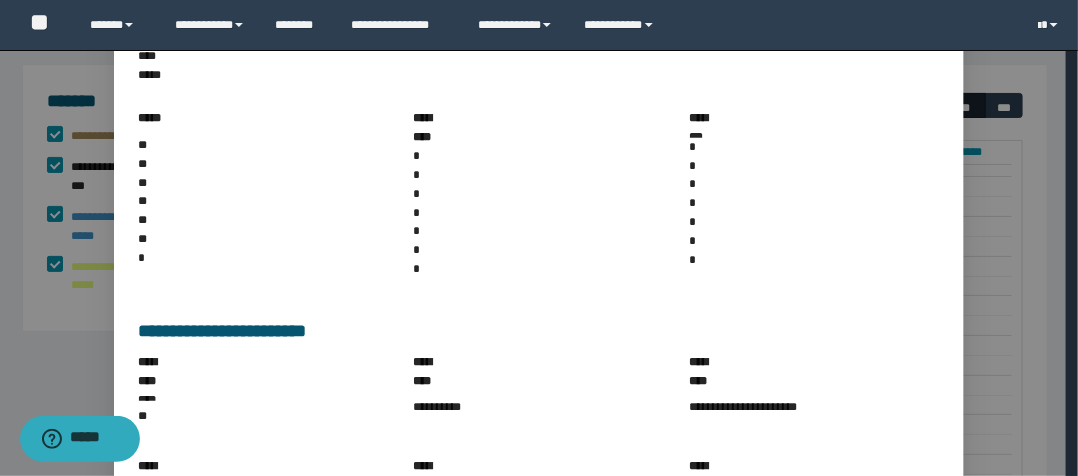 scroll, scrollTop: 323, scrollLeft: 0, axis: vertical 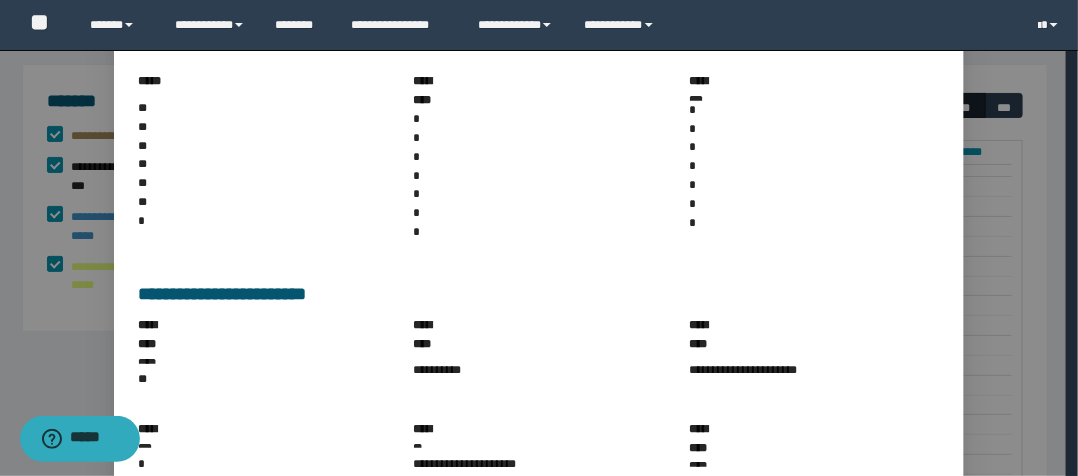 click on "******" at bounding box center (929, 680) 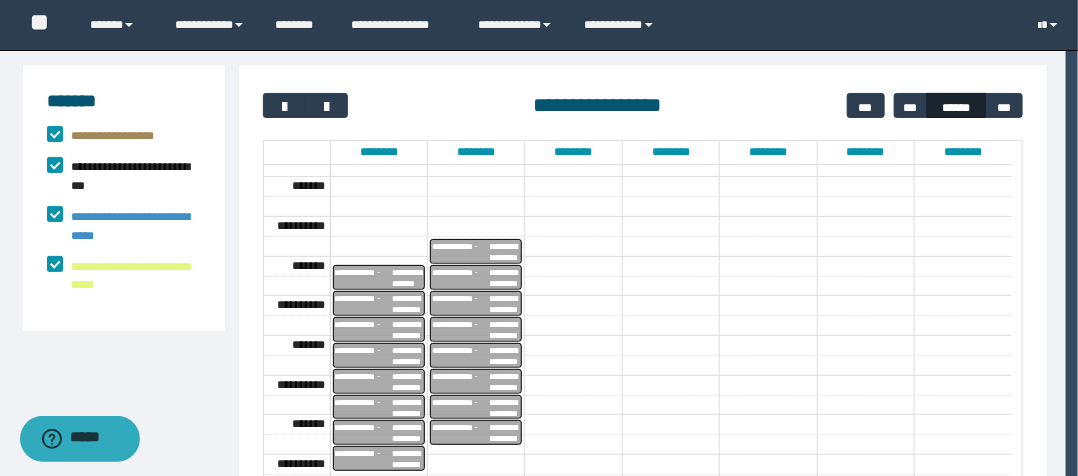 scroll, scrollTop: 223, scrollLeft: 0, axis: vertical 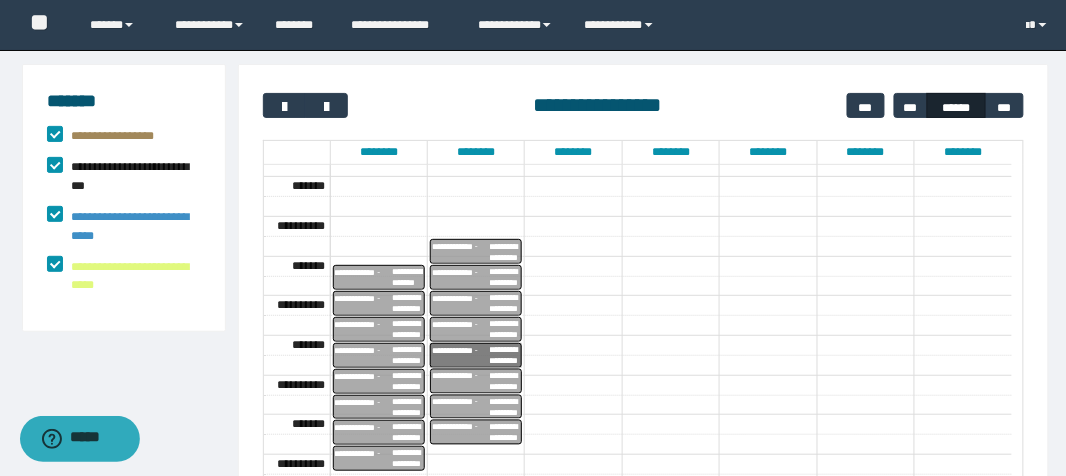 click on "**********" at bounding box center [408, 304] 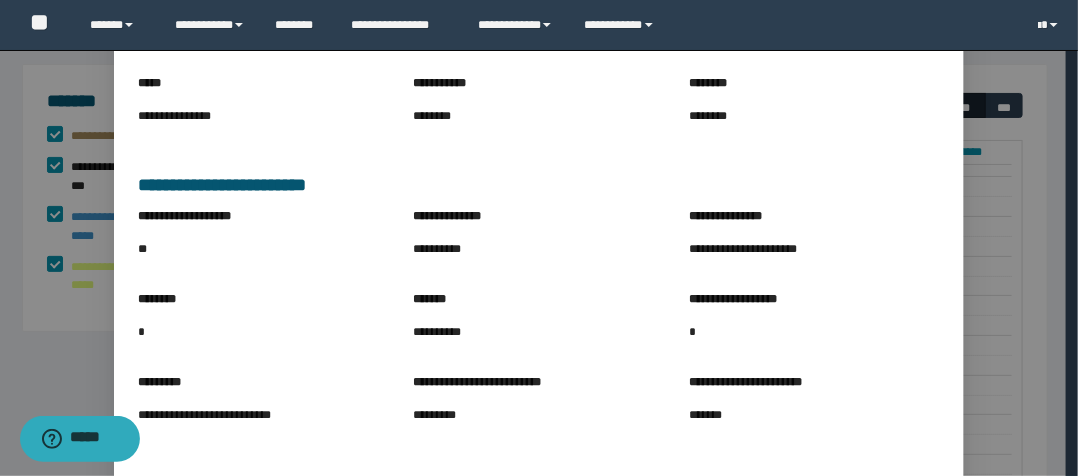 scroll, scrollTop: 317, scrollLeft: 0, axis: vertical 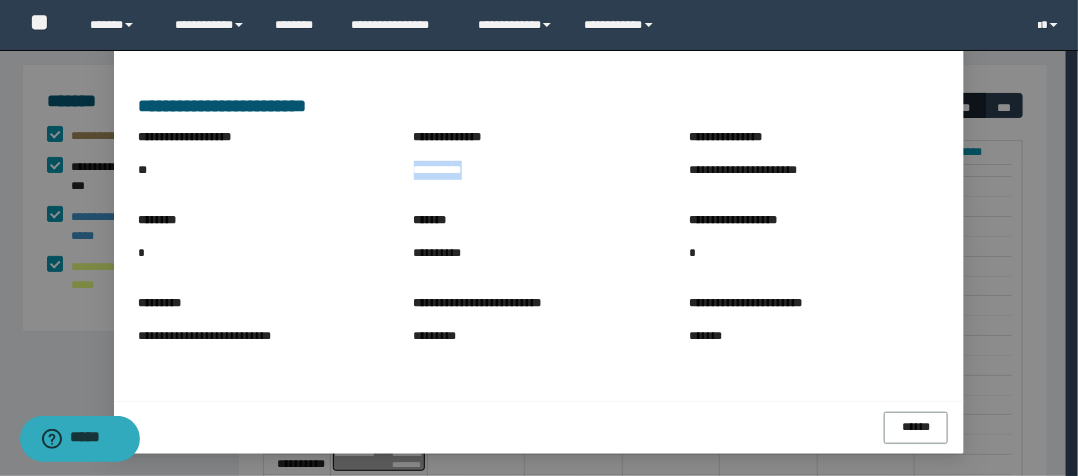 drag, startPoint x: 409, startPoint y: 173, endPoint x: 474, endPoint y: 175, distance: 65.03076 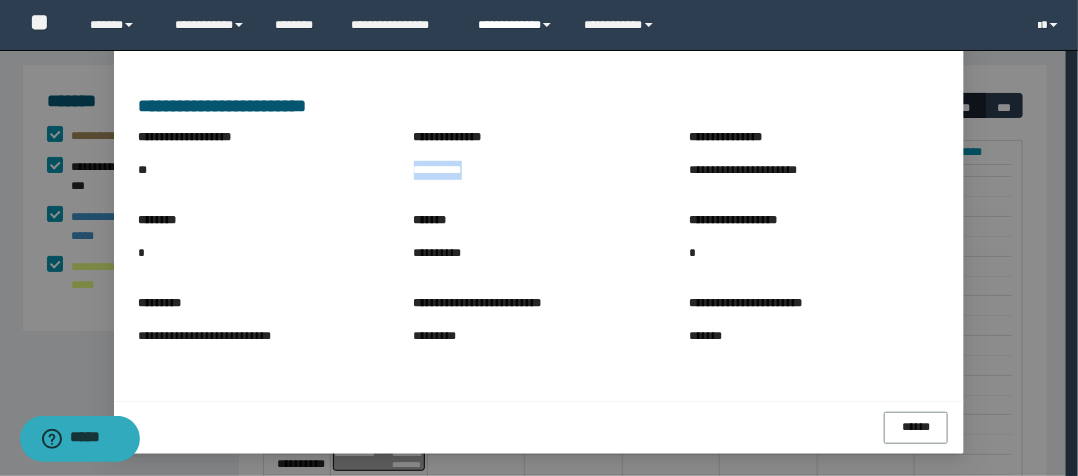 copy on "**********" 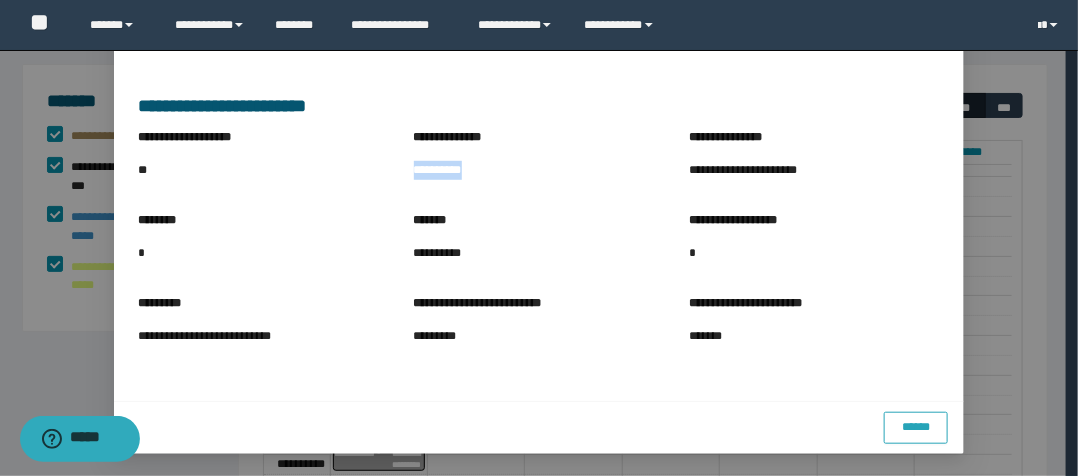 click on "******" at bounding box center [916, 428] 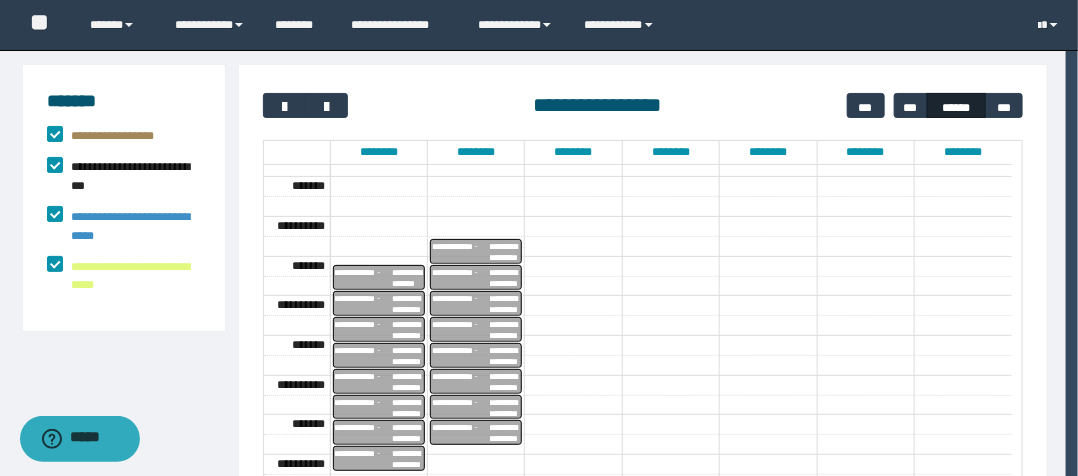 scroll, scrollTop: 217, scrollLeft: 0, axis: vertical 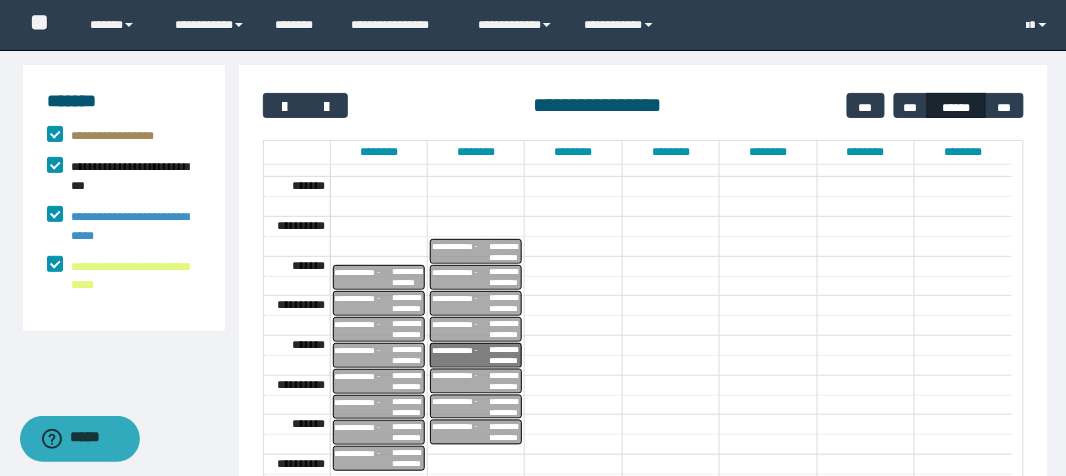 click on "**********" at bounding box center [414, 278] 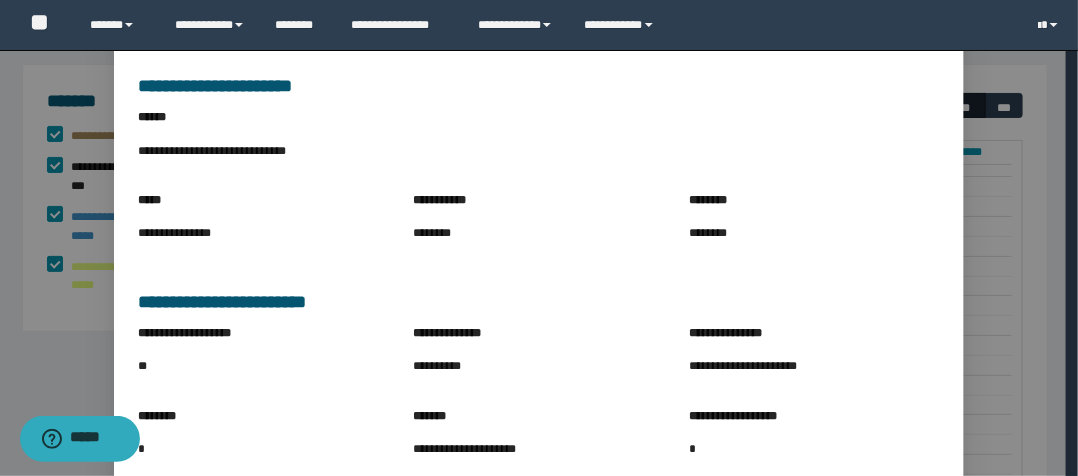 scroll, scrollTop: 320, scrollLeft: 0, axis: vertical 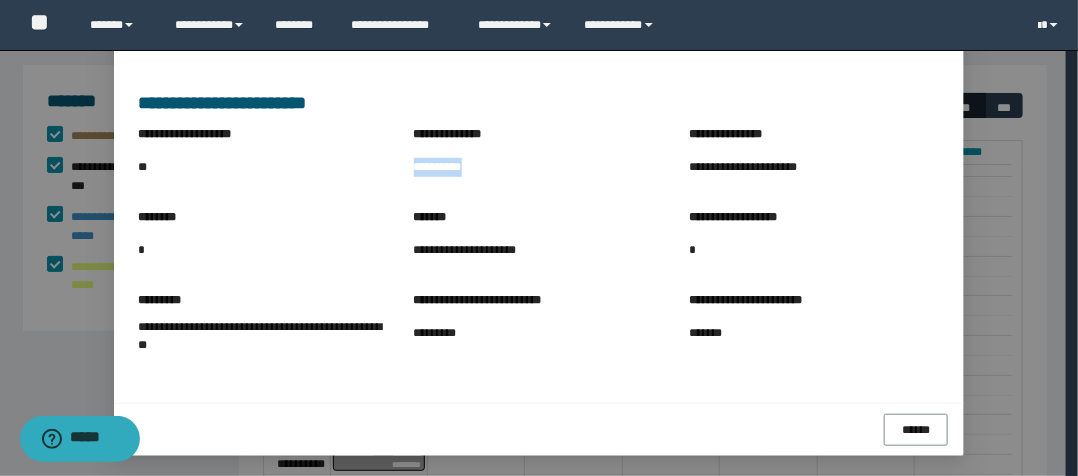 drag, startPoint x: 407, startPoint y: 169, endPoint x: 471, endPoint y: 174, distance: 64.195015 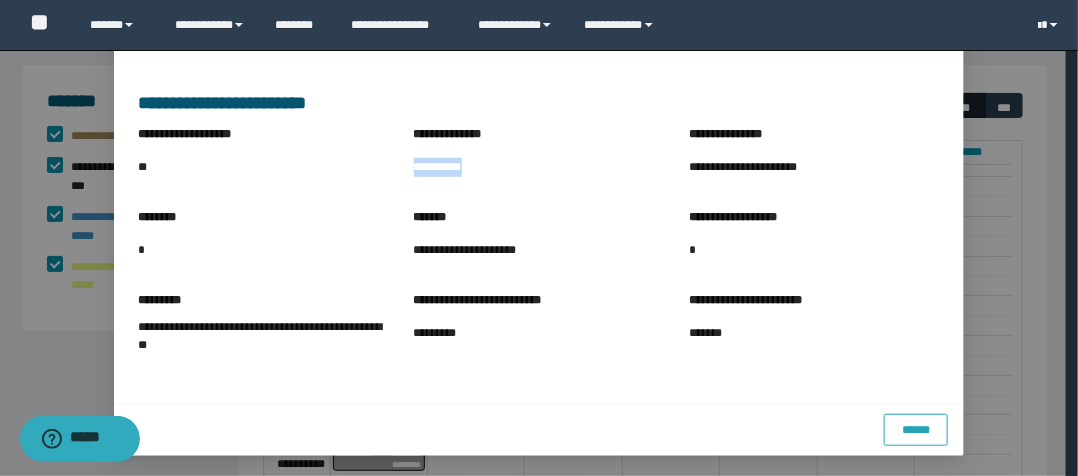 click on "******" at bounding box center [916, 430] 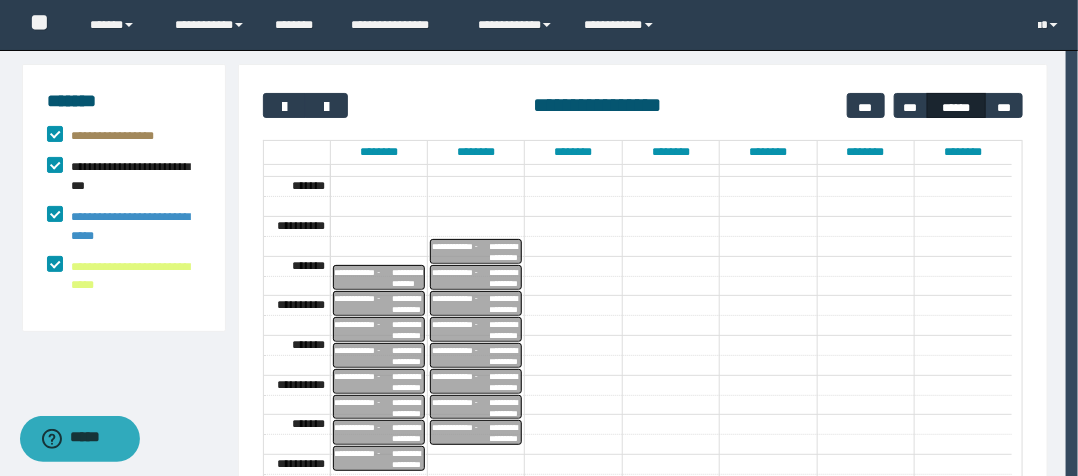scroll, scrollTop: 223, scrollLeft: 0, axis: vertical 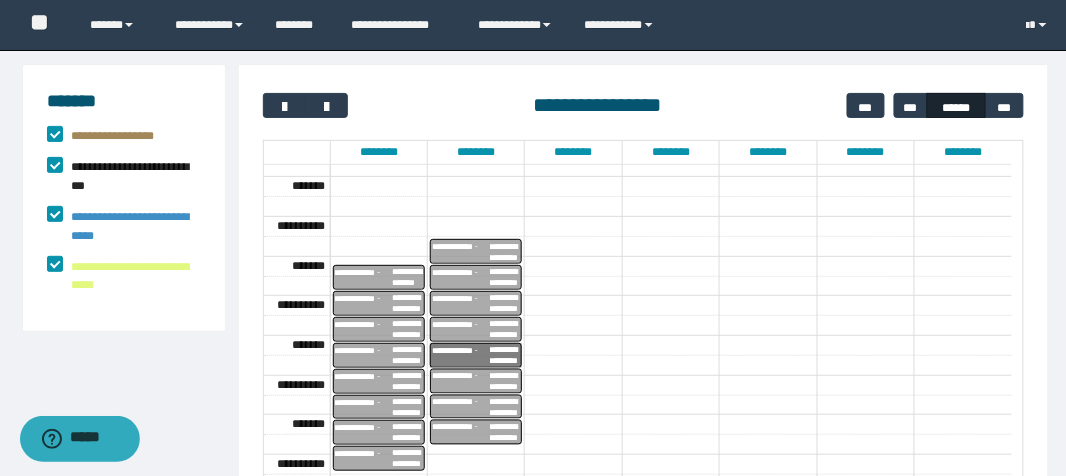 click on "**********" at bounding box center (364, 330) 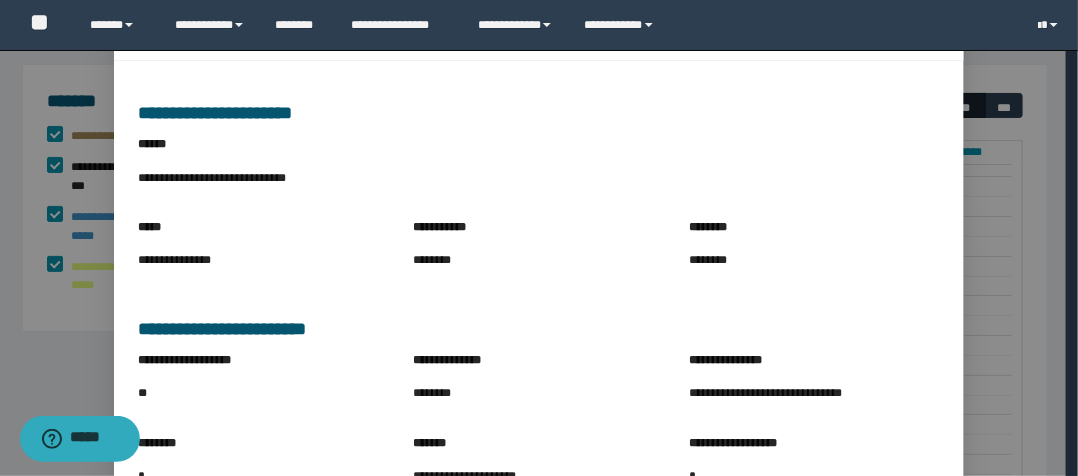 scroll, scrollTop: 320, scrollLeft: 0, axis: vertical 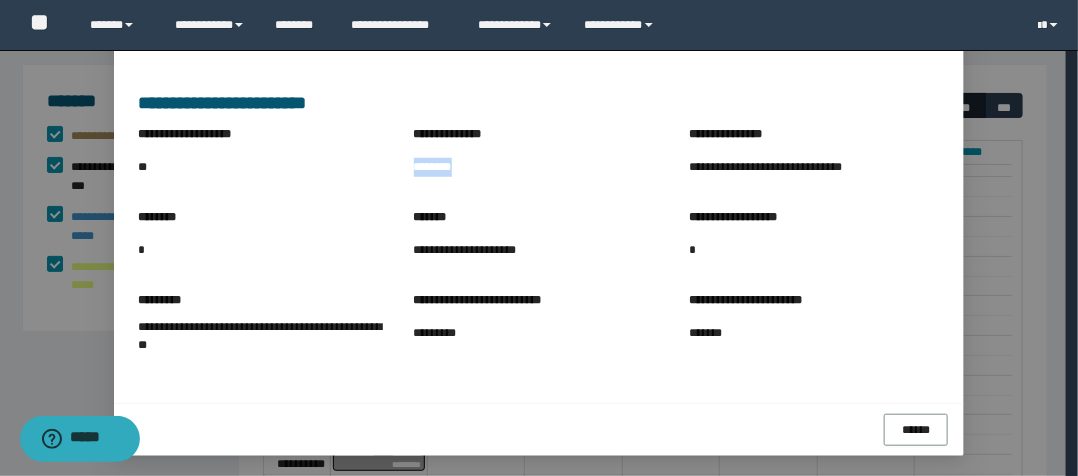 drag, startPoint x: 405, startPoint y: 167, endPoint x: 461, endPoint y: 172, distance: 56.22277 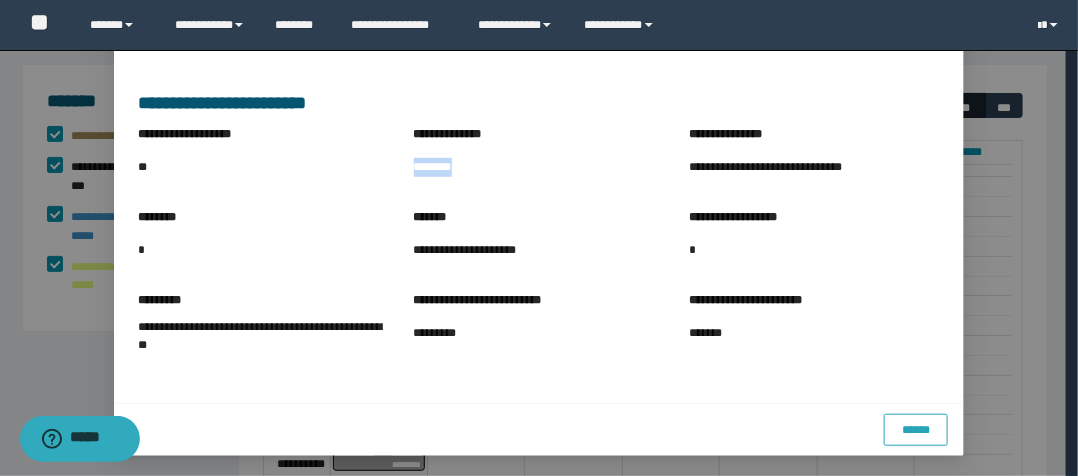 click on "******" at bounding box center [916, 430] 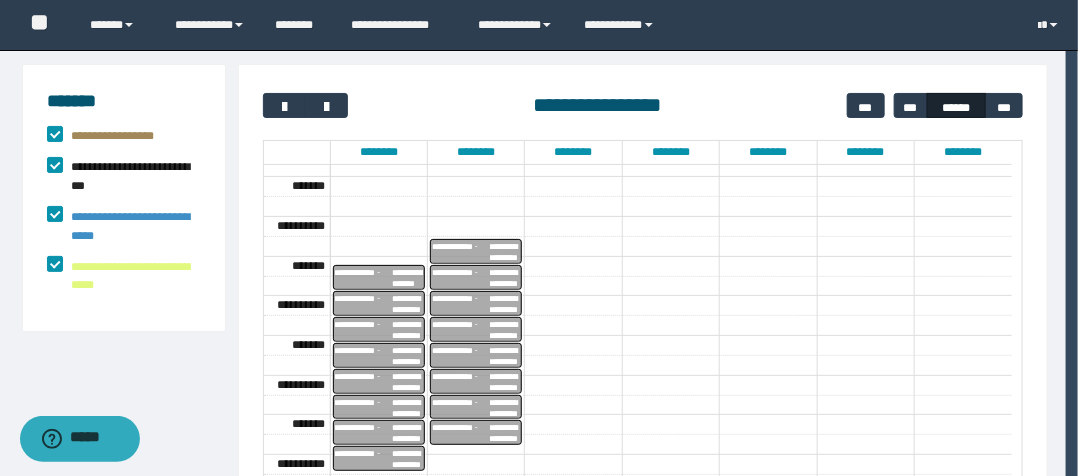 scroll, scrollTop: 223, scrollLeft: 0, axis: vertical 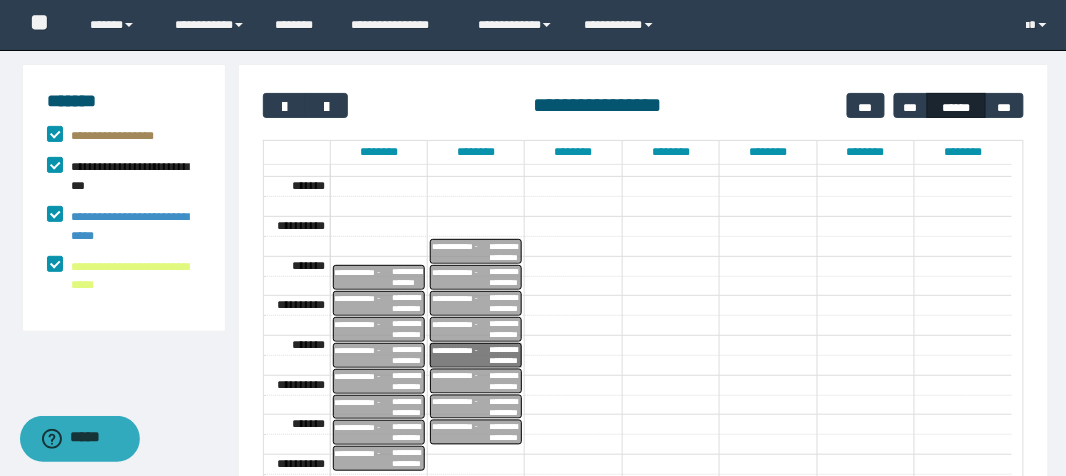 click on "**********" at bounding box center (408, 356) 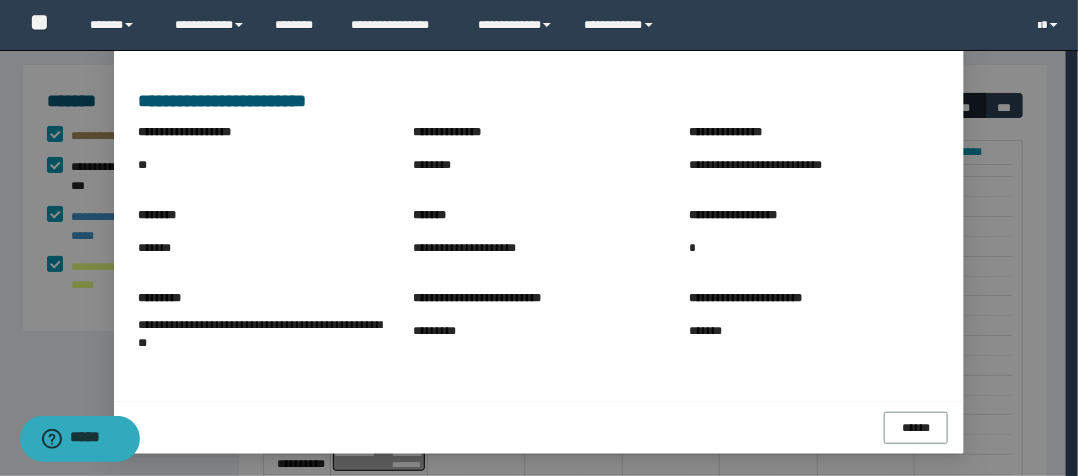 scroll, scrollTop: 323, scrollLeft: 0, axis: vertical 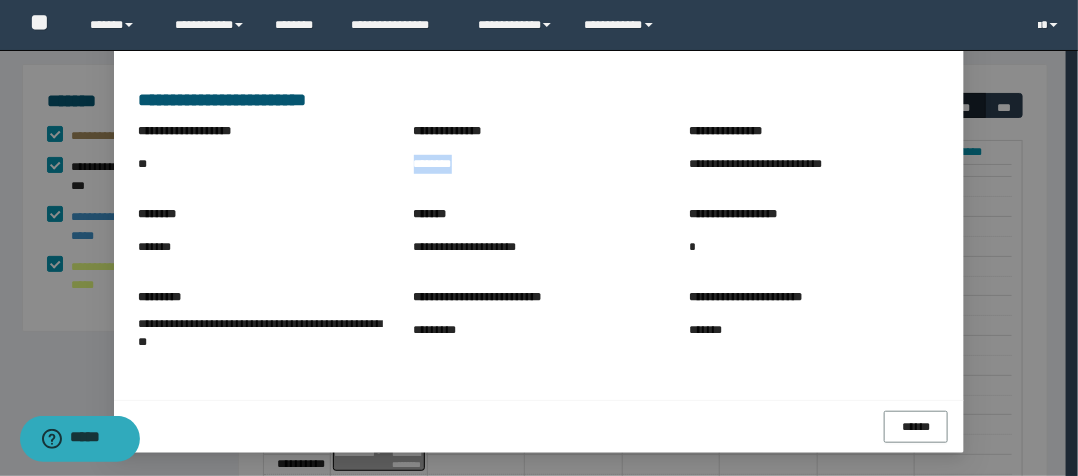 drag, startPoint x: 406, startPoint y: 167, endPoint x: 459, endPoint y: 179, distance: 54.34151 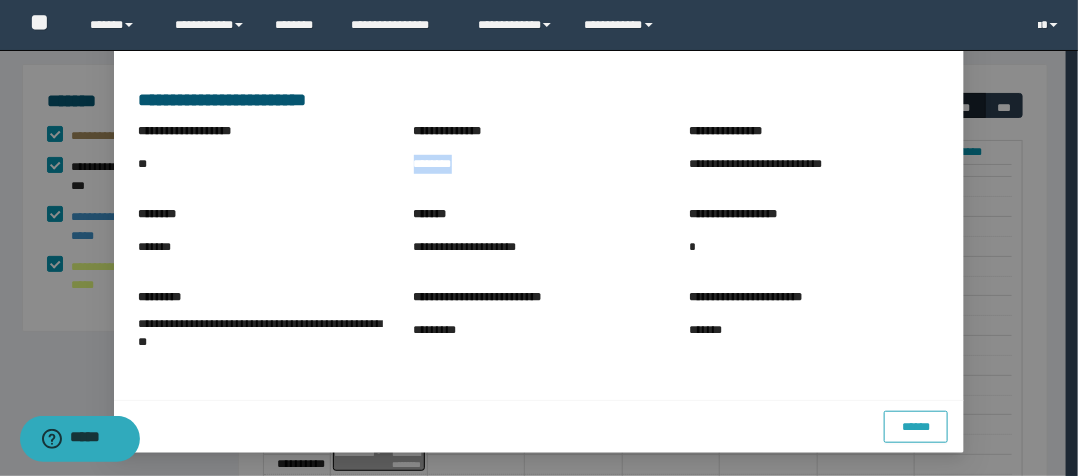 click on "******" at bounding box center (916, 427) 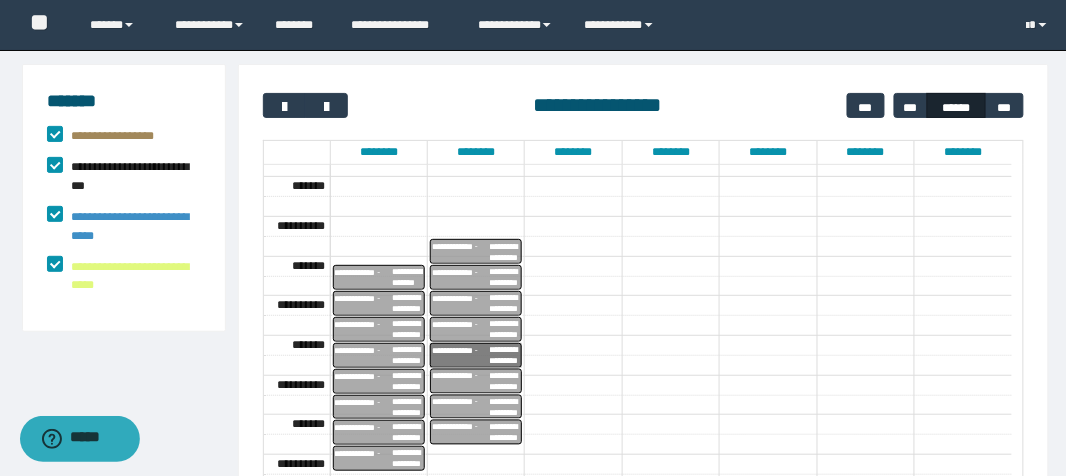 click on "**********" at bounding box center [409, 382] 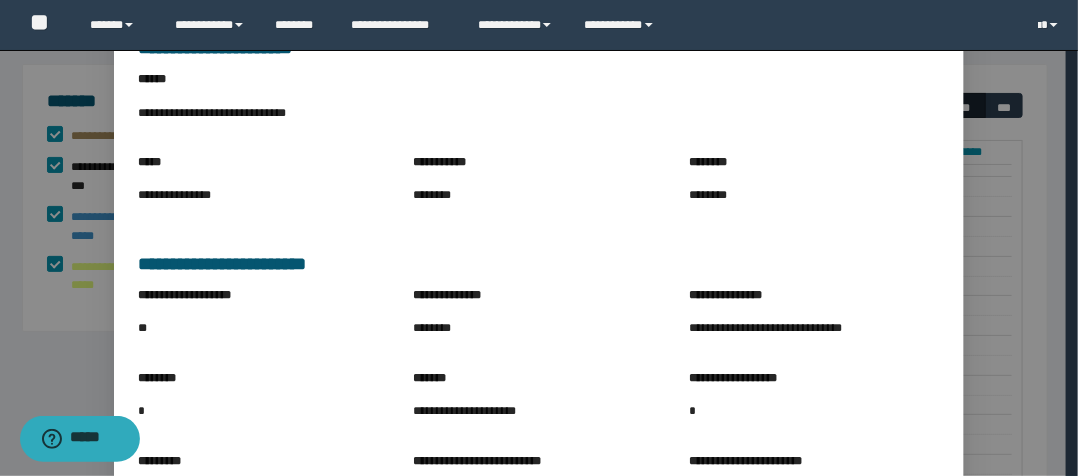 scroll, scrollTop: 320, scrollLeft: 0, axis: vertical 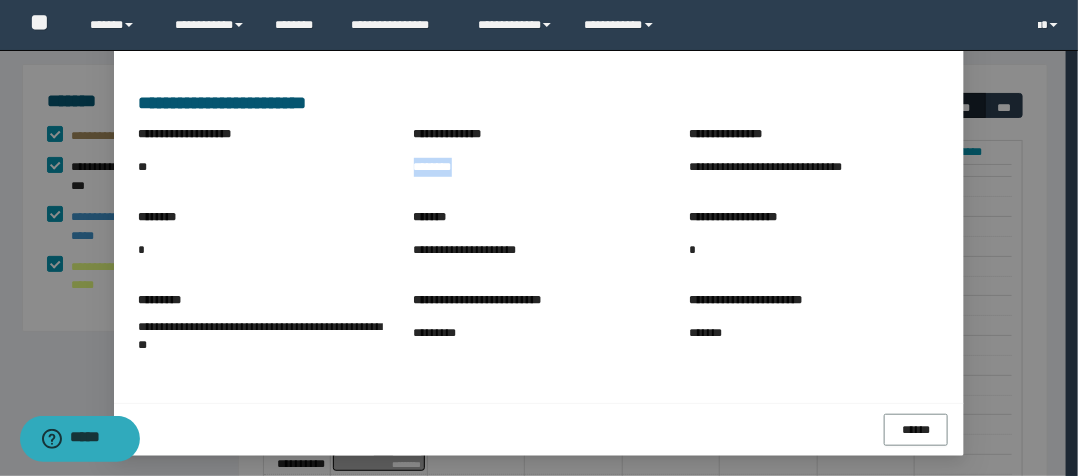 drag, startPoint x: 405, startPoint y: 168, endPoint x: 463, endPoint y: 174, distance: 58.30952 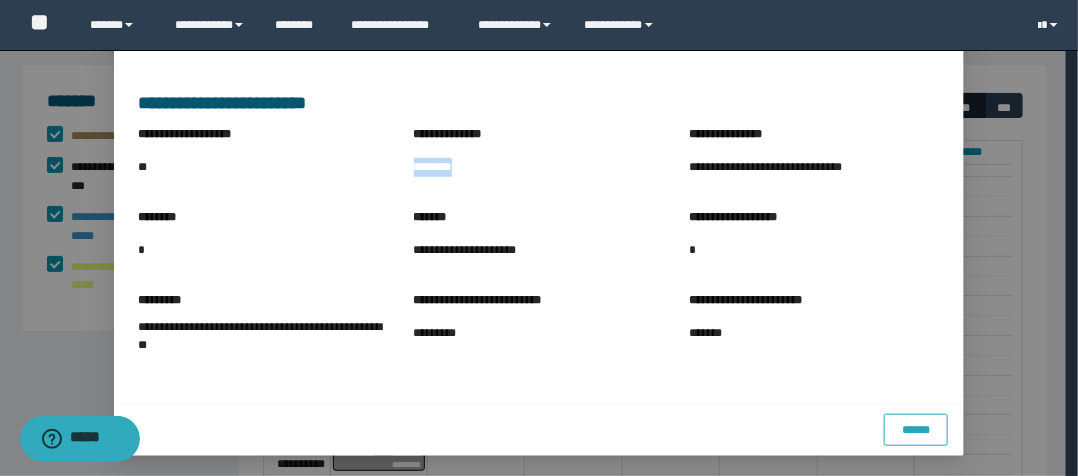 click on "******" at bounding box center [916, 430] 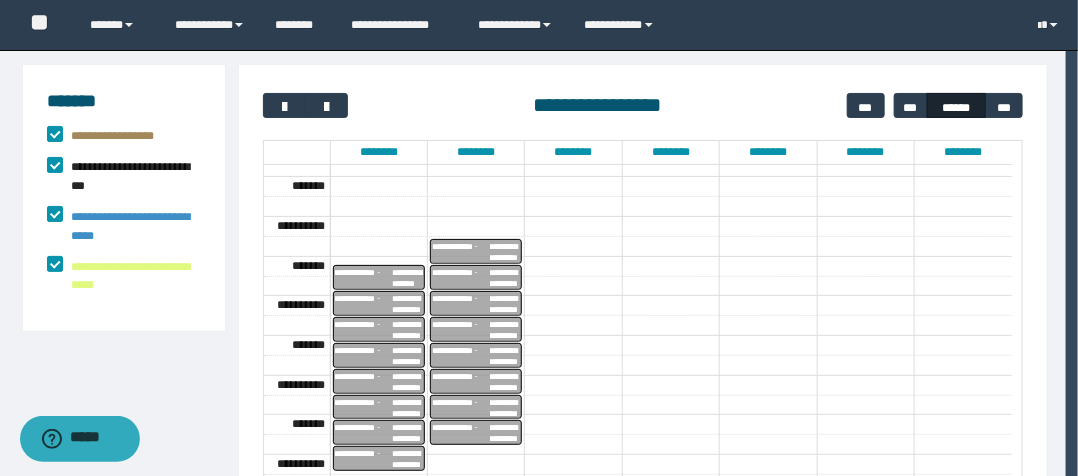 scroll, scrollTop: 223, scrollLeft: 0, axis: vertical 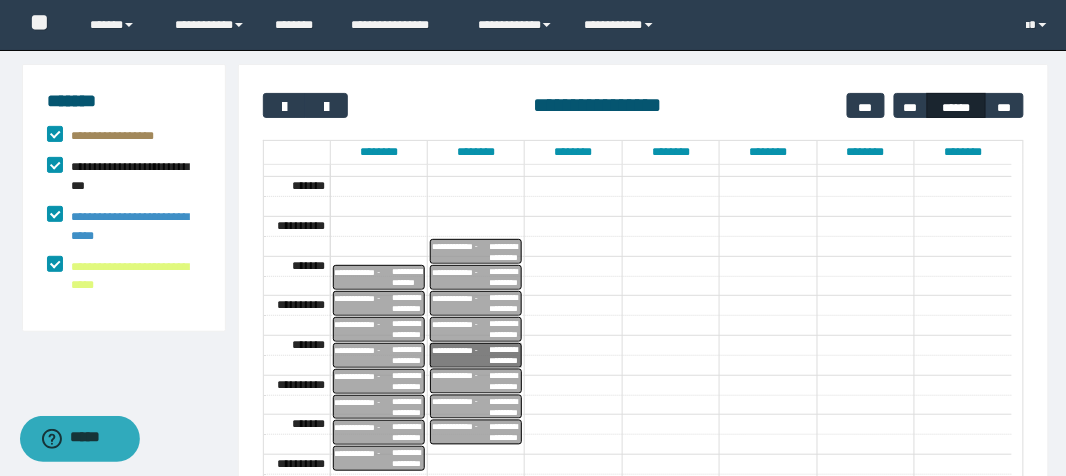 click on "**********" at bounding box center [409, 408] 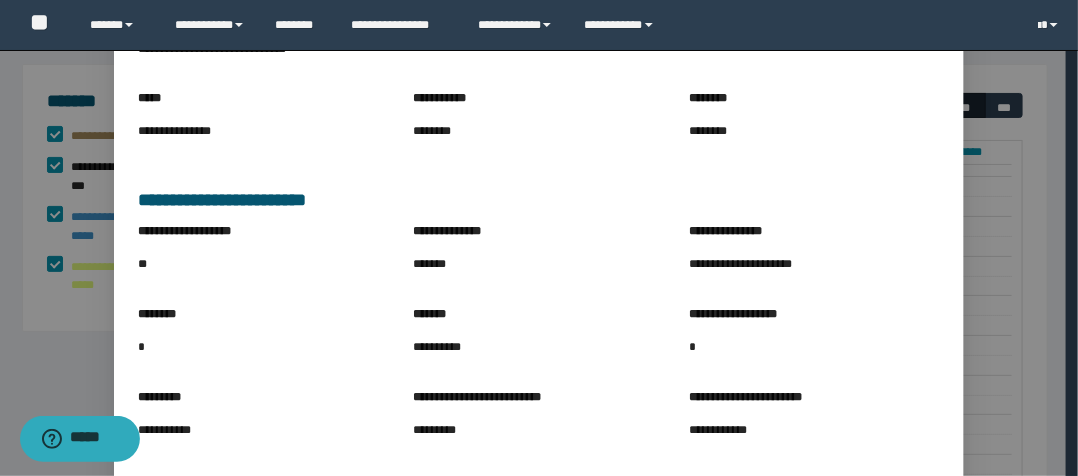 scroll, scrollTop: 317, scrollLeft: 0, axis: vertical 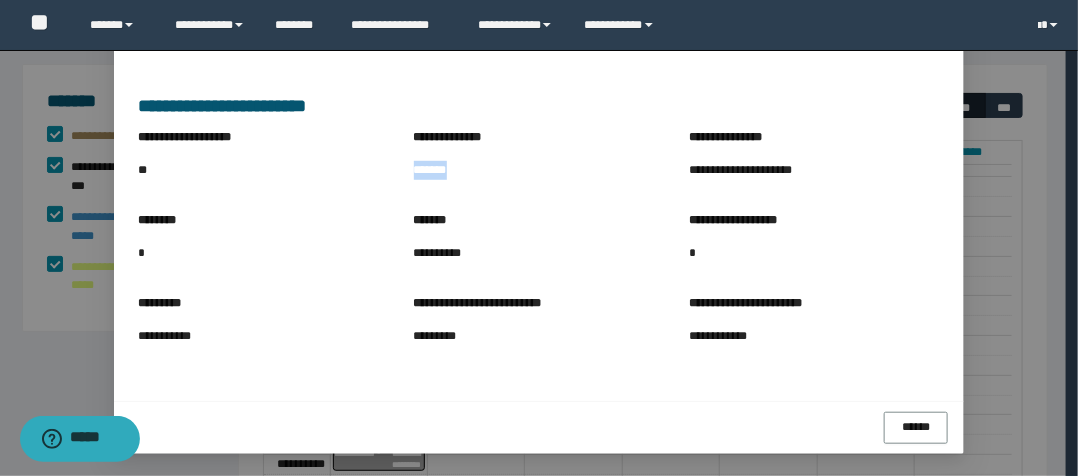 drag, startPoint x: 405, startPoint y: 168, endPoint x: 453, endPoint y: 175, distance: 48.507732 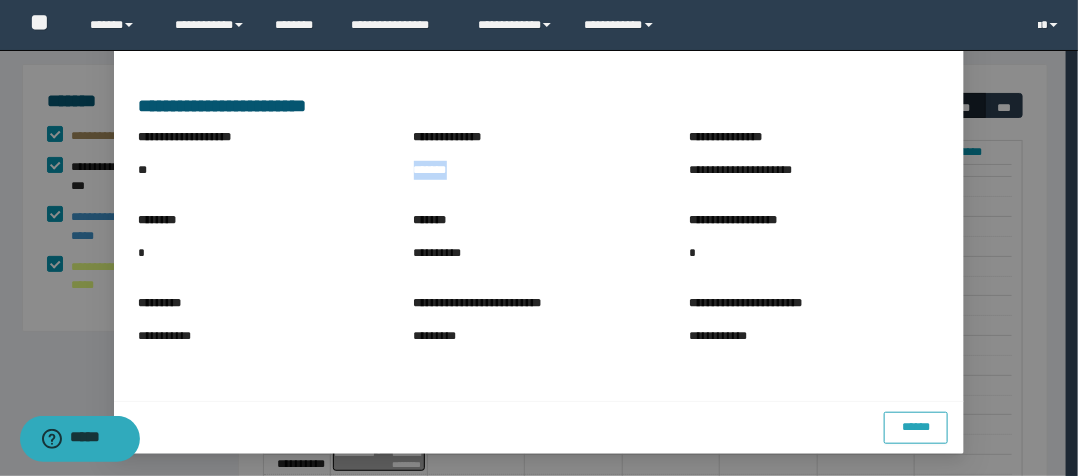 click on "******" at bounding box center [916, 427] 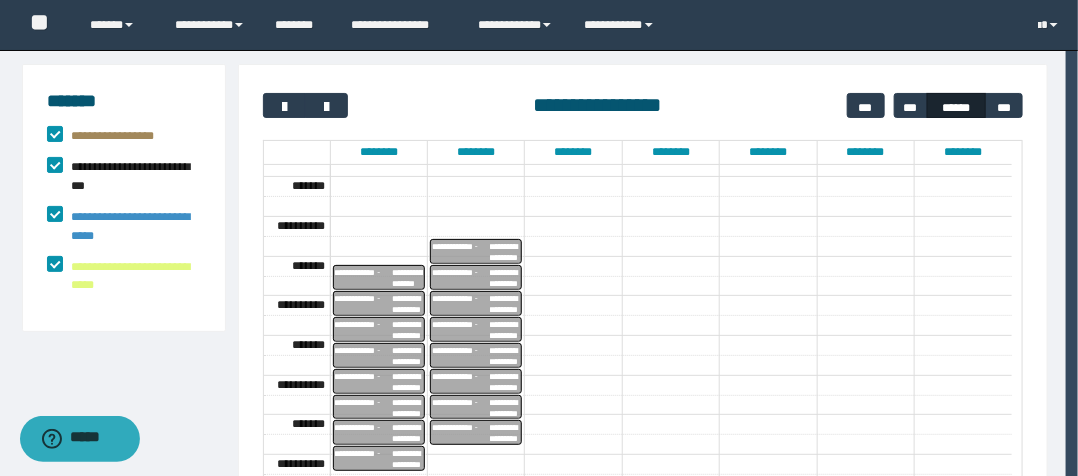 scroll, scrollTop: 217, scrollLeft: 0, axis: vertical 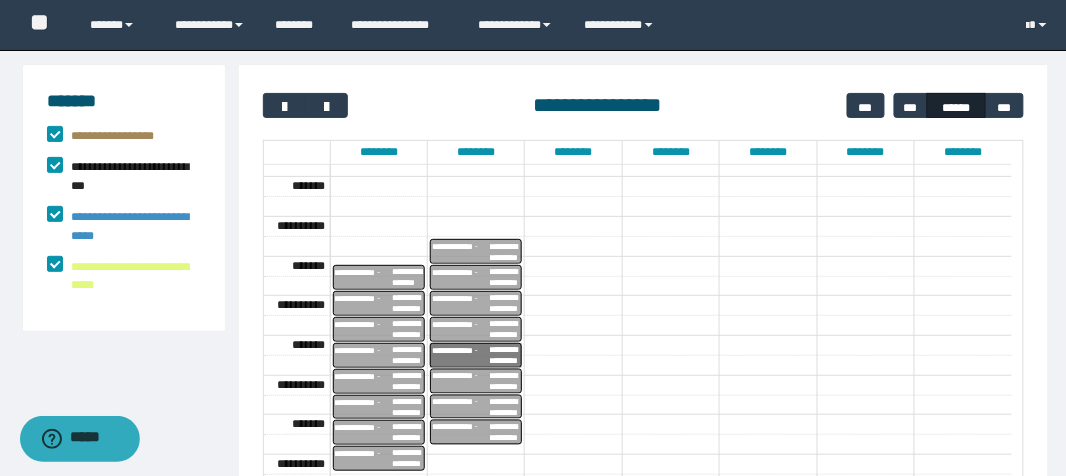 click on "**********" at bounding box center [364, 433] 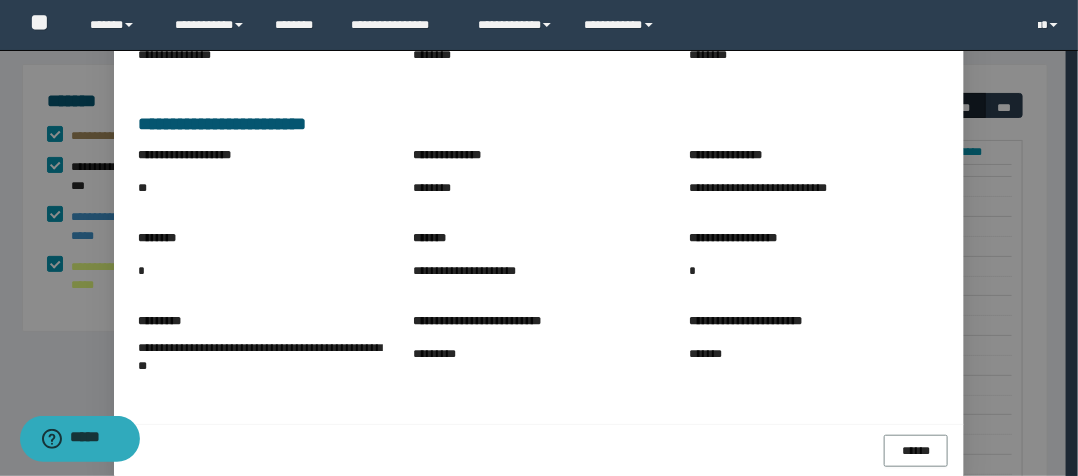 scroll, scrollTop: 320, scrollLeft: 0, axis: vertical 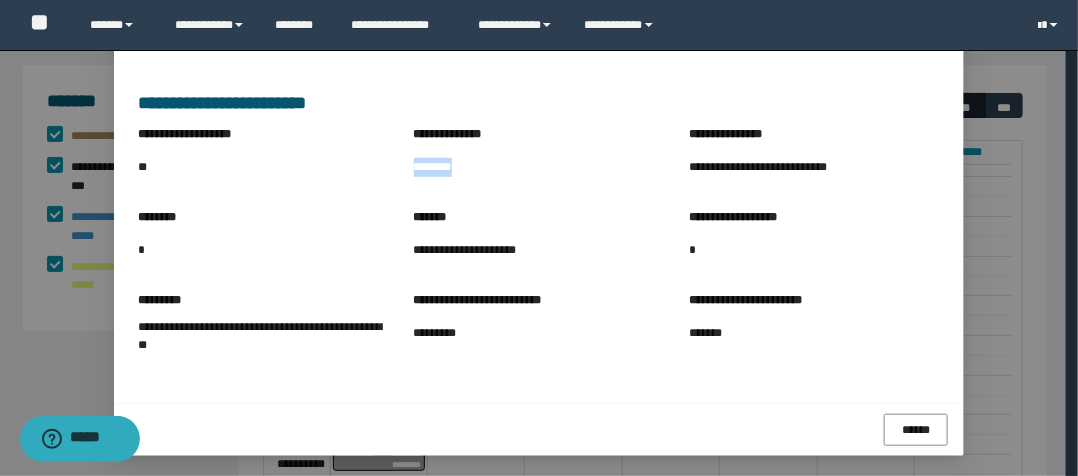 drag, startPoint x: 405, startPoint y: 168, endPoint x: 463, endPoint y: 169, distance: 58.00862 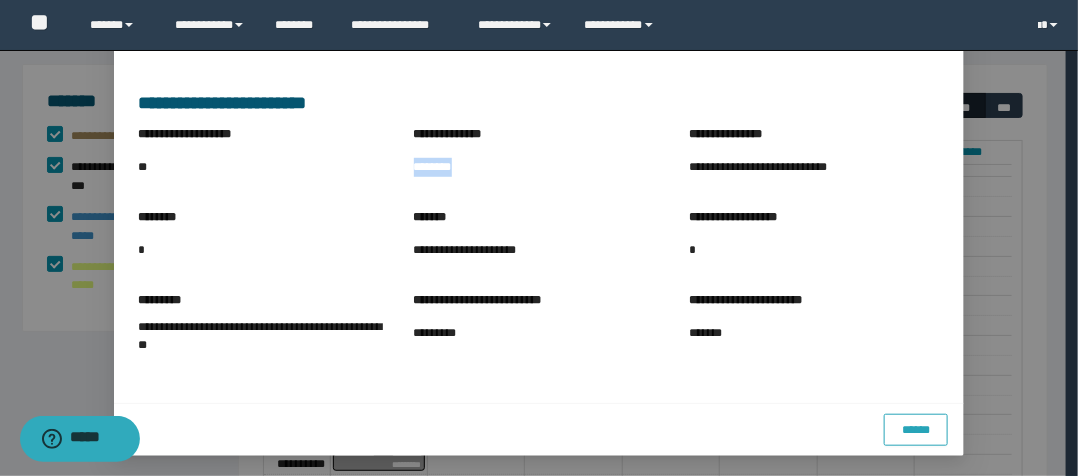 click on "******" at bounding box center [916, 430] 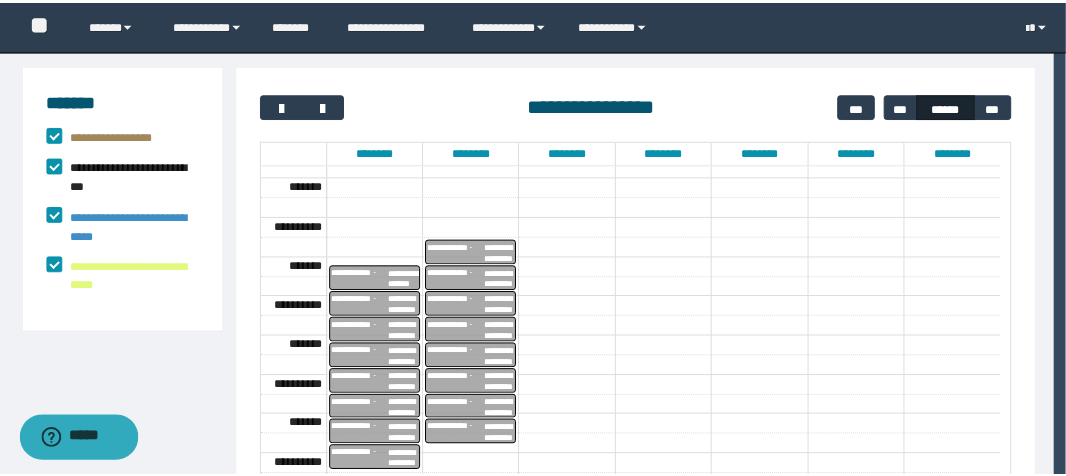 scroll, scrollTop: 223, scrollLeft: 0, axis: vertical 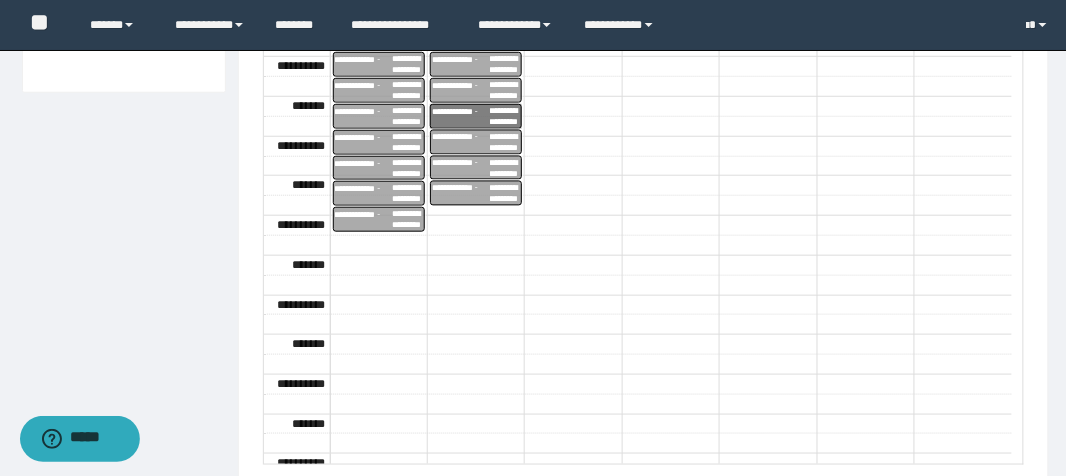 click on "**********" at bounding box center (364, 220) 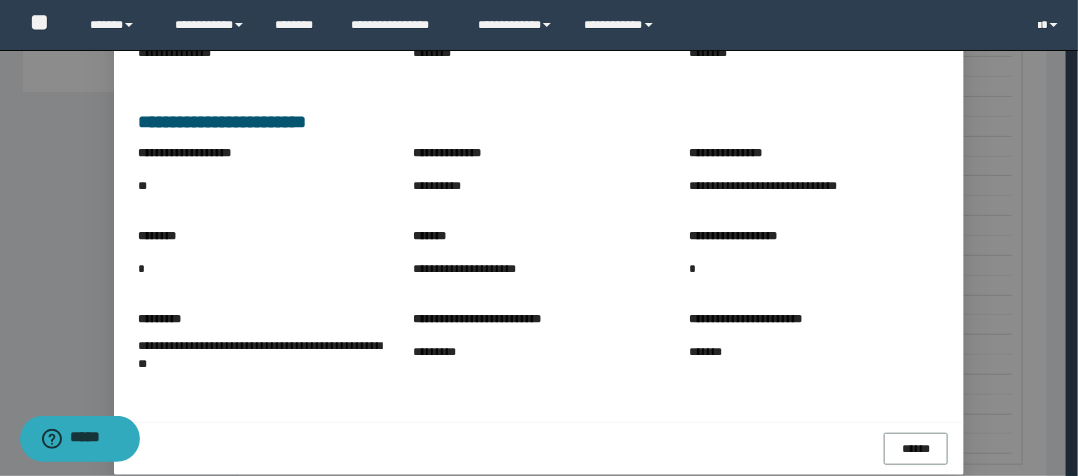 scroll, scrollTop: 320, scrollLeft: 0, axis: vertical 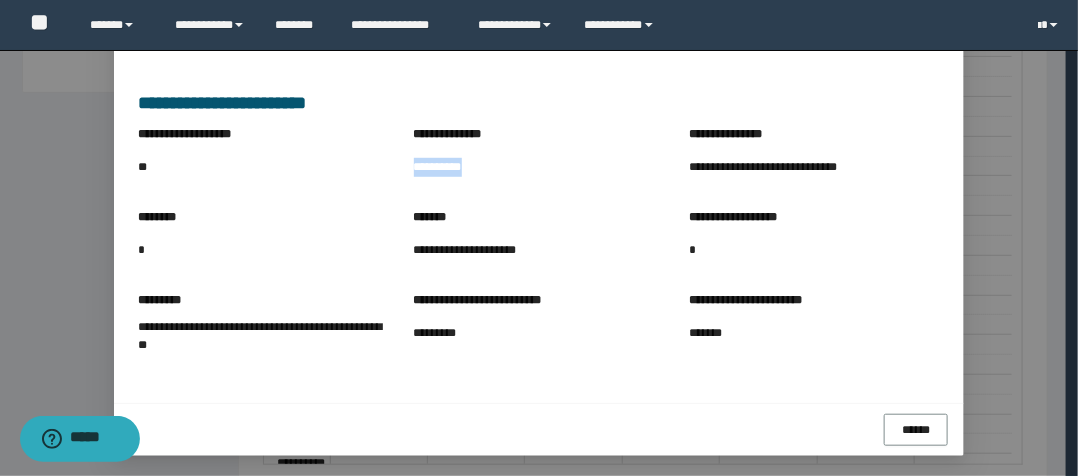 drag, startPoint x: 404, startPoint y: 172, endPoint x: 481, endPoint y: 180, distance: 77.41447 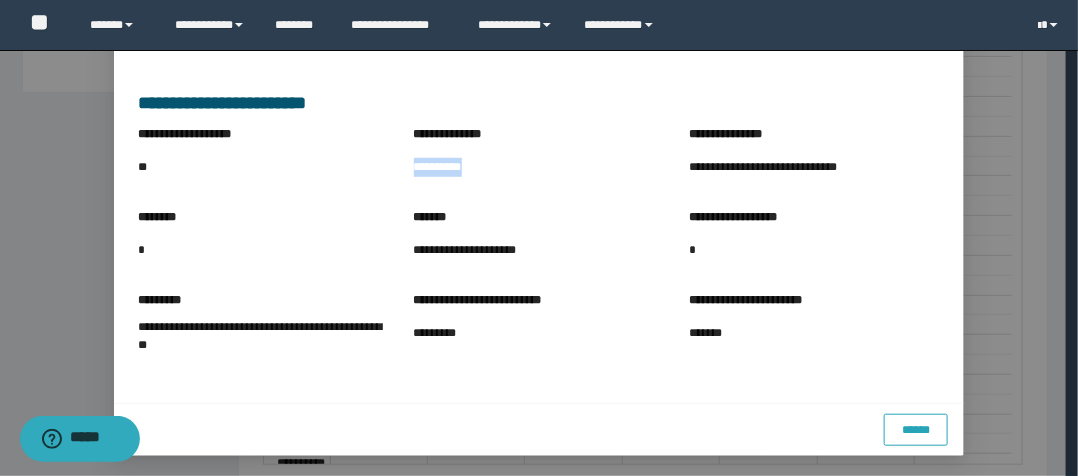 click on "******" at bounding box center (916, 430) 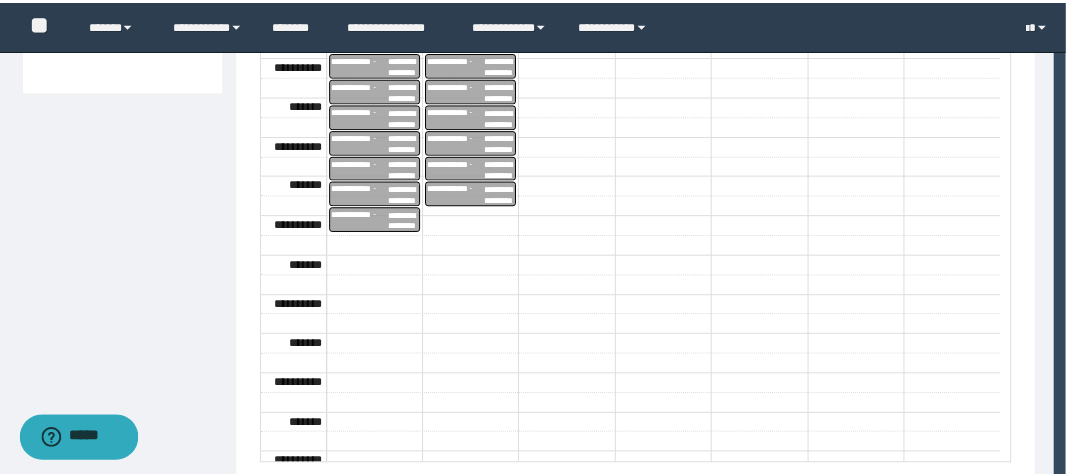 scroll, scrollTop: 223, scrollLeft: 0, axis: vertical 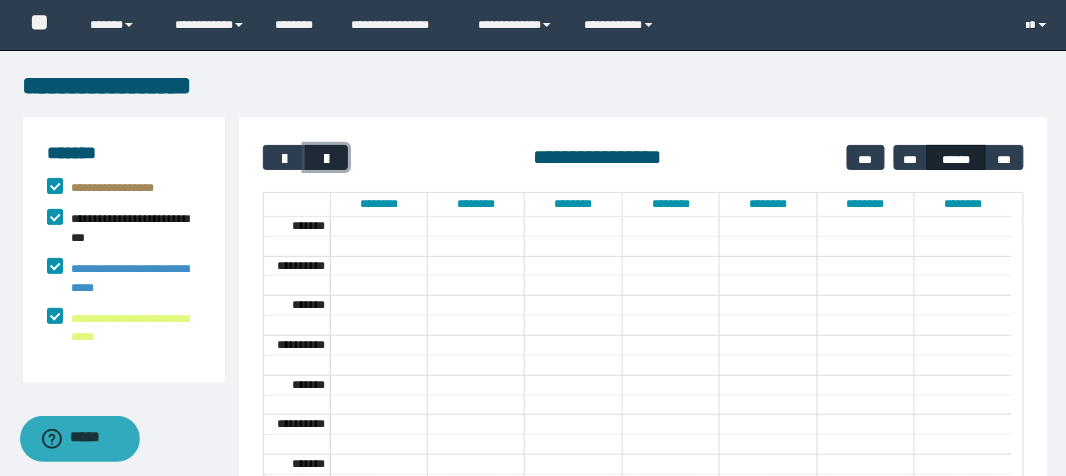 click at bounding box center (326, 159) 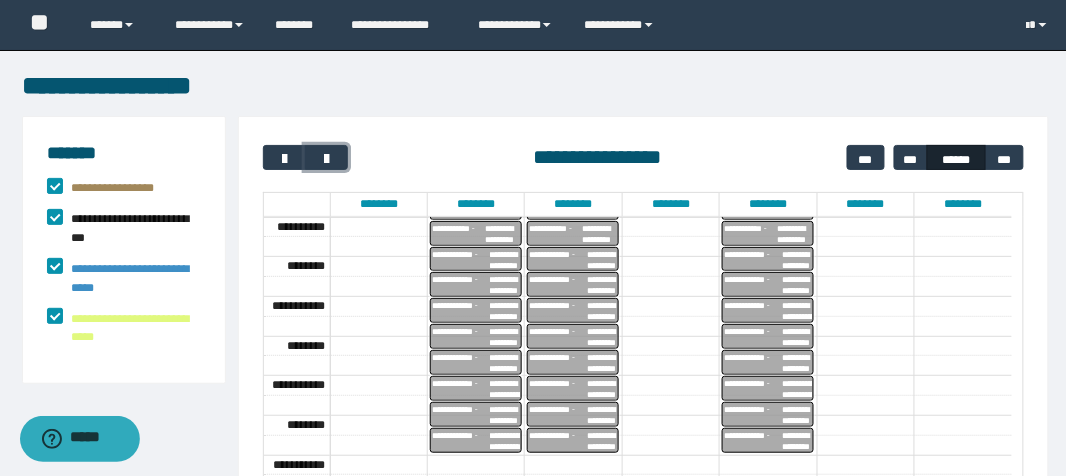 scroll, scrollTop: 477, scrollLeft: 0, axis: vertical 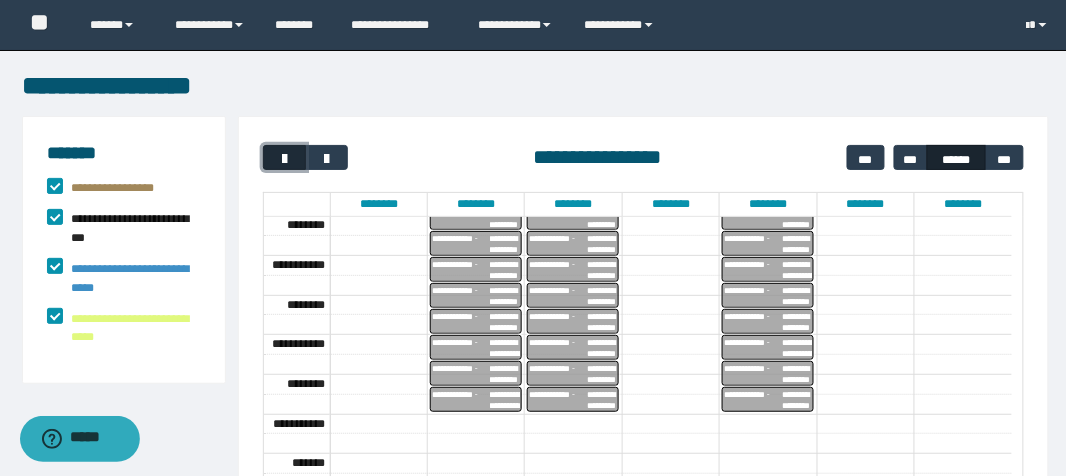 click at bounding box center (284, 159) 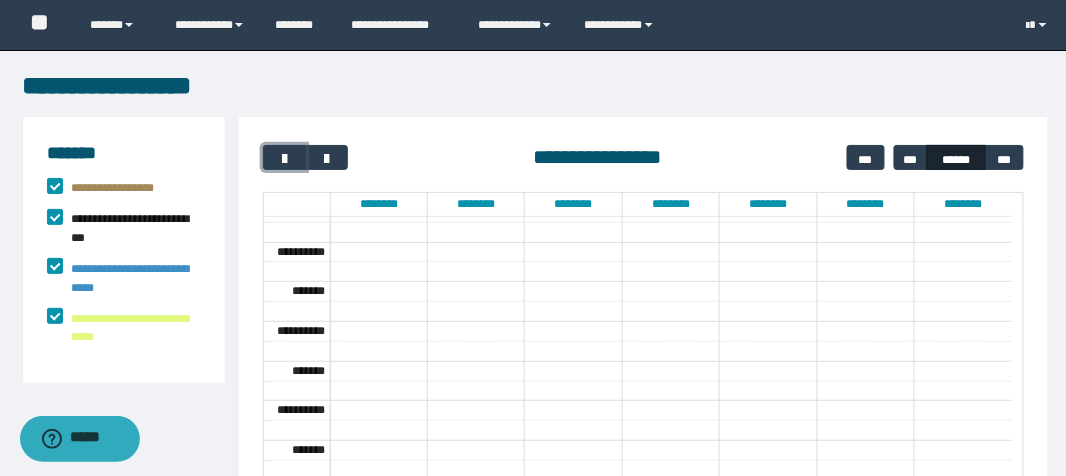 scroll, scrollTop: 0, scrollLeft: 0, axis: both 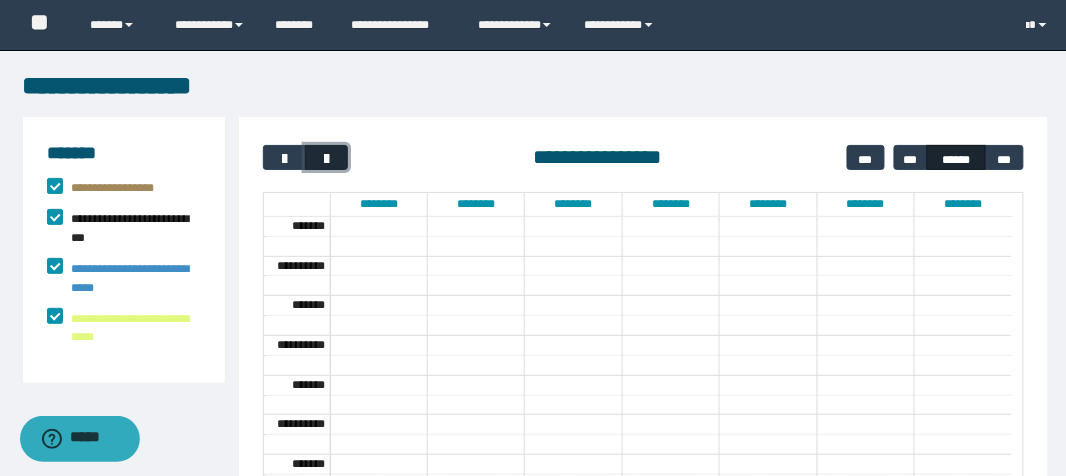 click at bounding box center [326, 159] 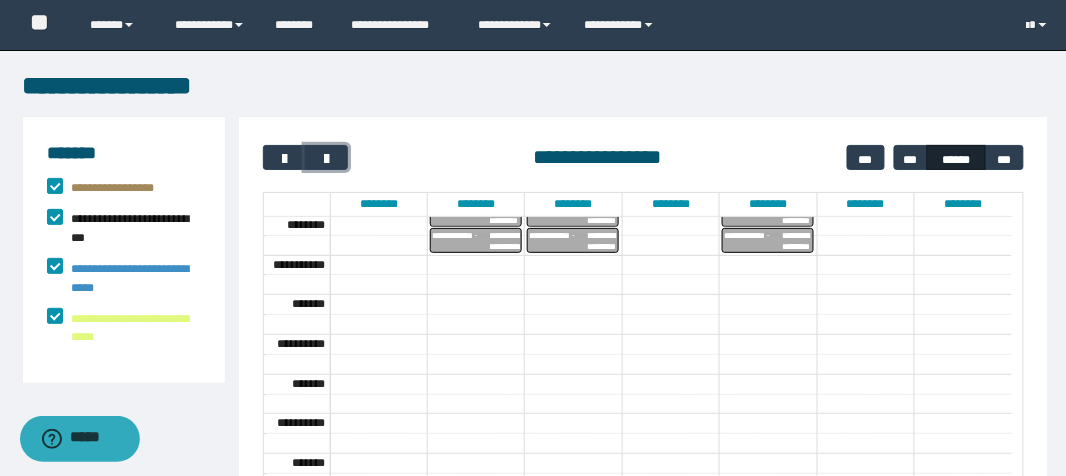 scroll, scrollTop: 637, scrollLeft: 0, axis: vertical 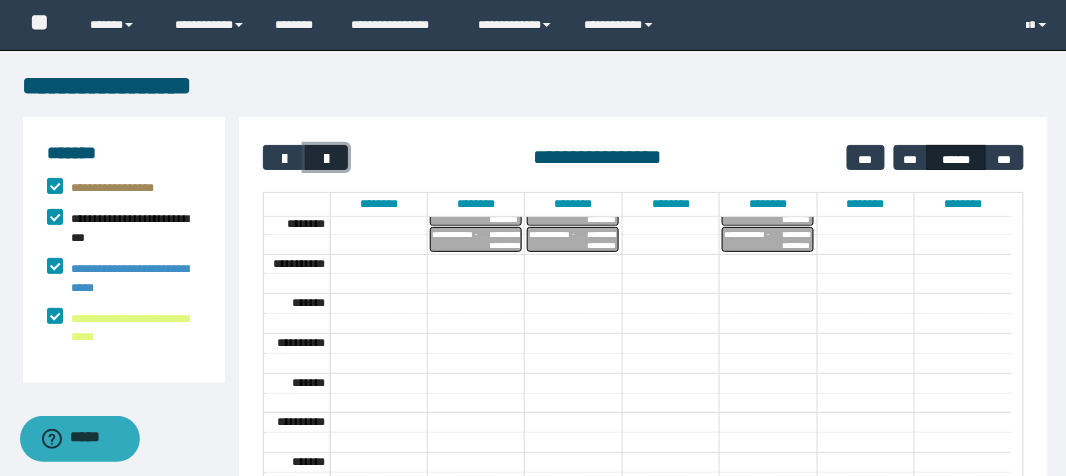 click at bounding box center [326, 159] 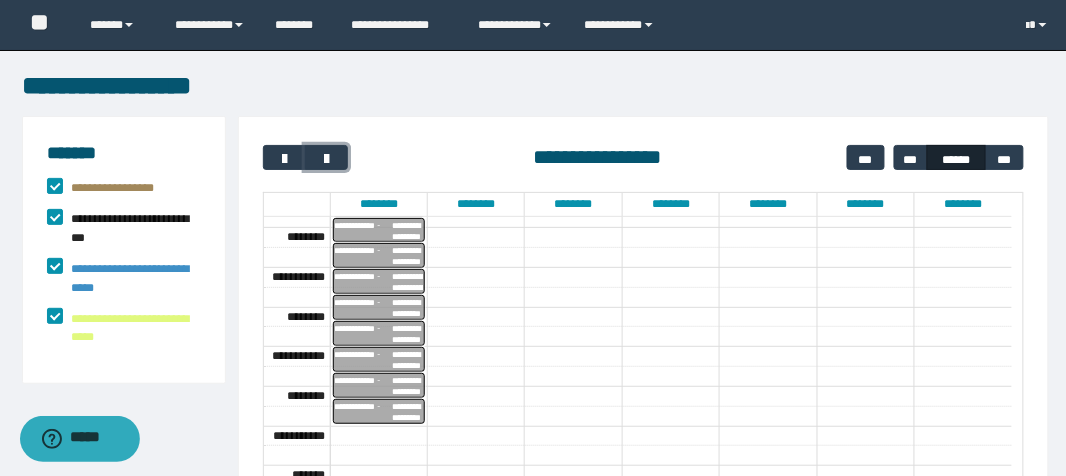 scroll, scrollTop: 477, scrollLeft: 0, axis: vertical 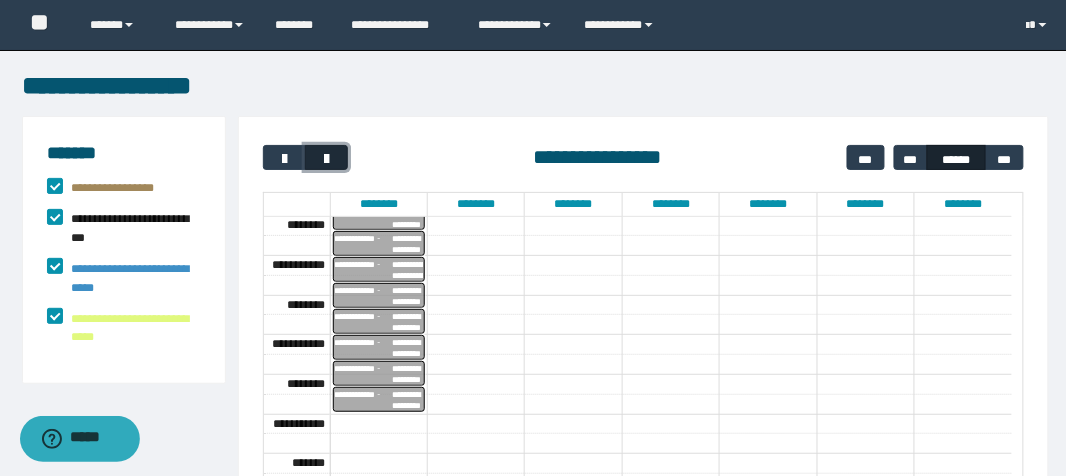 click at bounding box center (326, 159) 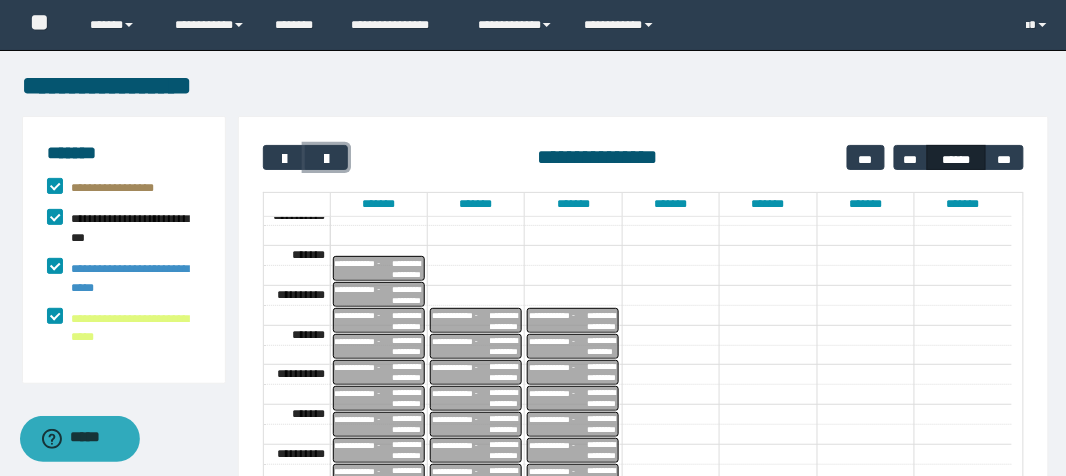 scroll, scrollTop: 702, scrollLeft: 0, axis: vertical 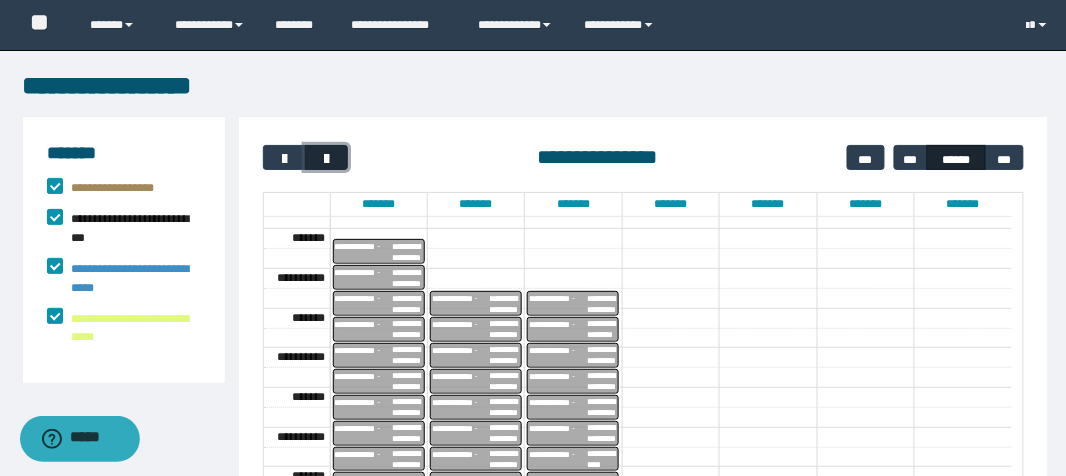 click at bounding box center [326, 159] 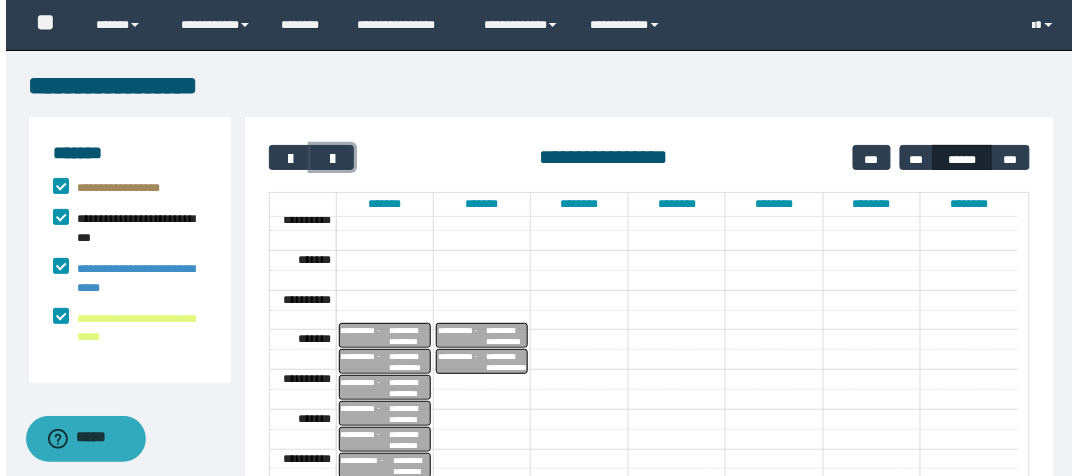 scroll, scrollTop: 320, scrollLeft: 0, axis: vertical 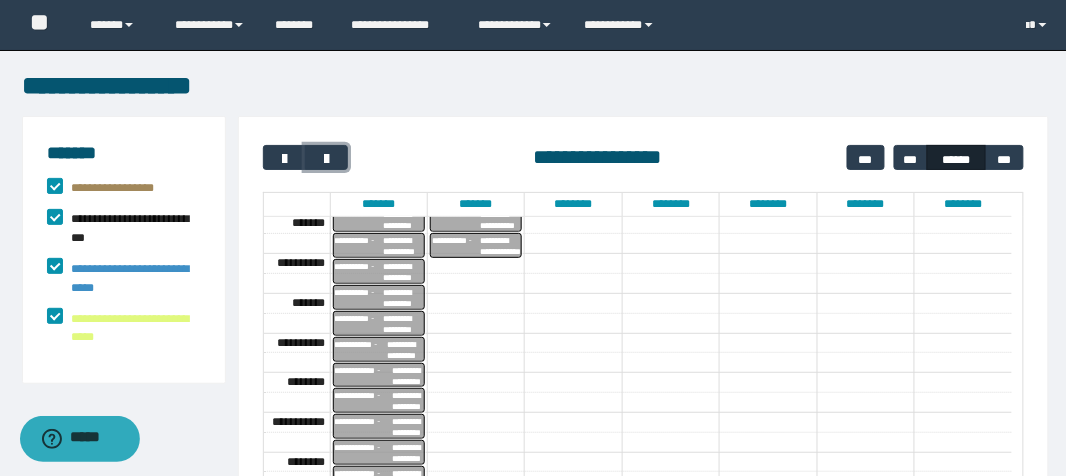 click on "**********" at bounding box center (456, 246) 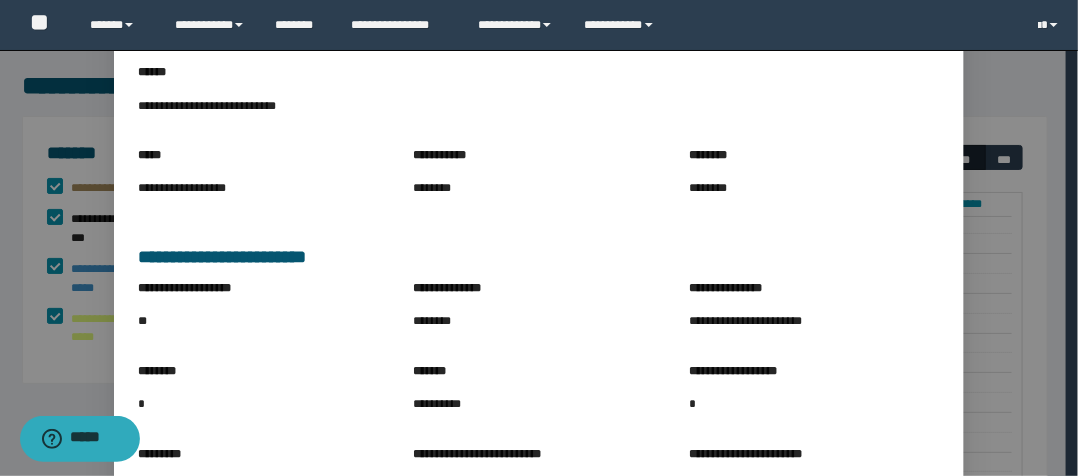 scroll, scrollTop: 240, scrollLeft: 0, axis: vertical 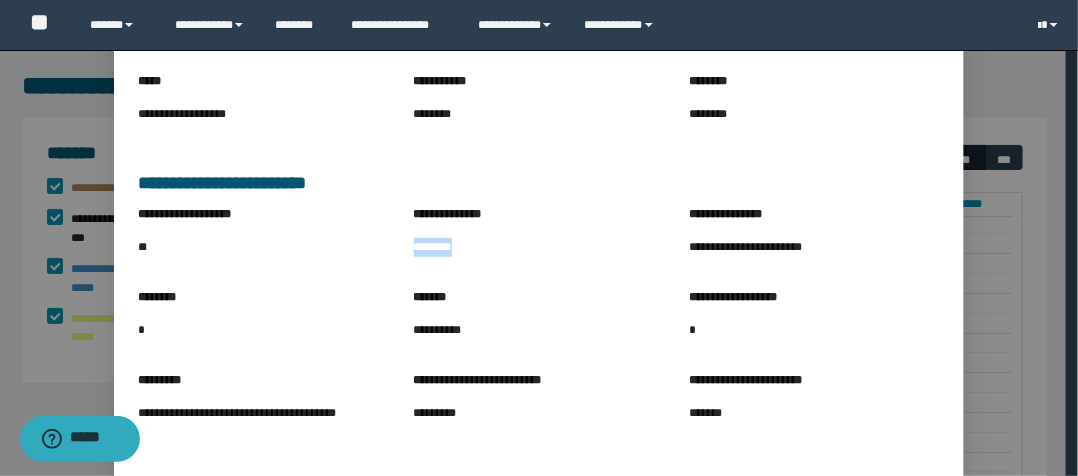 drag, startPoint x: 406, startPoint y: 247, endPoint x: 483, endPoint y: 262, distance: 78.44743 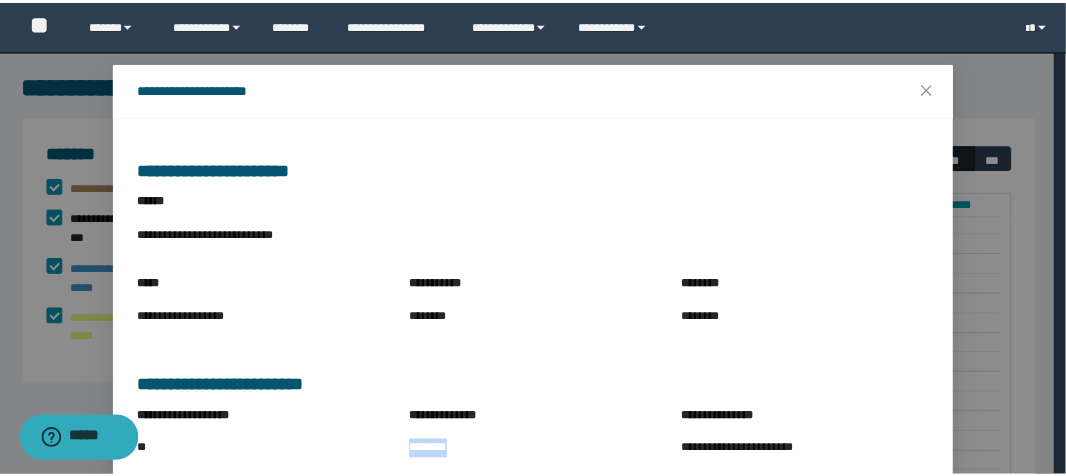 scroll, scrollTop: 0, scrollLeft: 0, axis: both 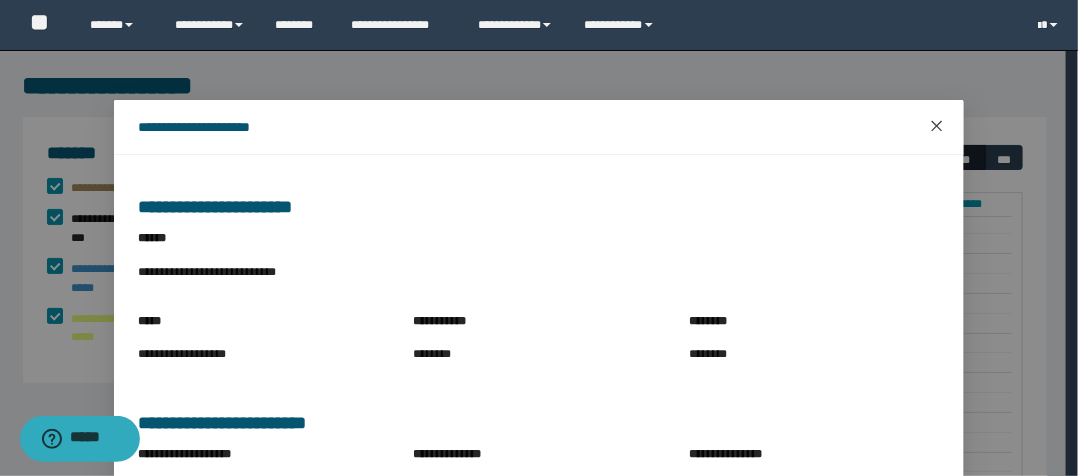 click 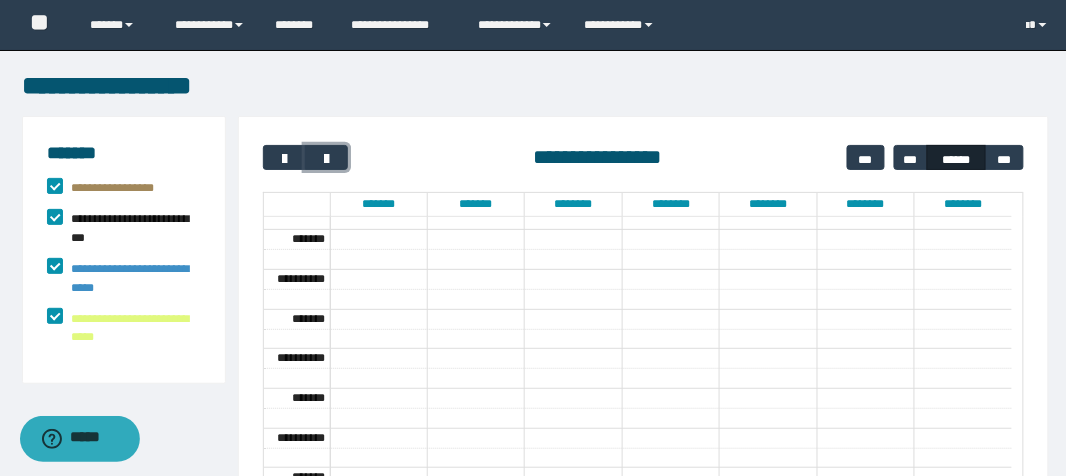 scroll, scrollTop: 702, scrollLeft: 0, axis: vertical 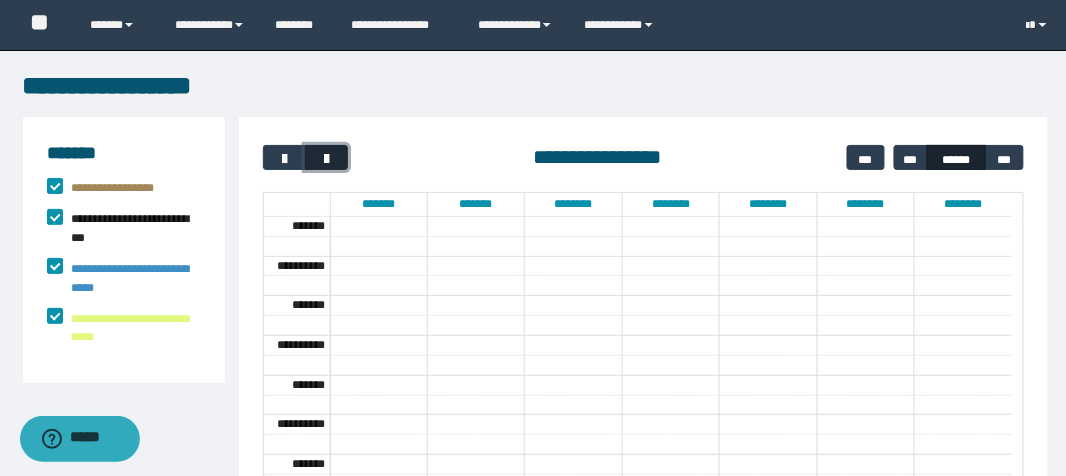 click at bounding box center [326, 159] 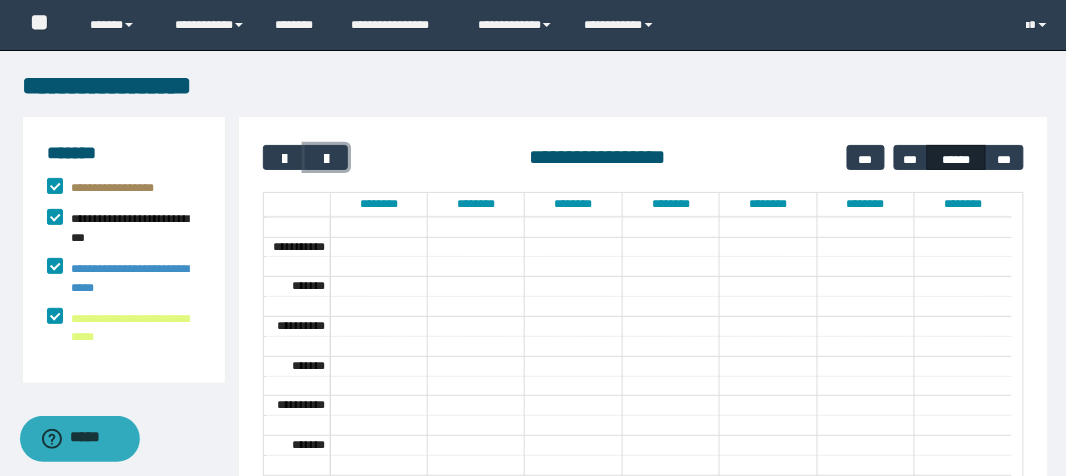 scroll, scrollTop: 702, scrollLeft: 0, axis: vertical 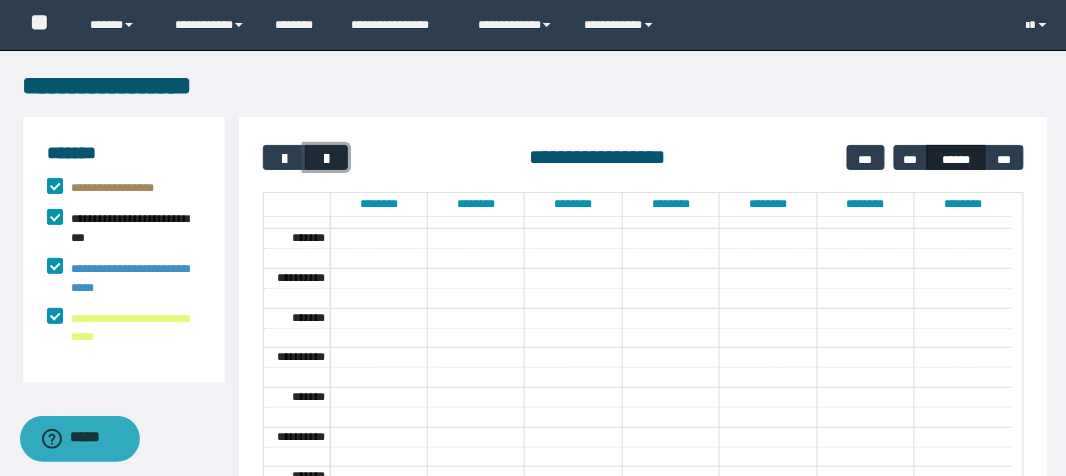 click at bounding box center (326, 159) 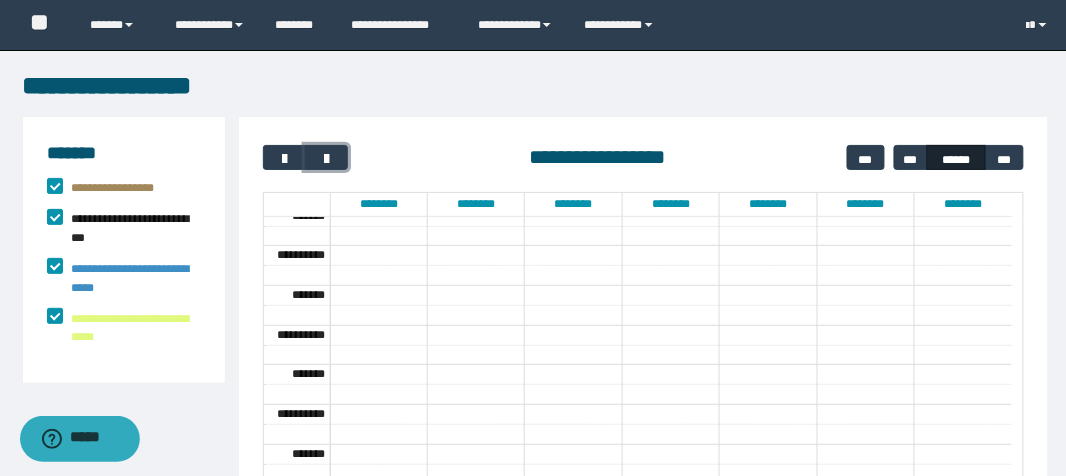 scroll, scrollTop: 143, scrollLeft: 0, axis: vertical 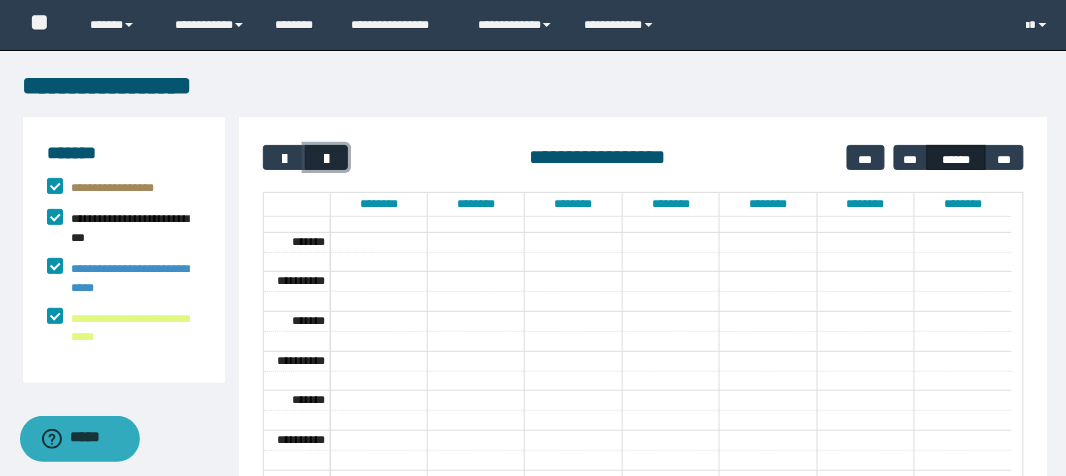 click at bounding box center [326, 159] 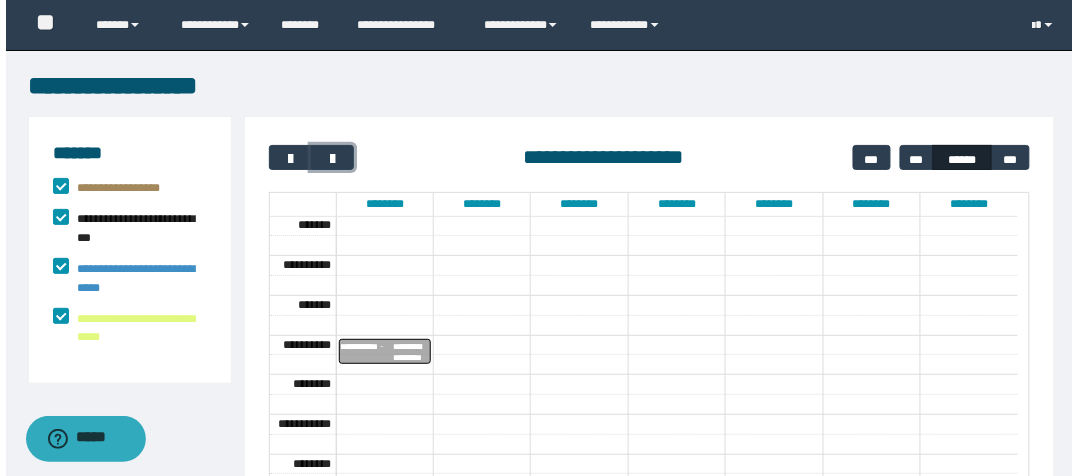 scroll, scrollTop: 317, scrollLeft: 0, axis: vertical 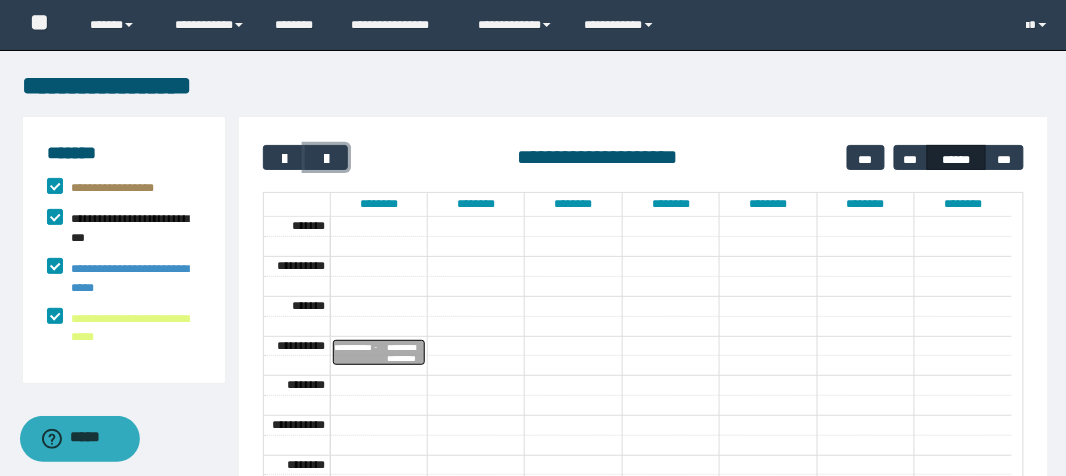 click on "**********" at bounding box center (361, 353) 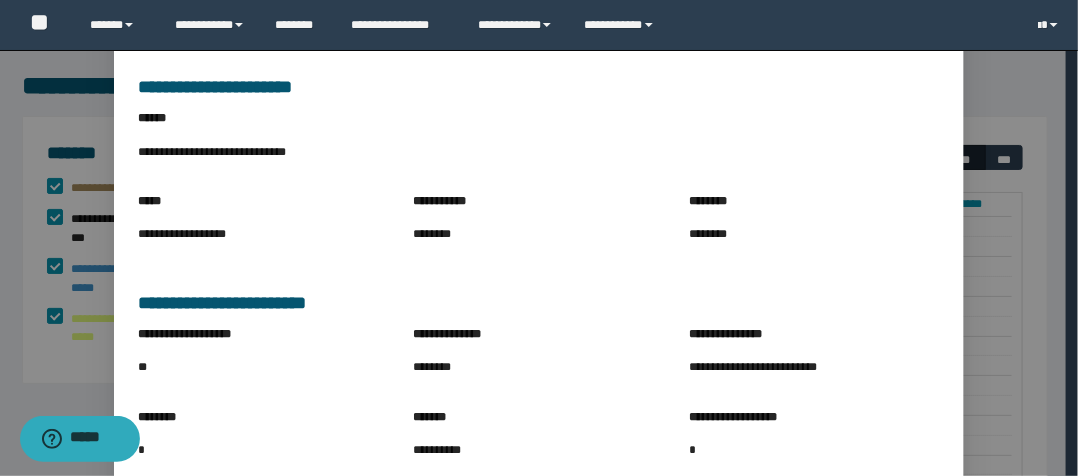 scroll, scrollTop: 240, scrollLeft: 0, axis: vertical 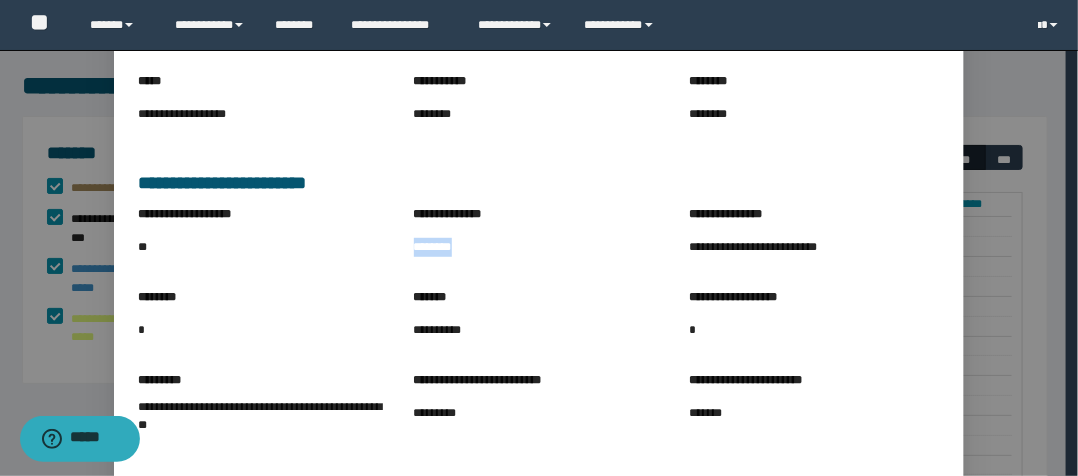 drag, startPoint x: 405, startPoint y: 246, endPoint x: 458, endPoint y: 257, distance: 54.129475 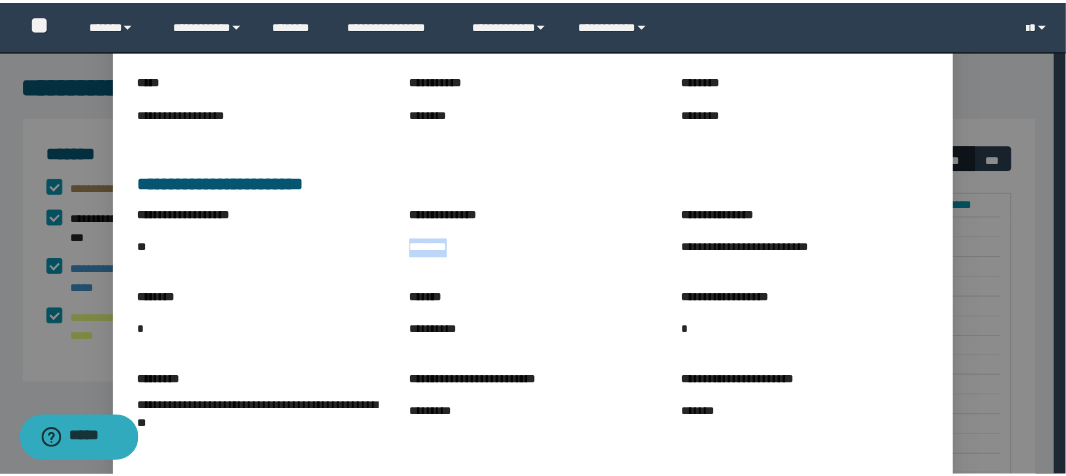 scroll, scrollTop: 0, scrollLeft: 0, axis: both 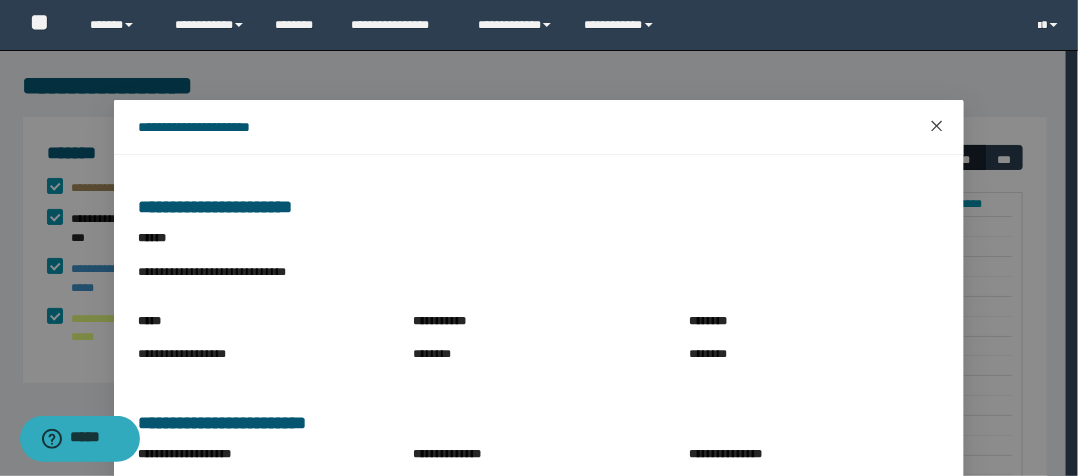 click 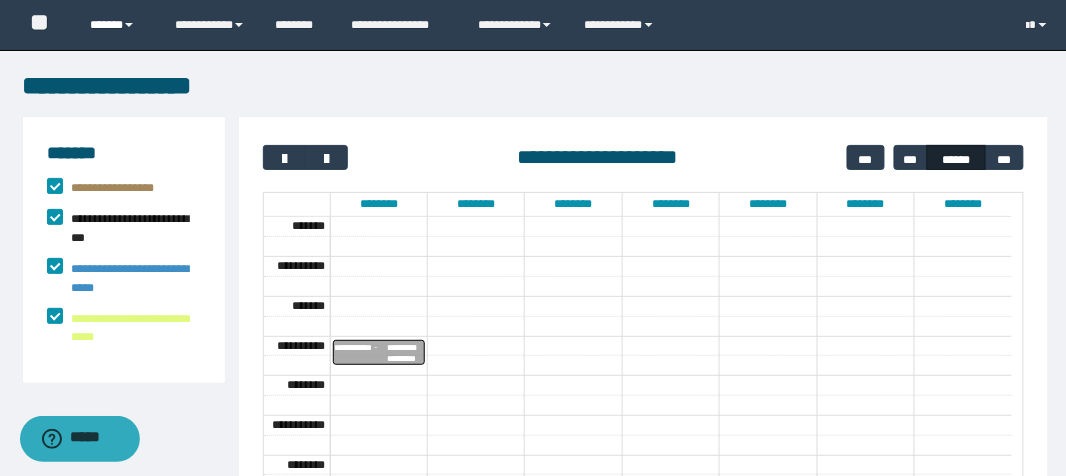 click at bounding box center (129, 25) 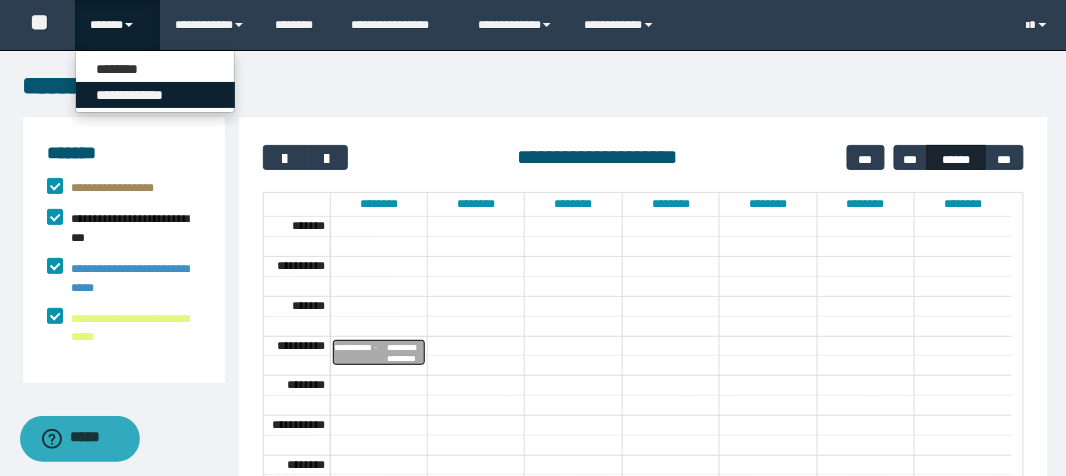 click on "**********" at bounding box center (155, 95) 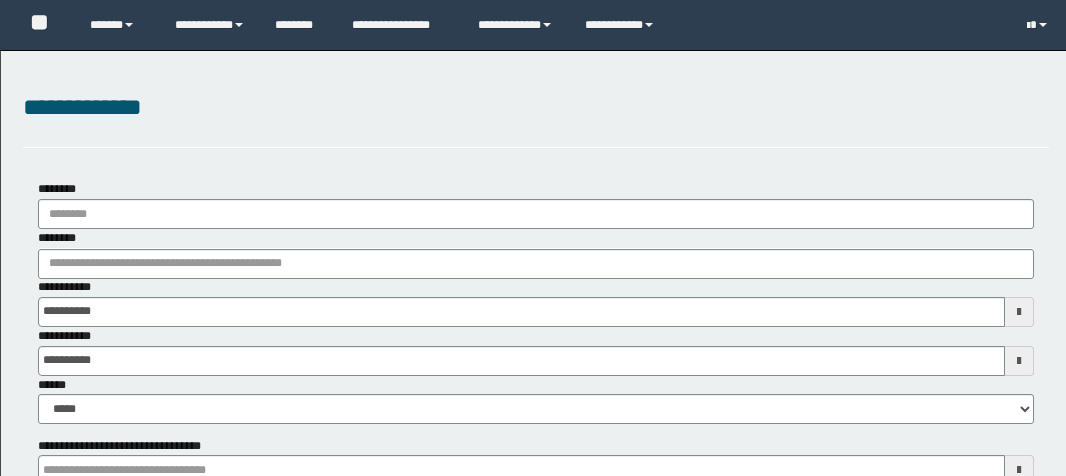 scroll, scrollTop: 0, scrollLeft: 0, axis: both 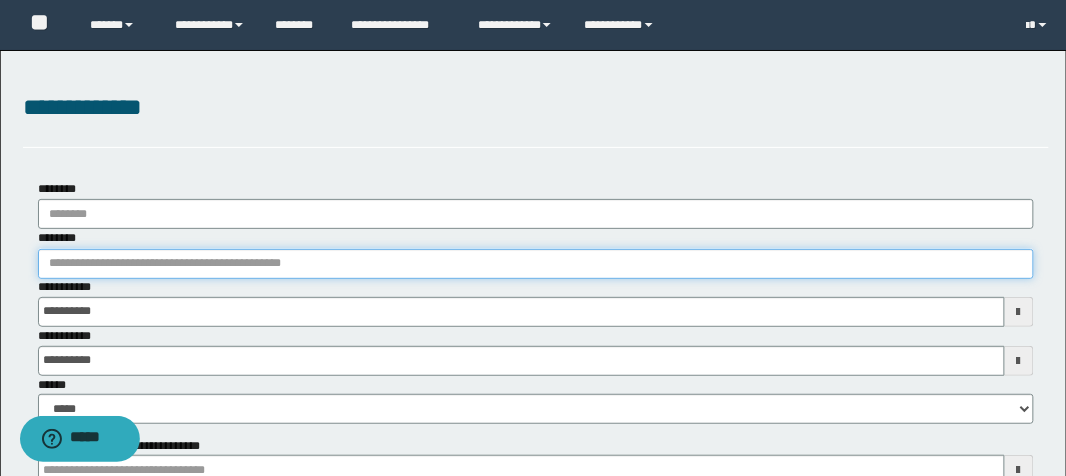 click on "********" at bounding box center (536, 264) 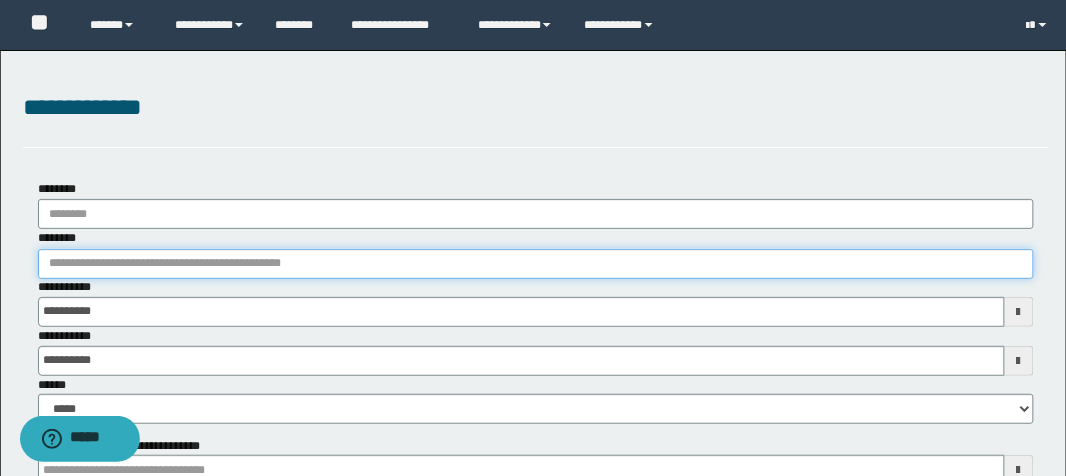 click on "********" at bounding box center (536, 264) 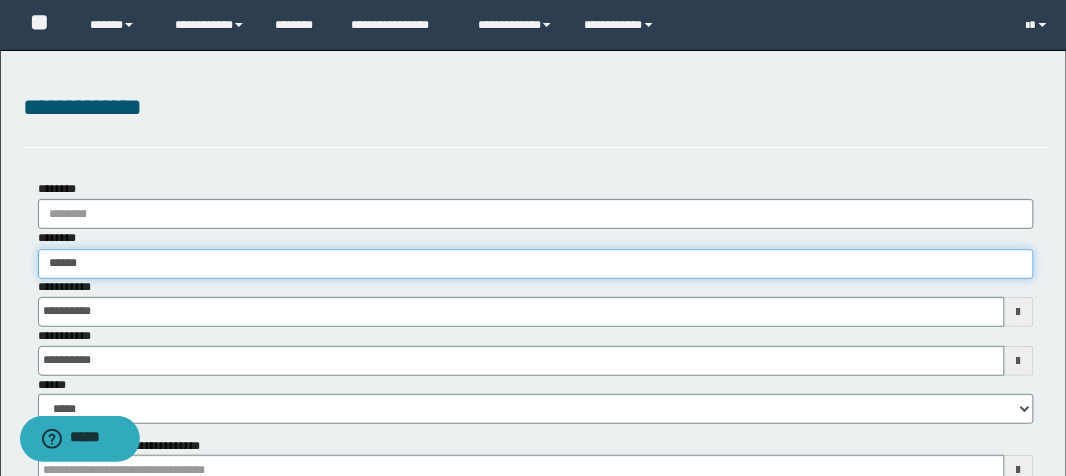 type on "*******" 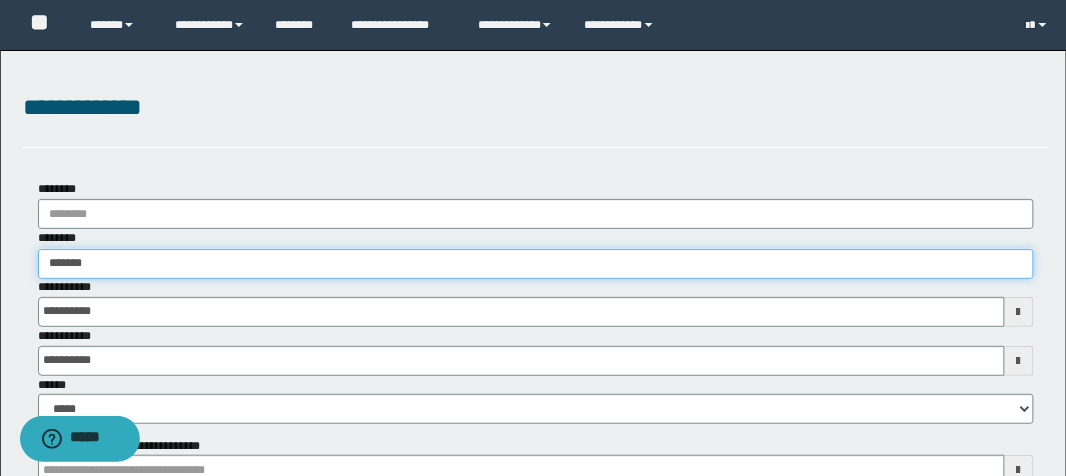 type on "*******" 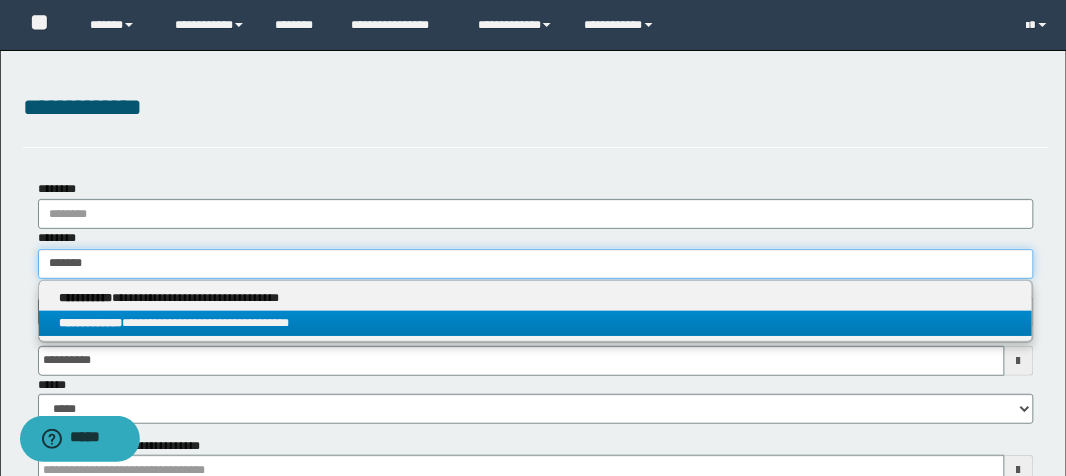 type on "*******" 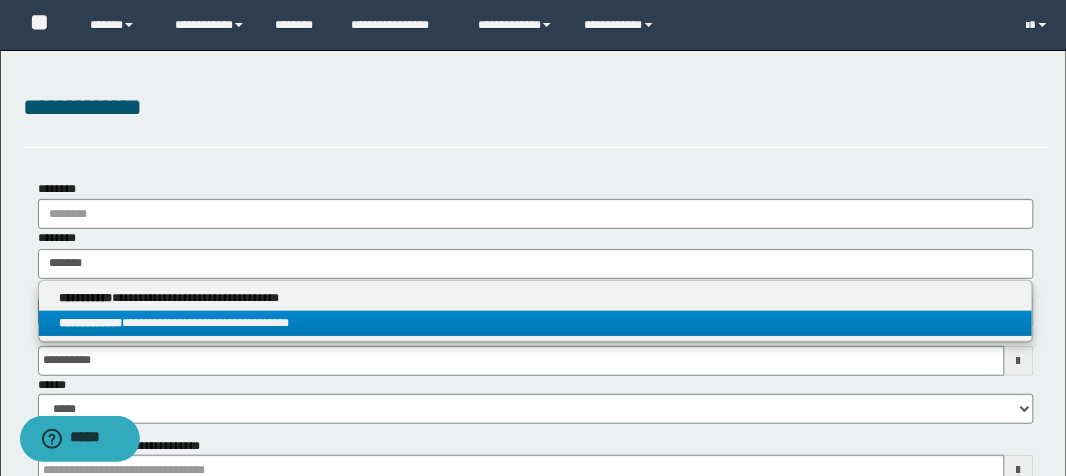 click on "**********" at bounding box center [90, 323] 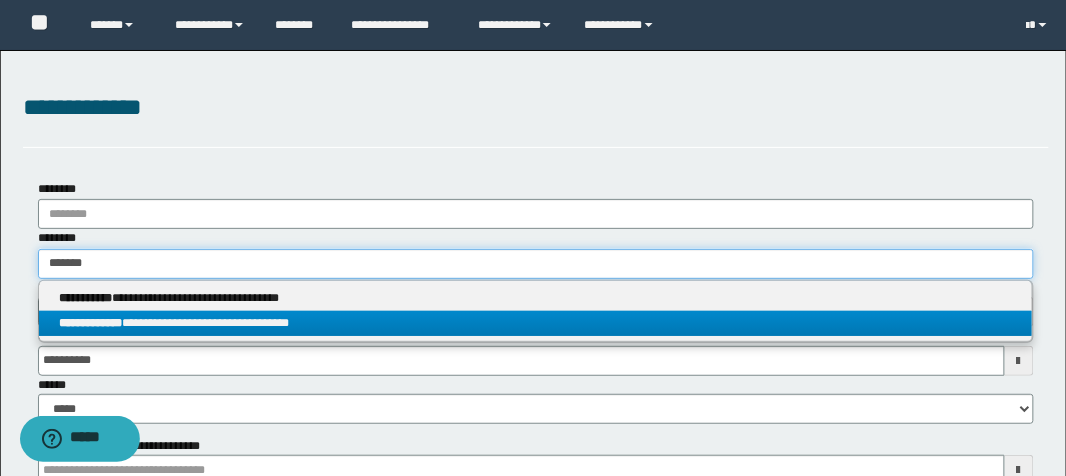 type 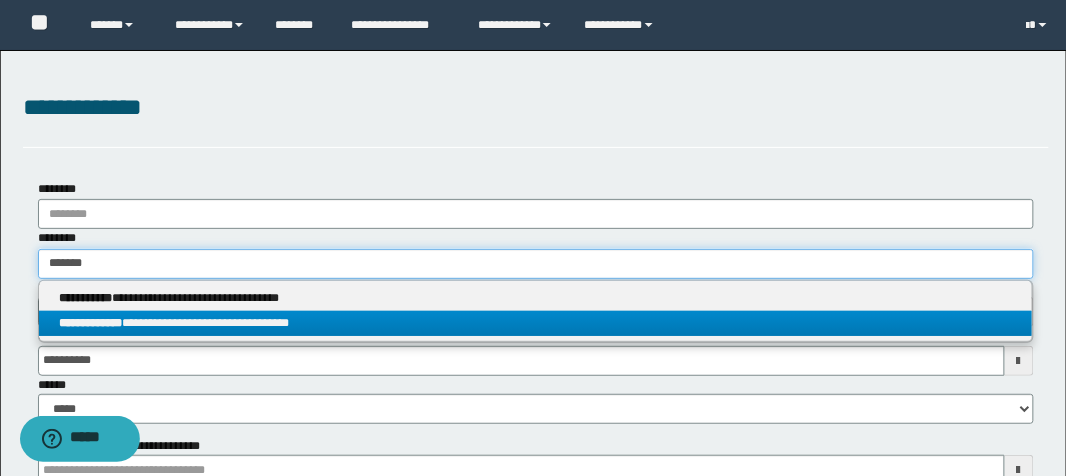 type on "**********" 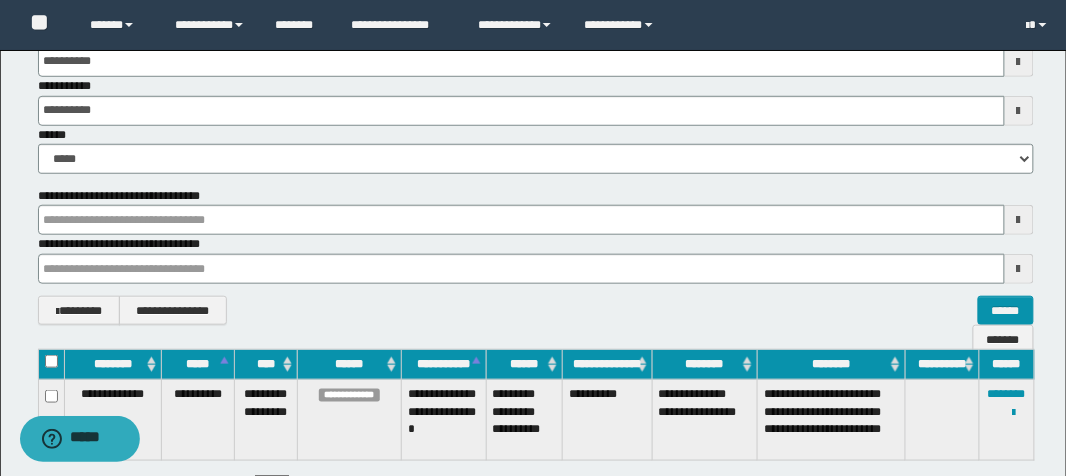 scroll, scrollTop: 266, scrollLeft: 0, axis: vertical 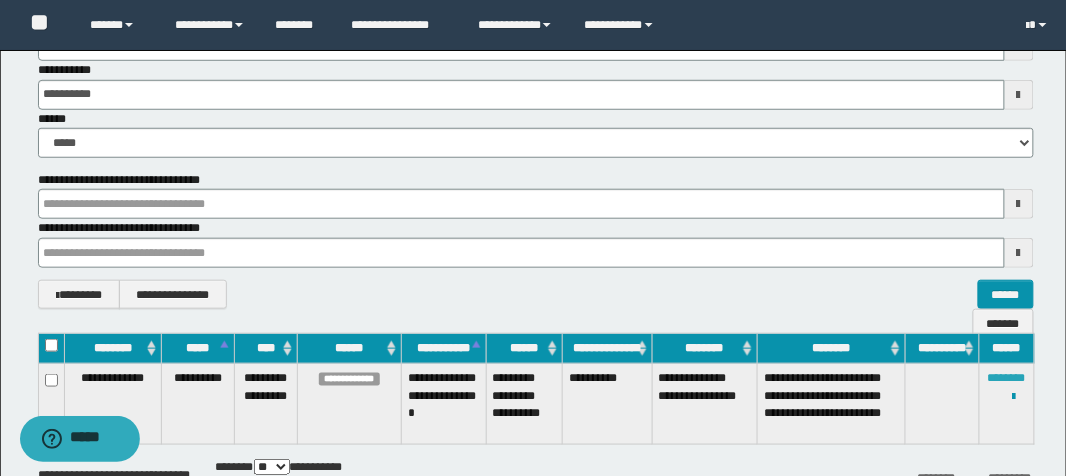 click on "********" at bounding box center (1007, 378) 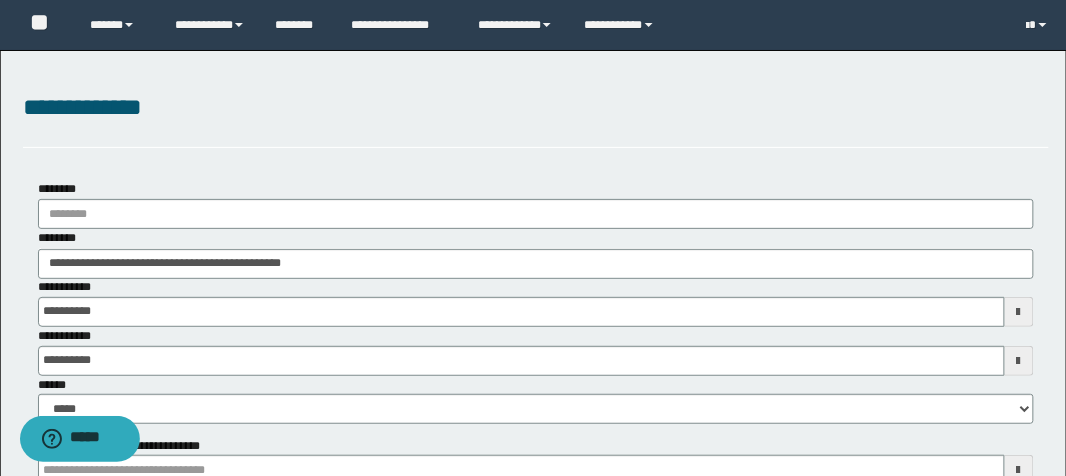 scroll, scrollTop: 0, scrollLeft: 0, axis: both 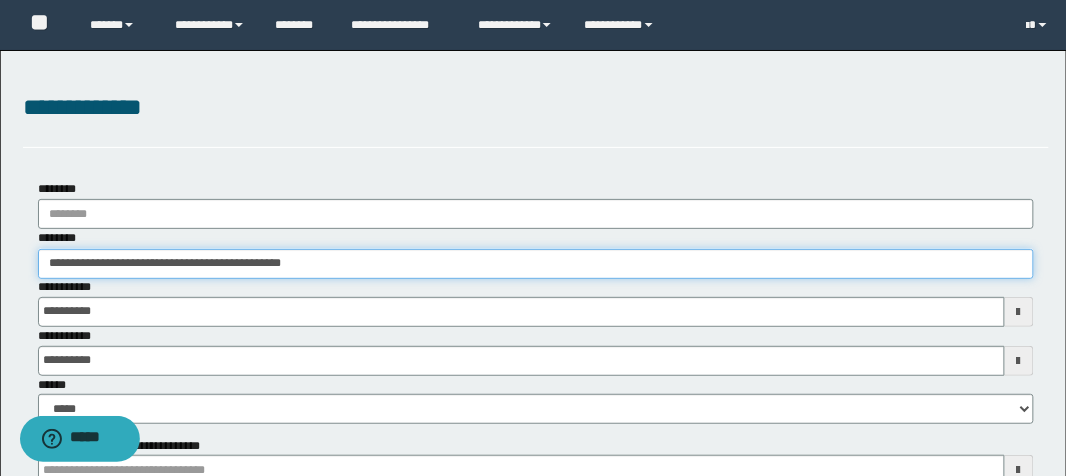 drag, startPoint x: 341, startPoint y: 263, endPoint x: 0, endPoint y: 208, distance: 345.407 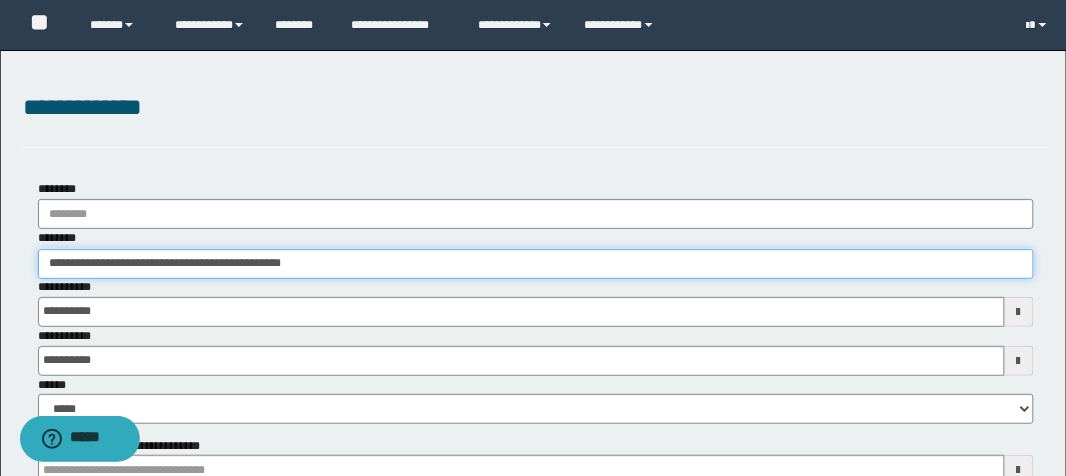 click on "**********" at bounding box center (533, 420) 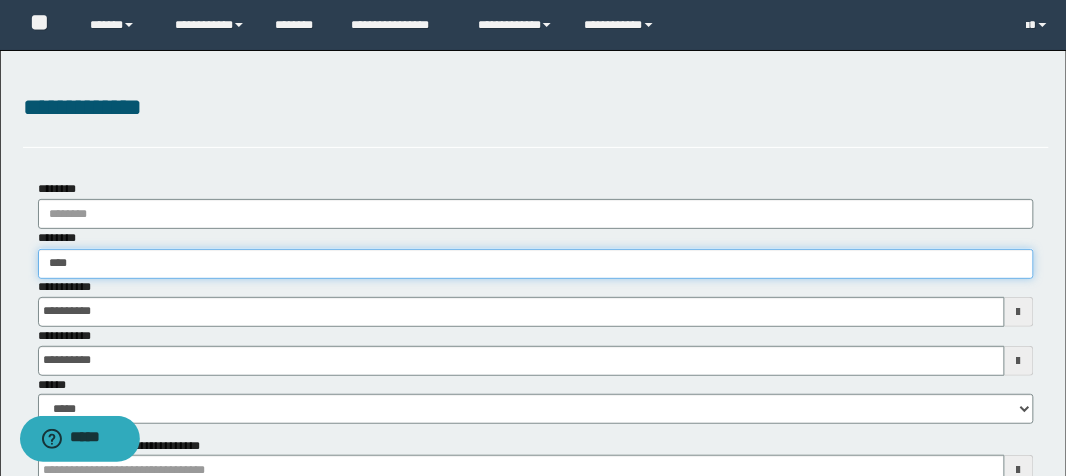 type on "*****" 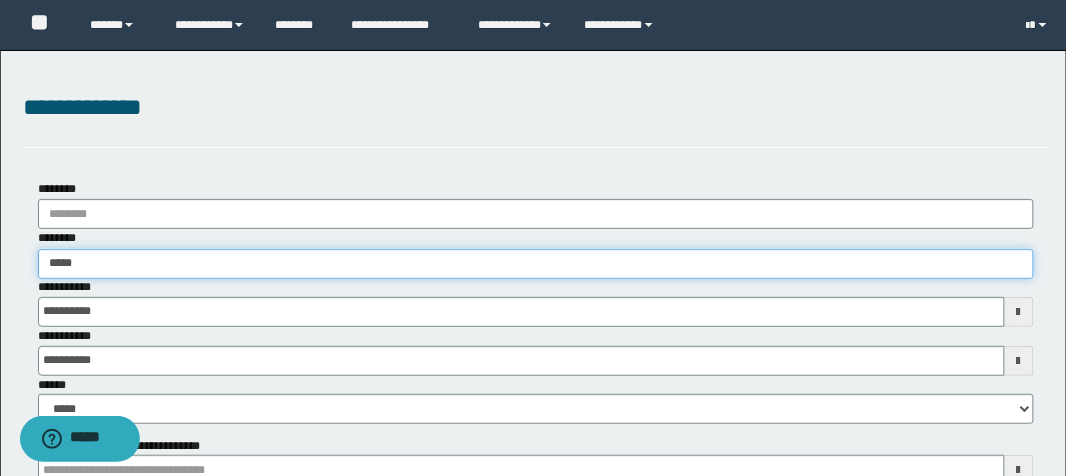 type on "*****" 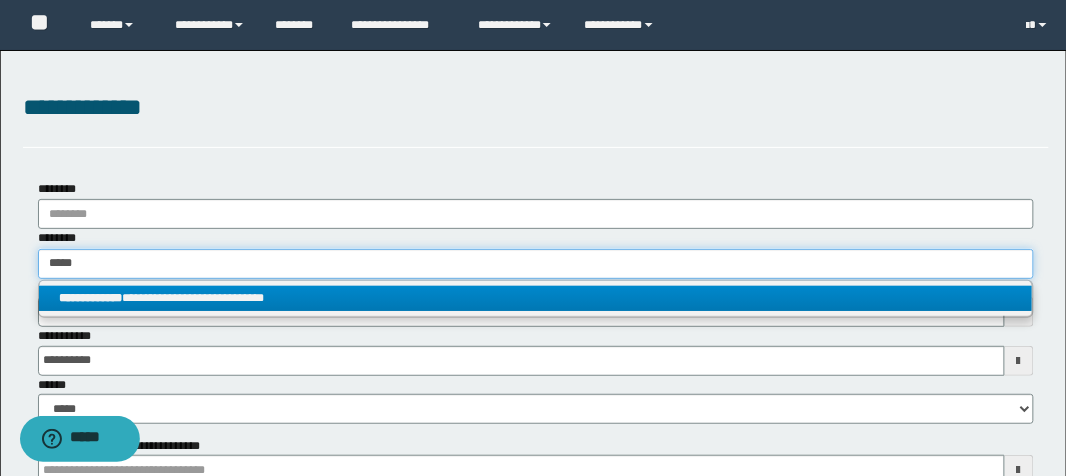 type on "*****" 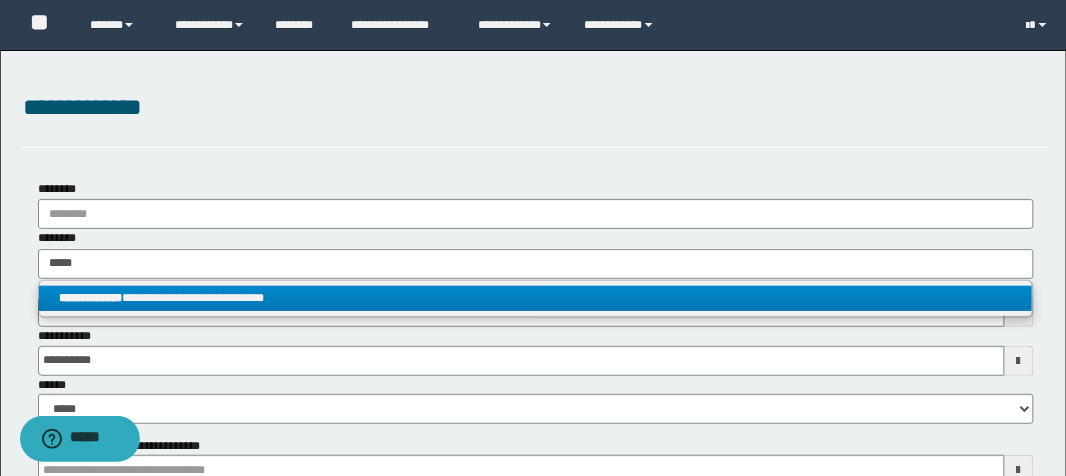 click on "**********" at bounding box center (536, 298) 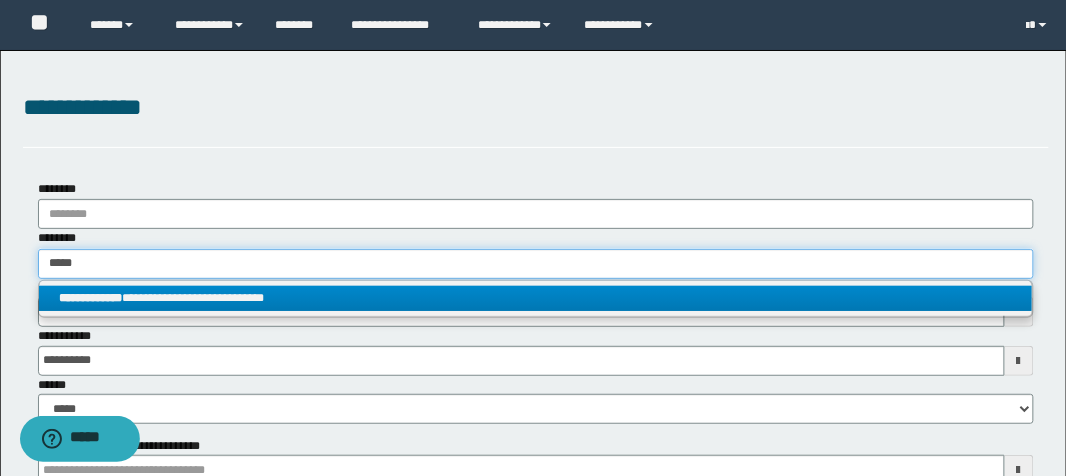 type 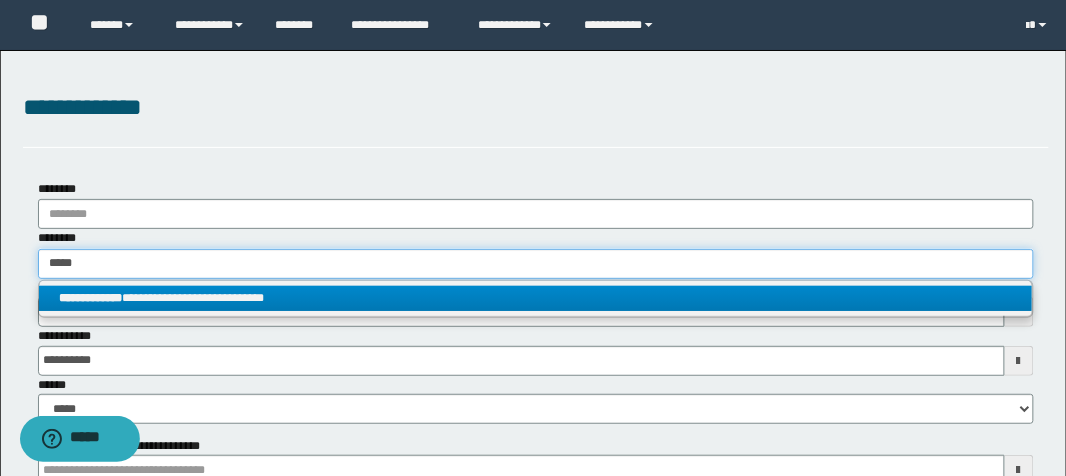 type on "**********" 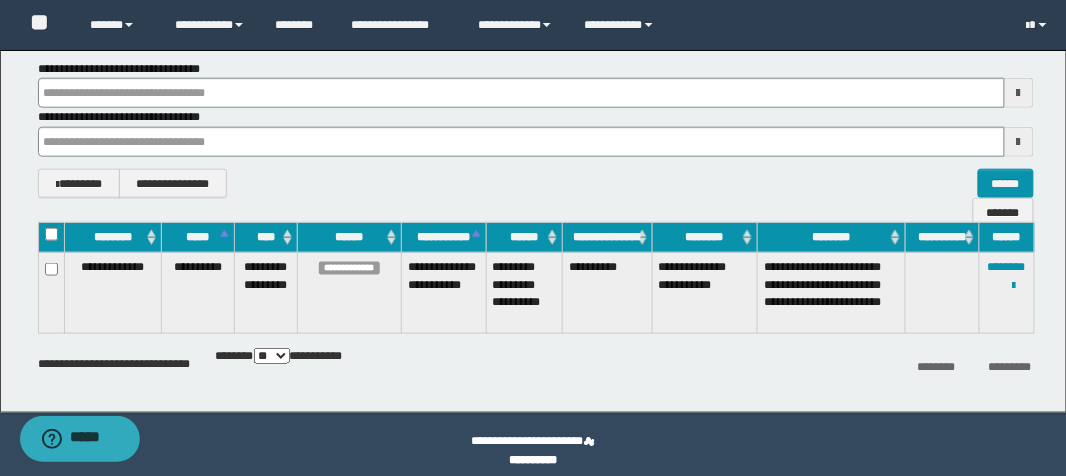 scroll, scrollTop: 391, scrollLeft: 0, axis: vertical 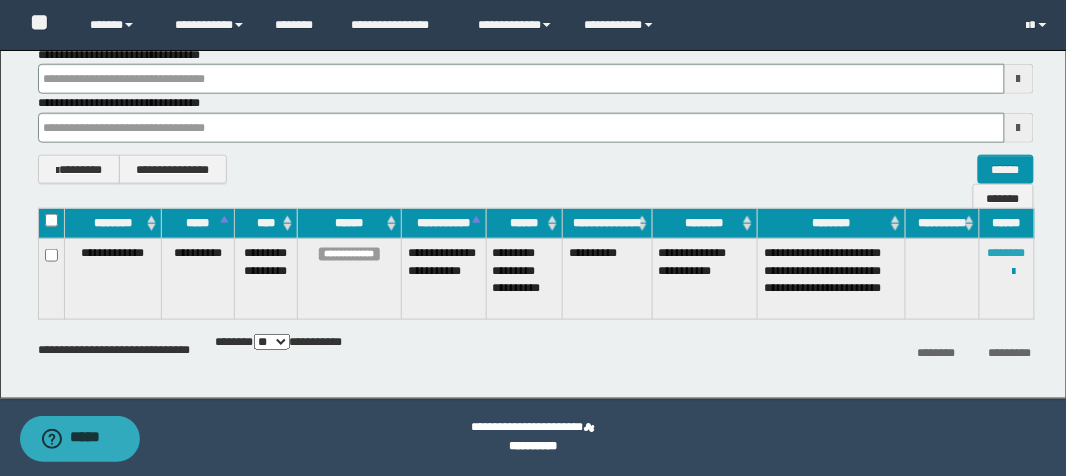 click on "********" at bounding box center (1007, 253) 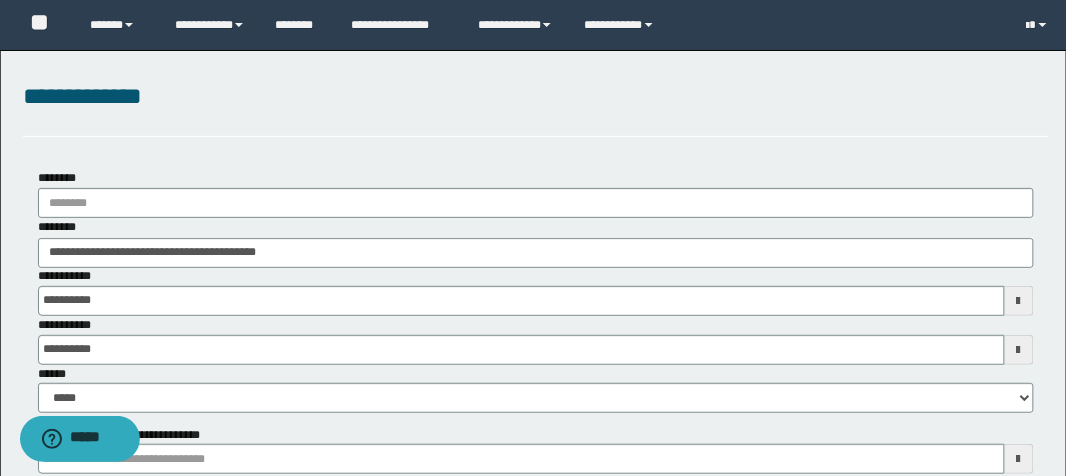 scroll, scrollTop: 0, scrollLeft: 0, axis: both 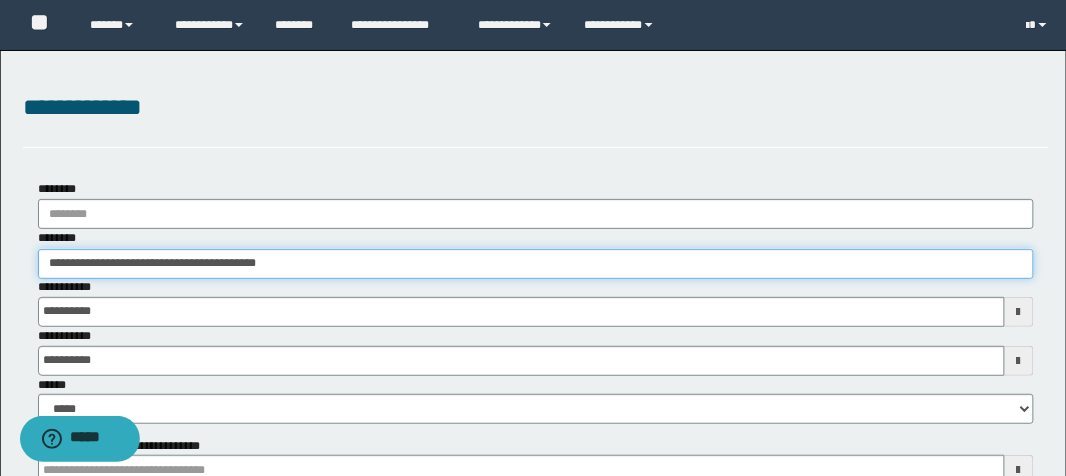 drag, startPoint x: 311, startPoint y: 264, endPoint x: 0, endPoint y: 202, distance: 317.11984 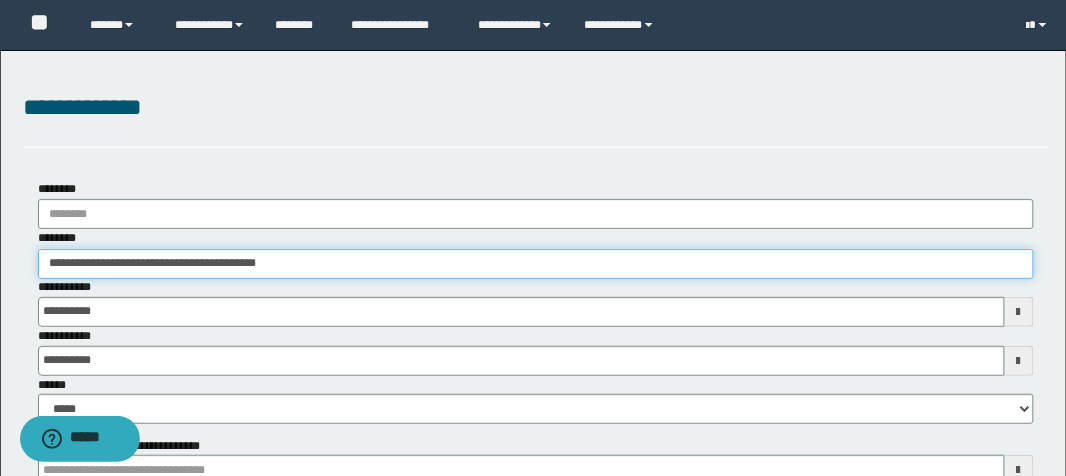click on "**********" at bounding box center (533, 420) 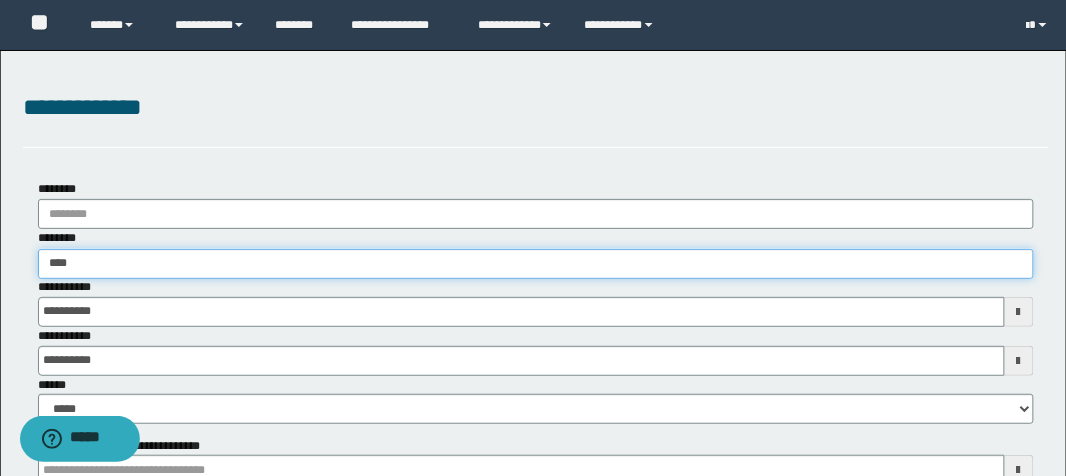type on "*****" 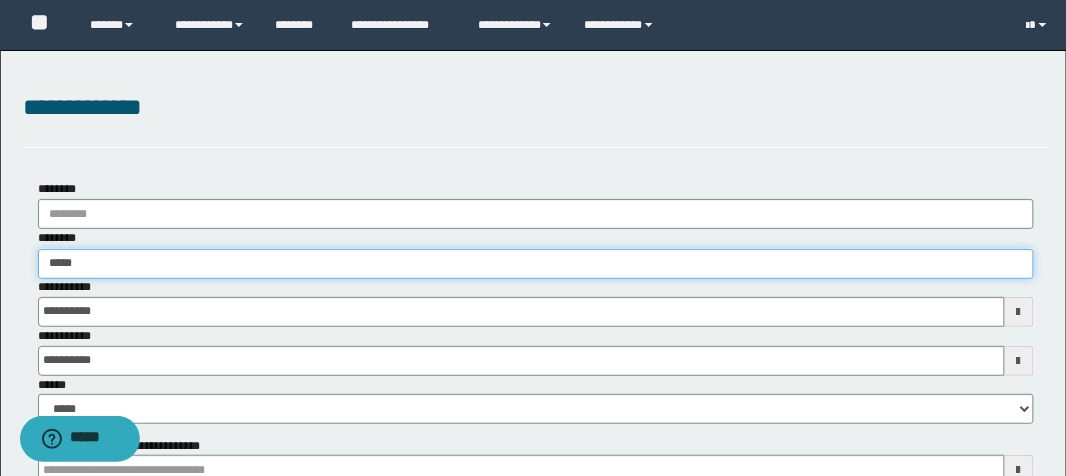 type on "*****" 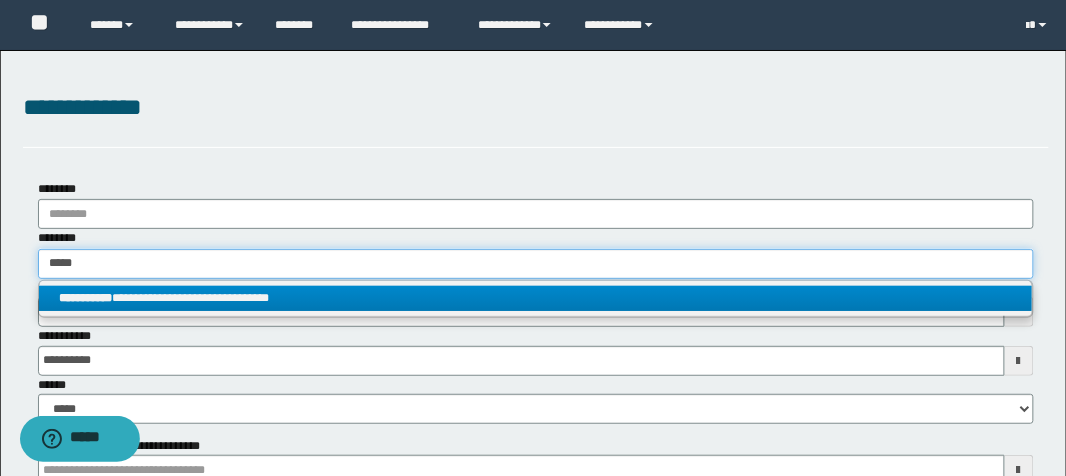 type on "*****" 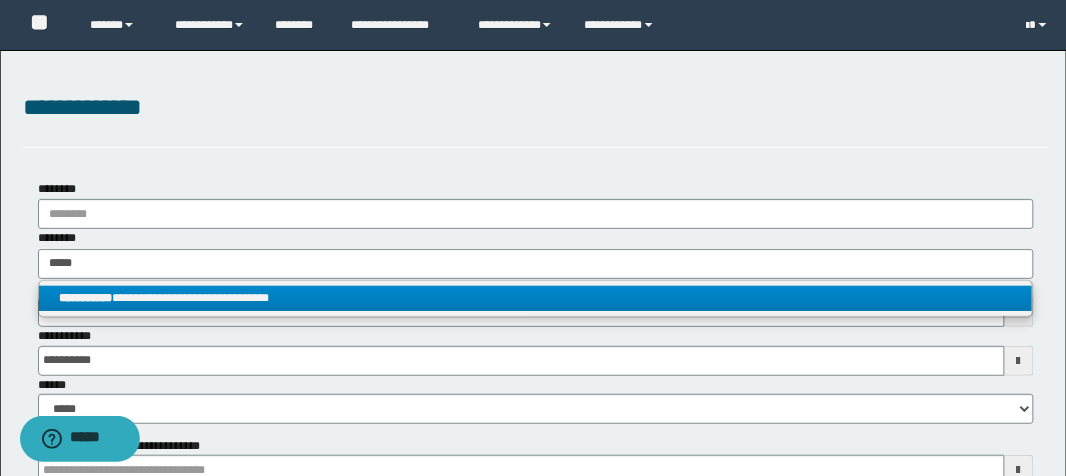 click on "**********" at bounding box center (536, 298) 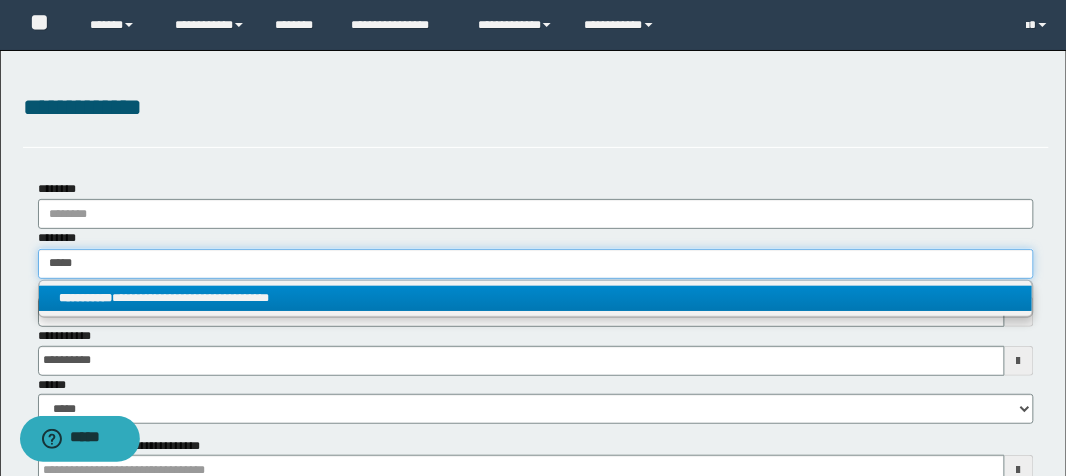 type 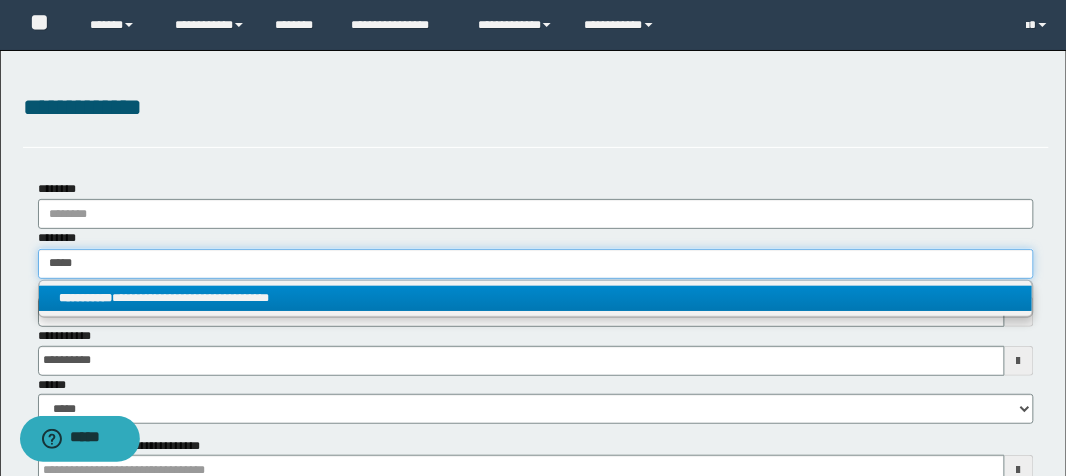 type on "**********" 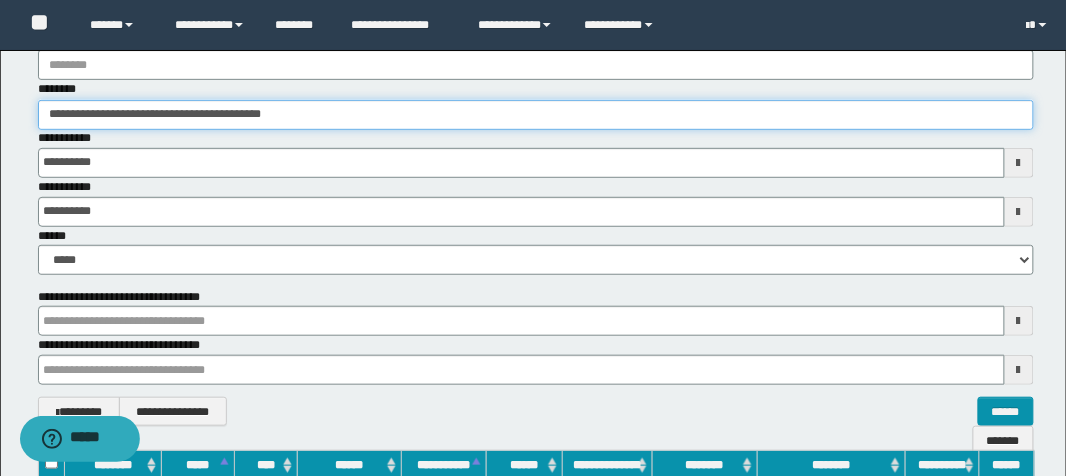 scroll, scrollTop: 240, scrollLeft: 0, axis: vertical 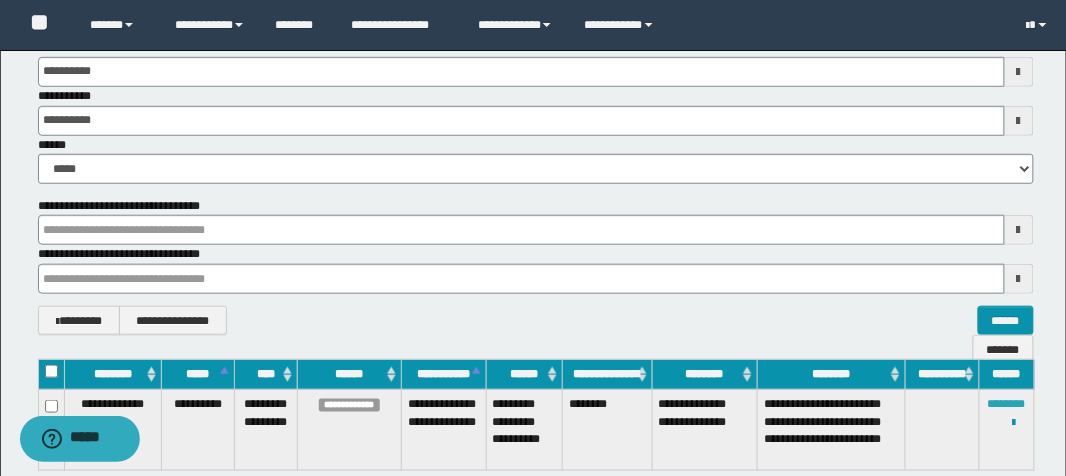 click on "********" at bounding box center [1007, 404] 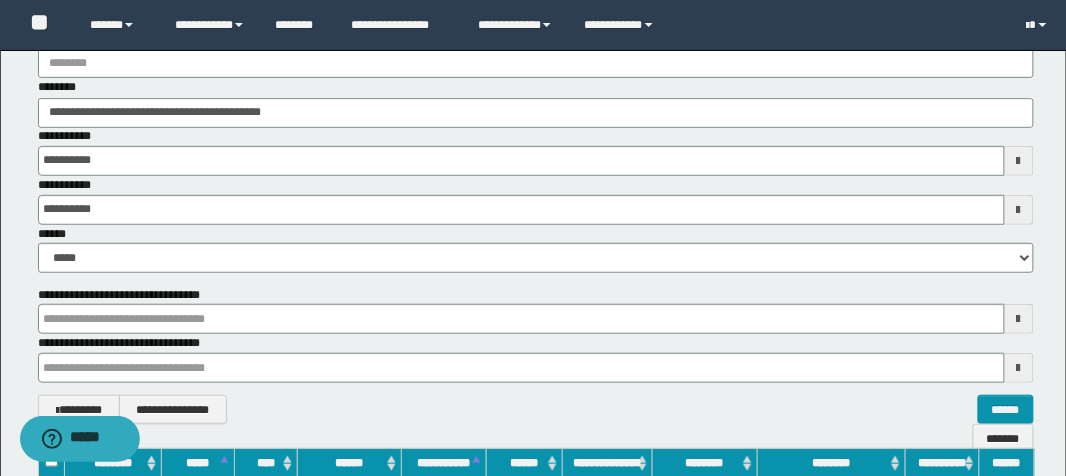 scroll, scrollTop: 0, scrollLeft: 0, axis: both 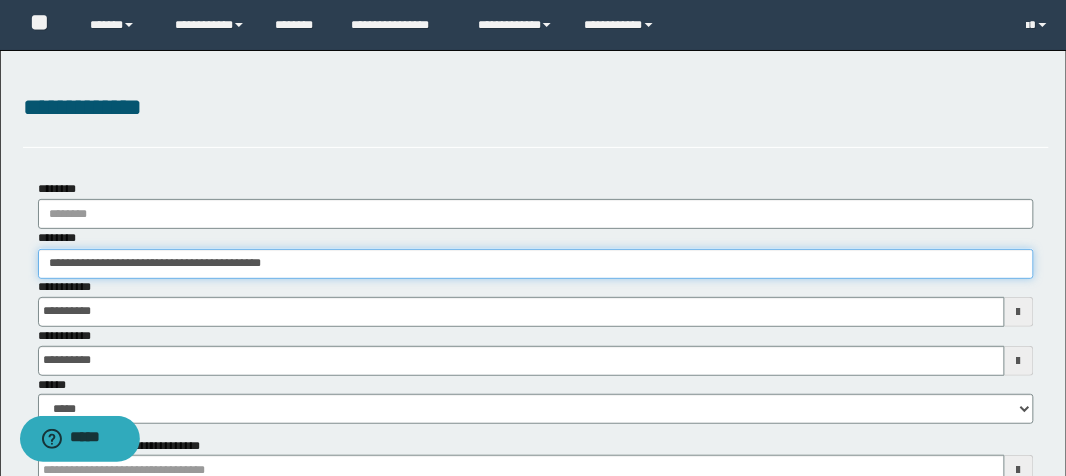 drag, startPoint x: 311, startPoint y: 272, endPoint x: 0, endPoint y: 233, distance: 313.4358 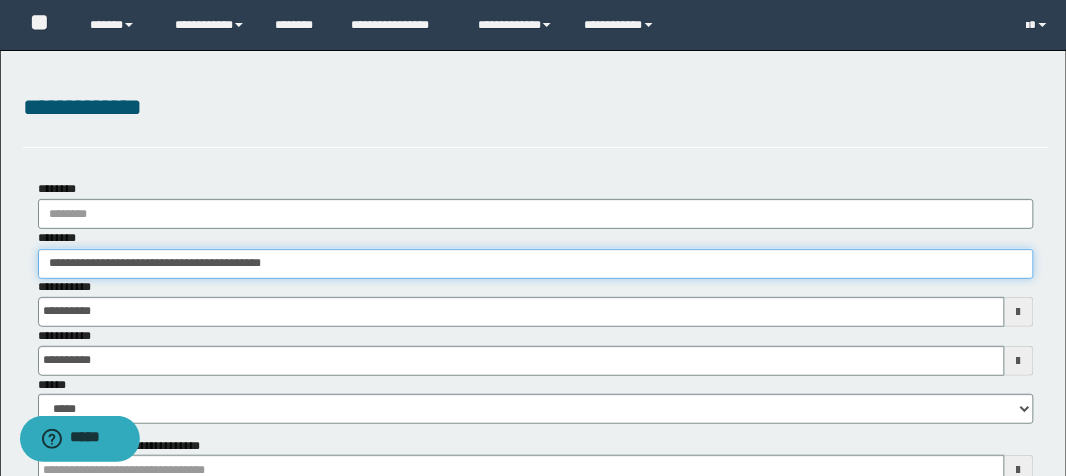 click on "**********" at bounding box center (533, 420) 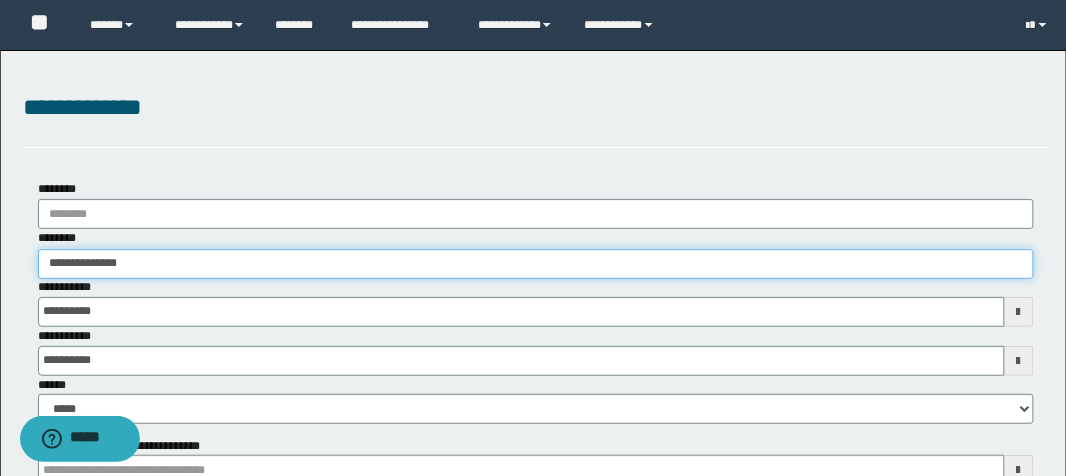 type on "**********" 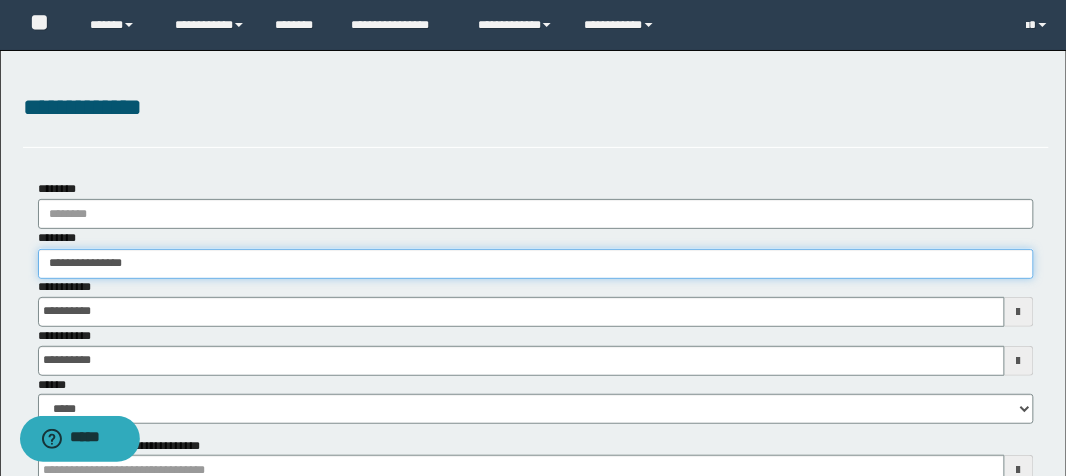 type on "**********" 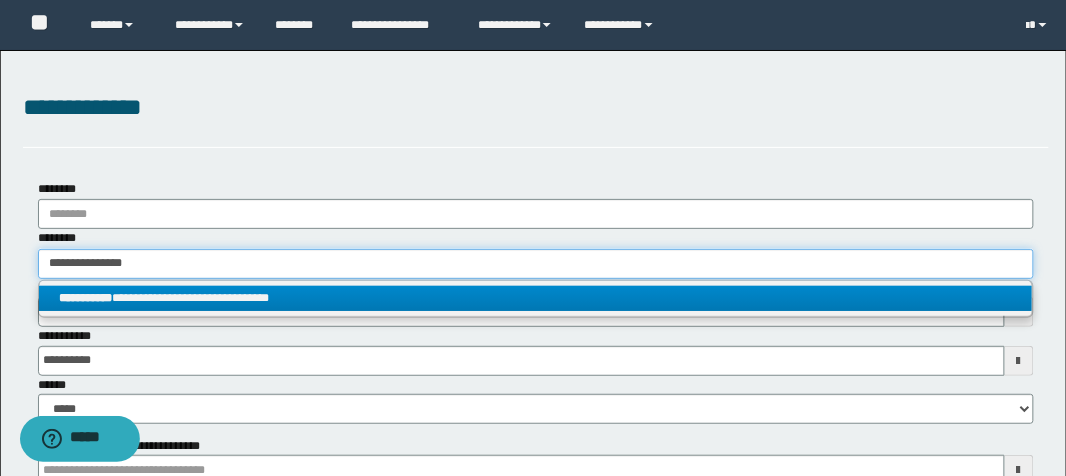 type on "**********" 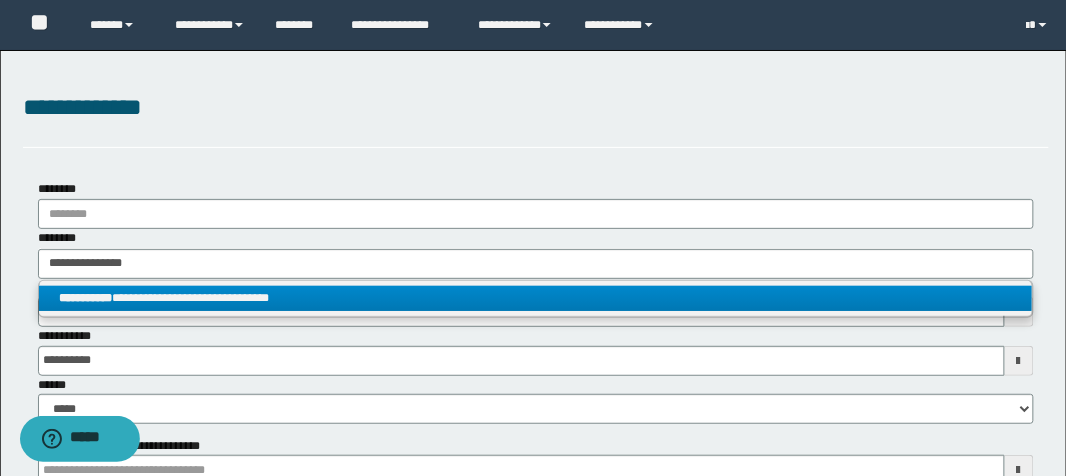 click on "**********" at bounding box center (536, 298) 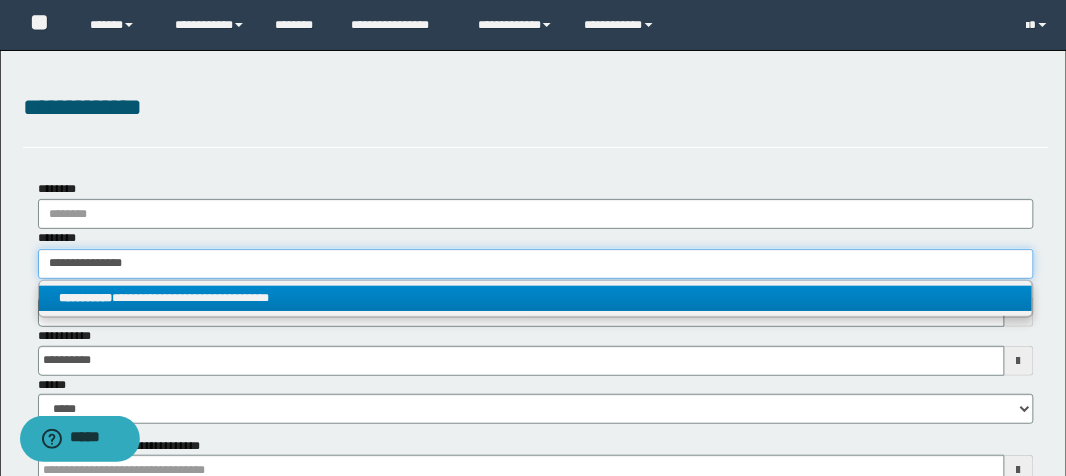 type 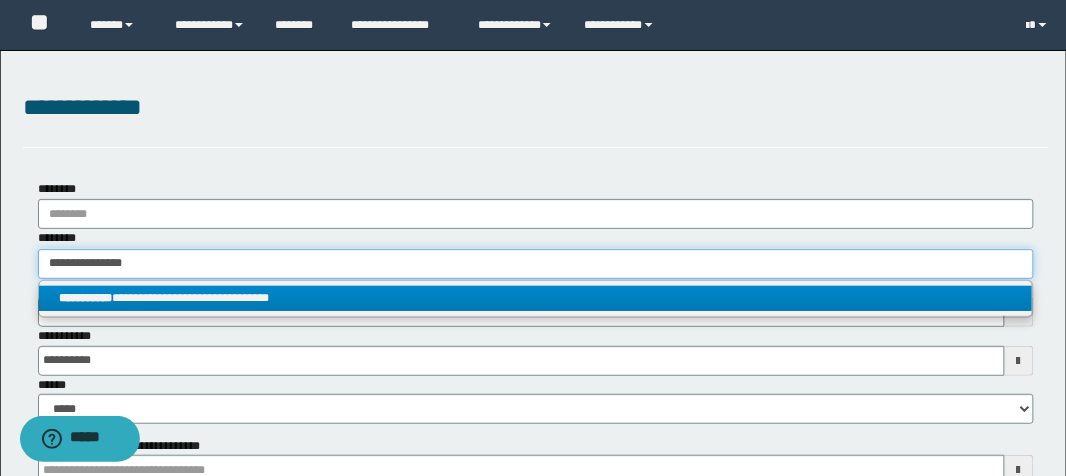 type on "**********" 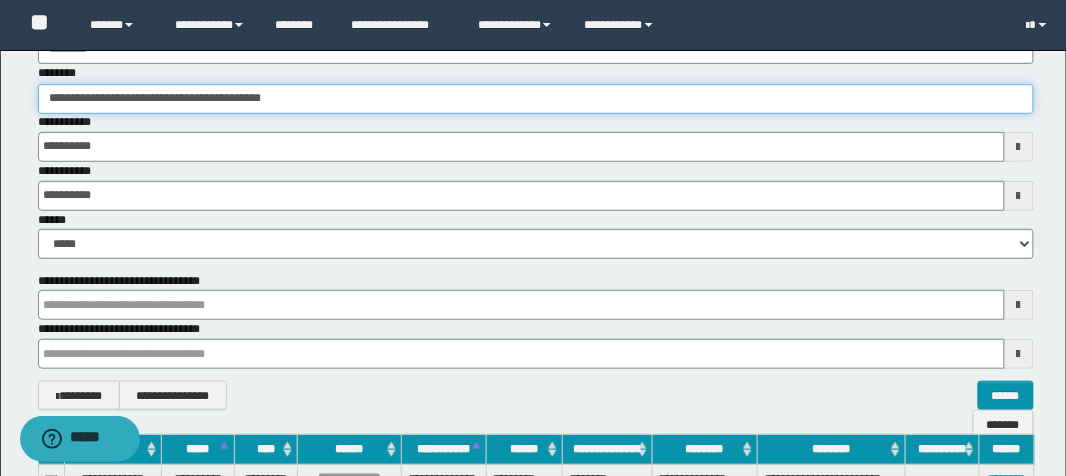 scroll, scrollTop: 320, scrollLeft: 0, axis: vertical 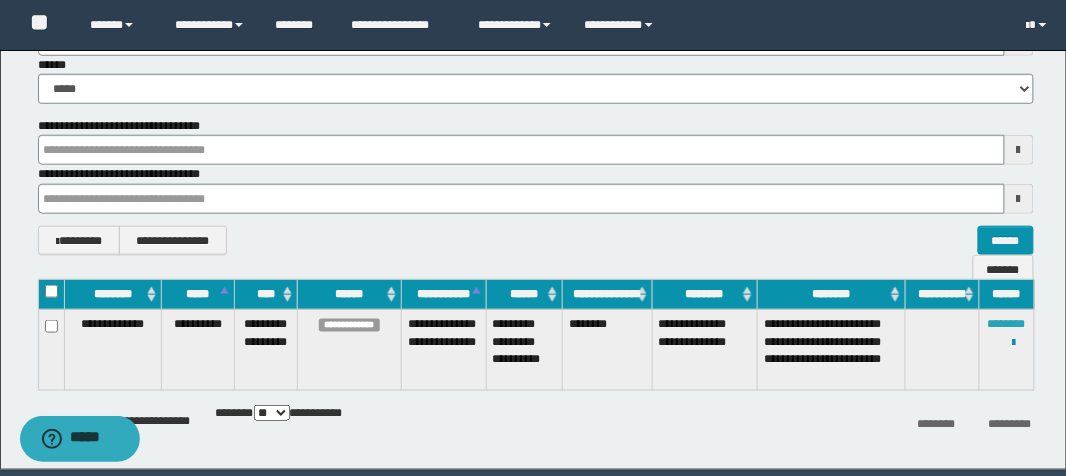 click on "********" at bounding box center (1007, 324) 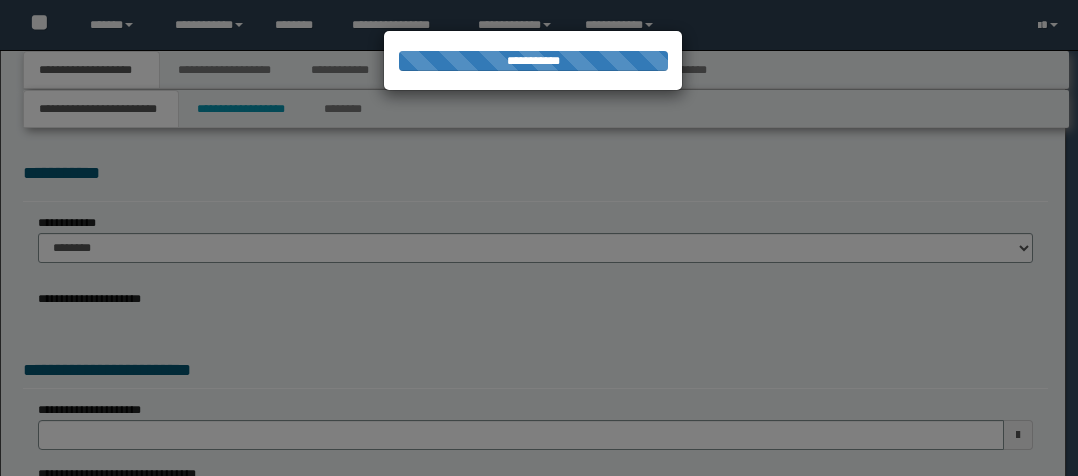 scroll, scrollTop: 0, scrollLeft: 0, axis: both 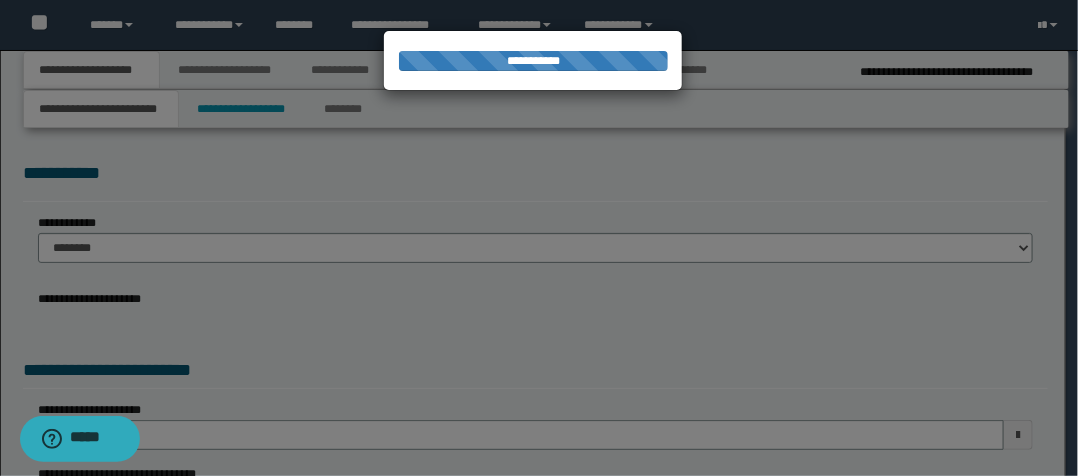 select on "*" 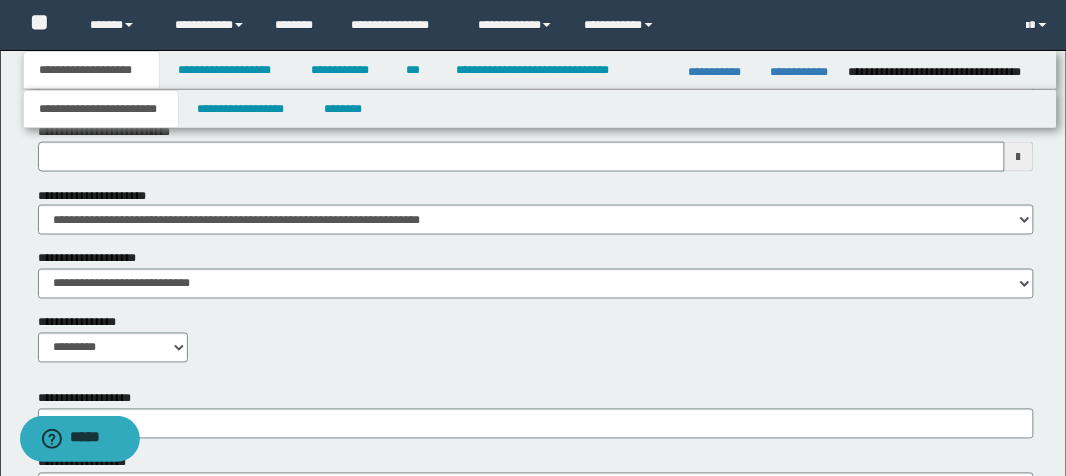 scroll, scrollTop: 640, scrollLeft: 0, axis: vertical 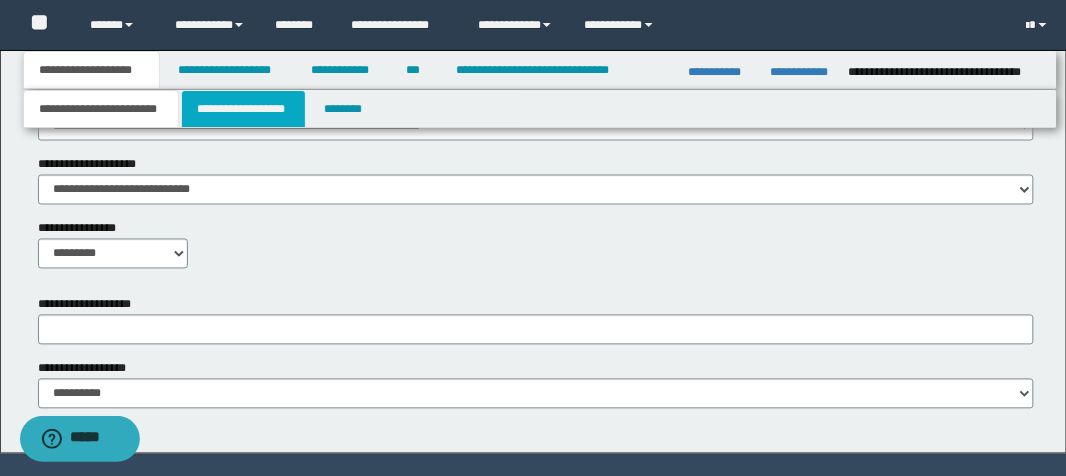 click on "**********" at bounding box center [243, 109] 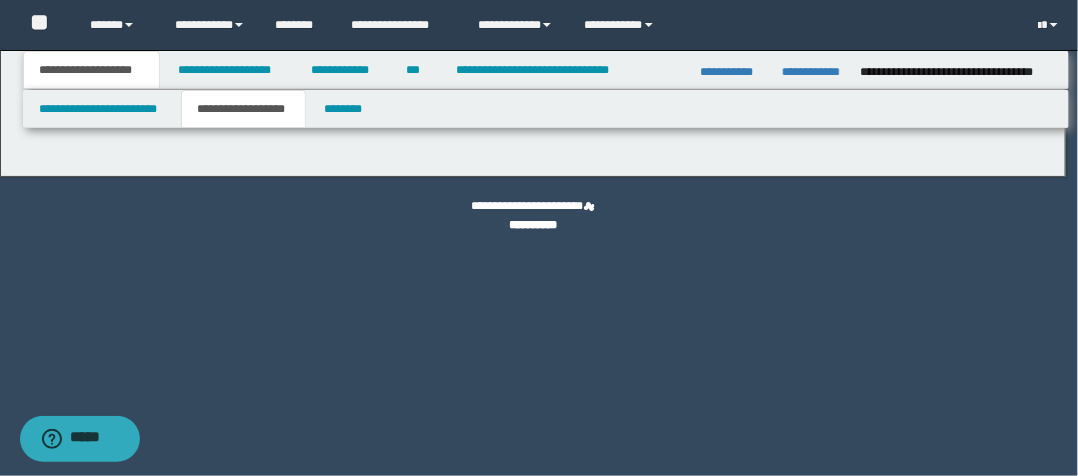 type on "**********" 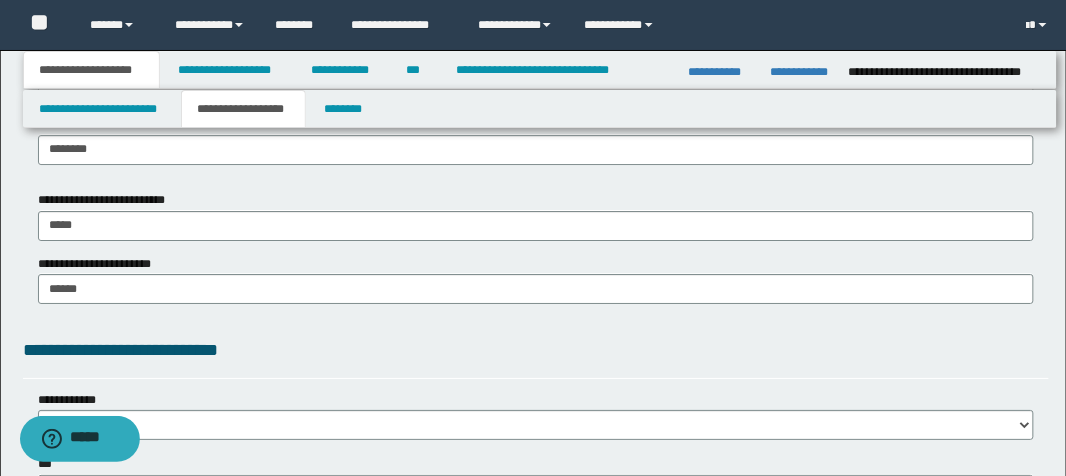 scroll, scrollTop: 1360, scrollLeft: 0, axis: vertical 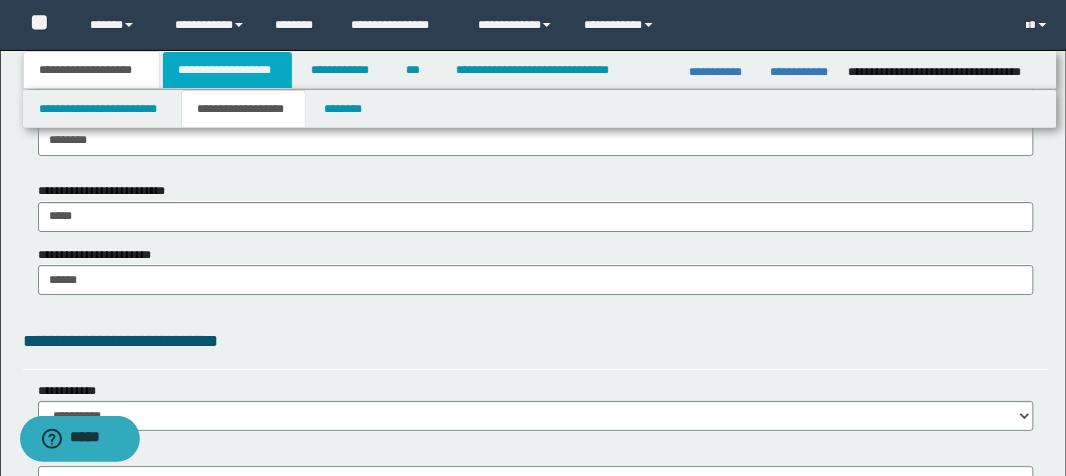 click on "**********" at bounding box center [227, 70] 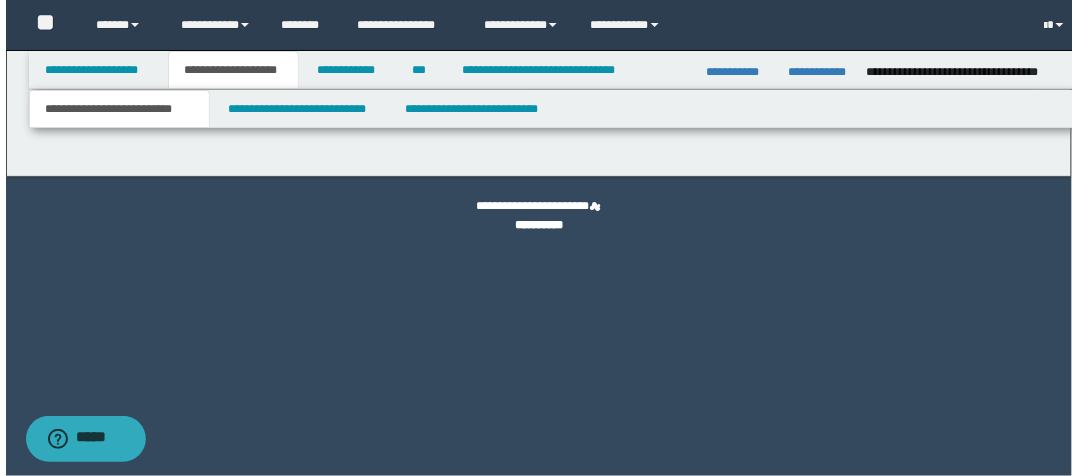 scroll, scrollTop: 0, scrollLeft: 0, axis: both 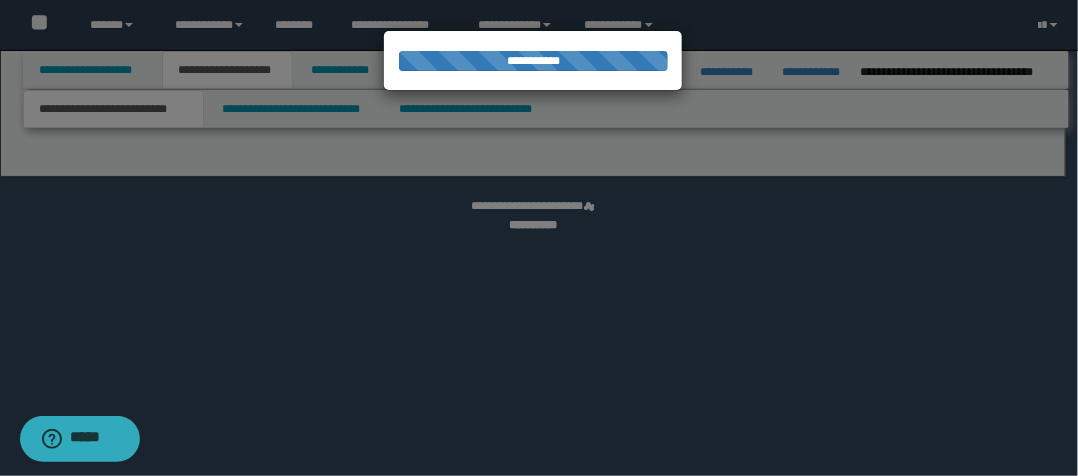select on "*" 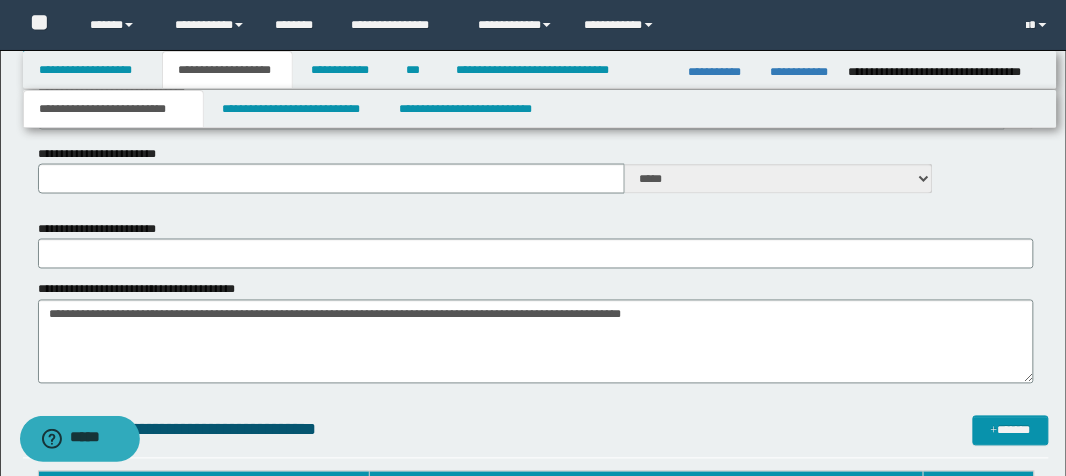 scroll, scrollTop: 560, scrollLeft: 0, axis: vertical 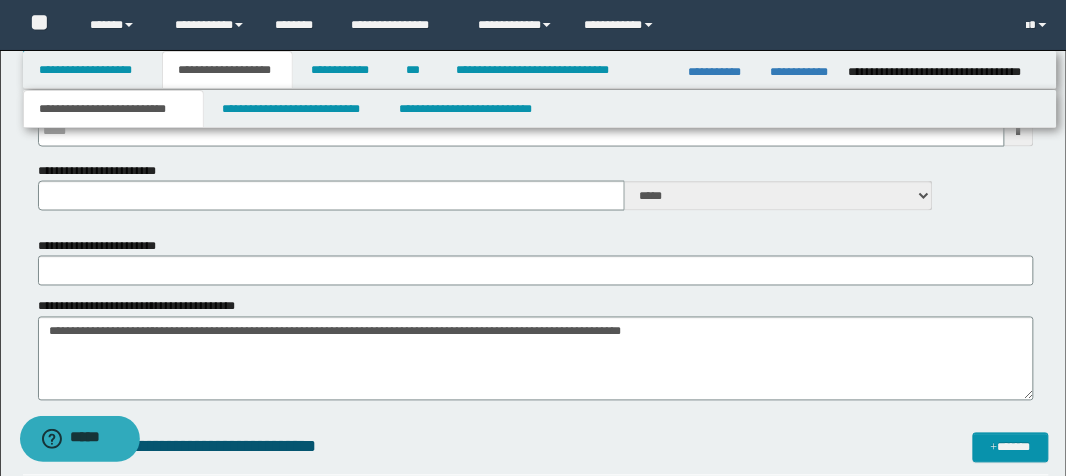 type 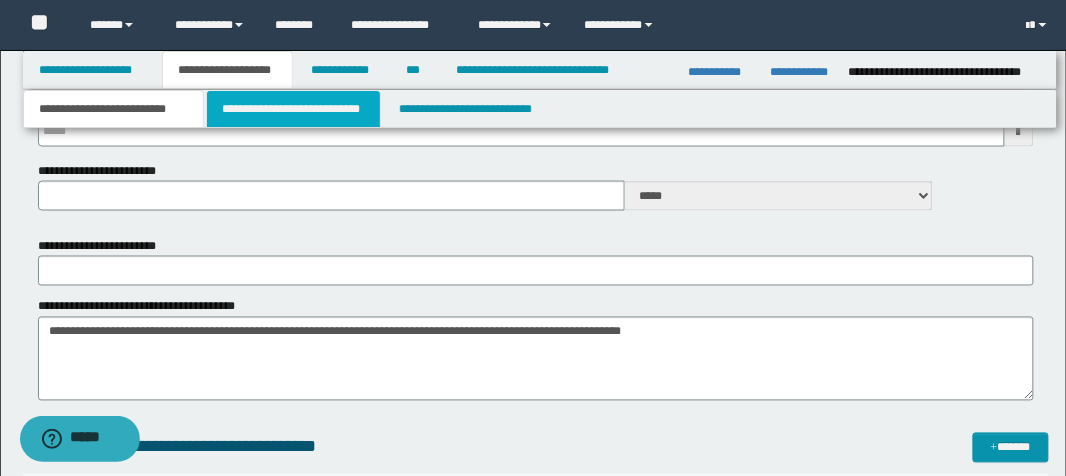 click on "**********" at bounding box center [293, 109] 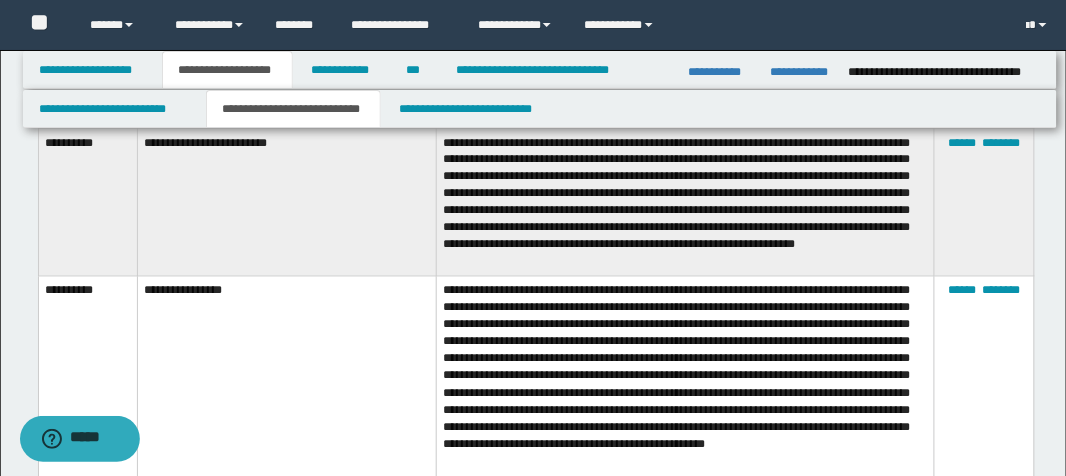 scroll, scrollTop: 640, scrollLeft: 0, axis: vertical 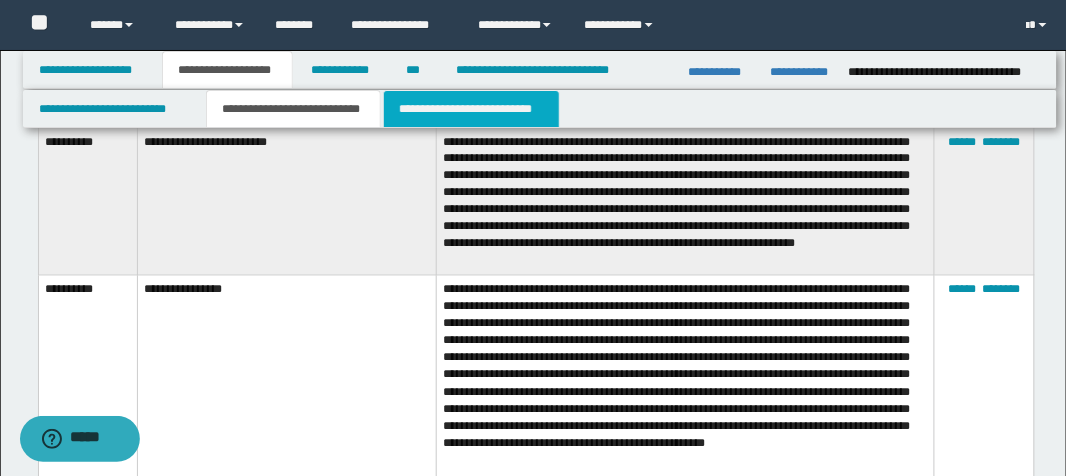 click on "**********" at bounding box center (471, 109) 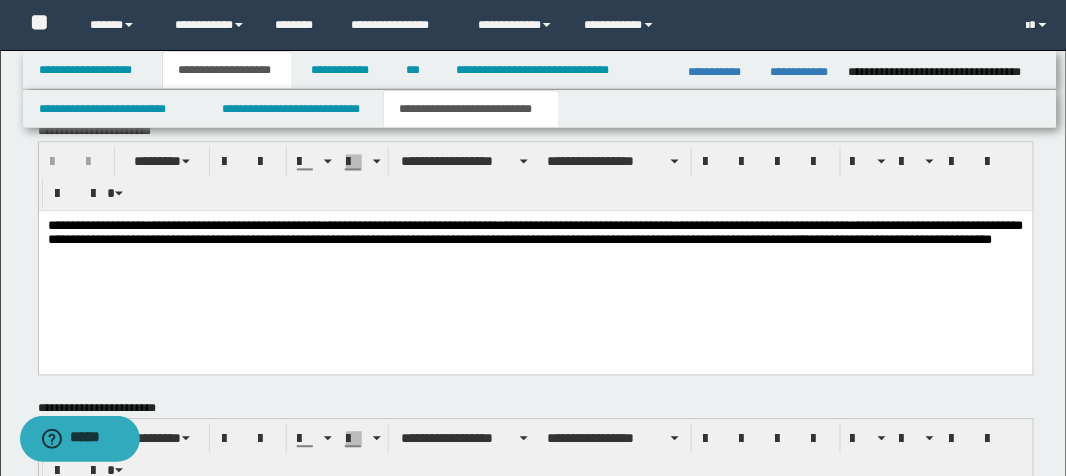scroll, scrollTop: 960, scrollLeft: 0, axis: vertical 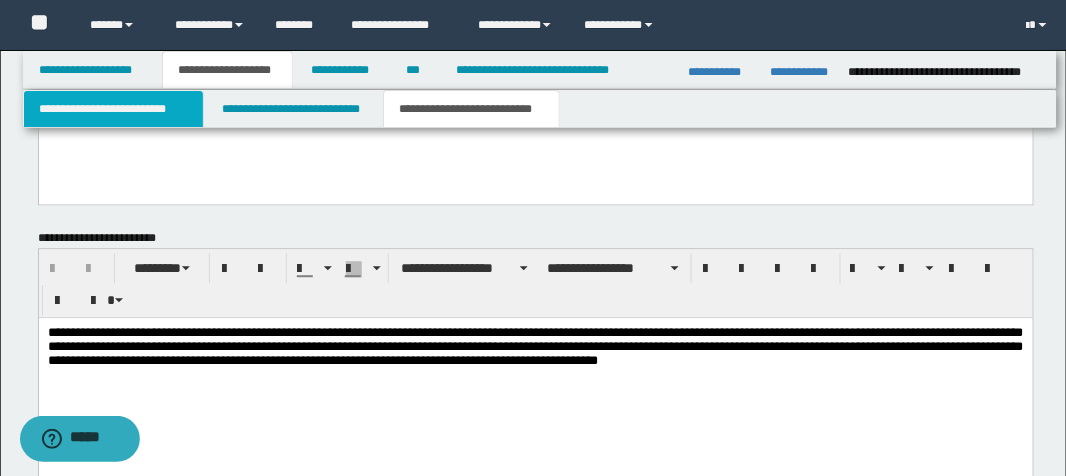 click on "**********" at bounding box center (114, 109) 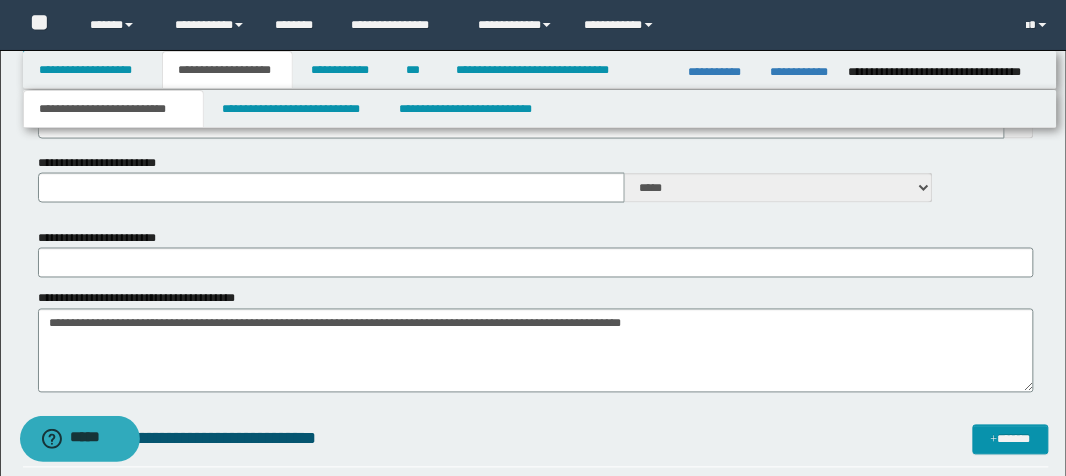 scroll, scrollTop: 560, scrollLeft: 0, axis: vertical 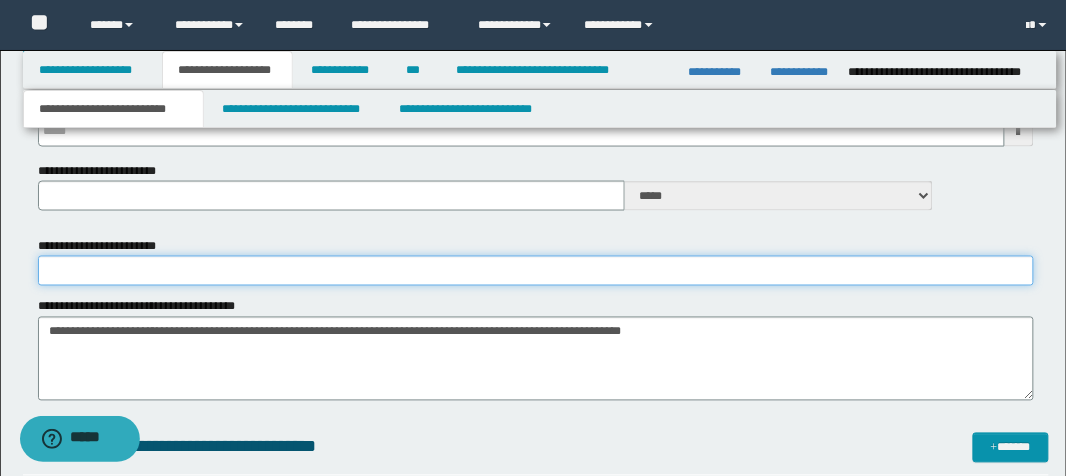 click on "**********" at bounding box center (536, 271) 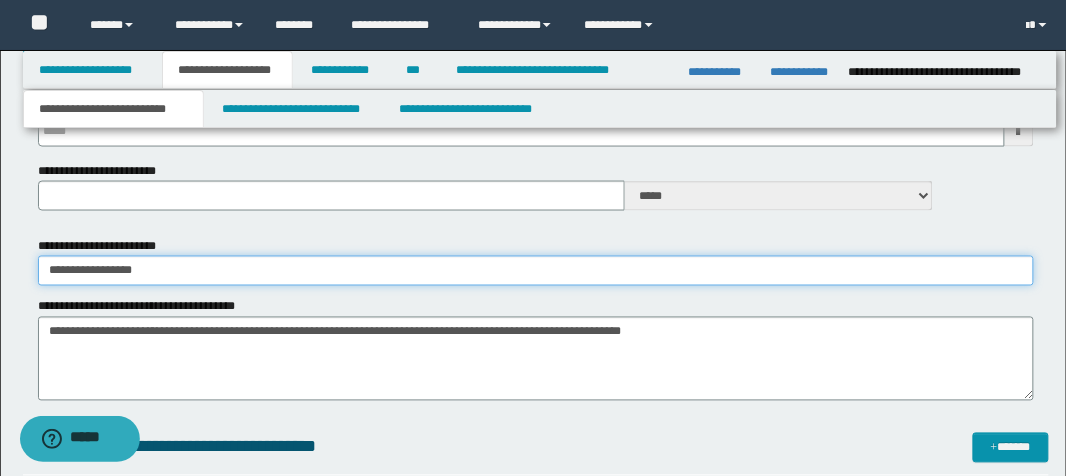 type on "**********" 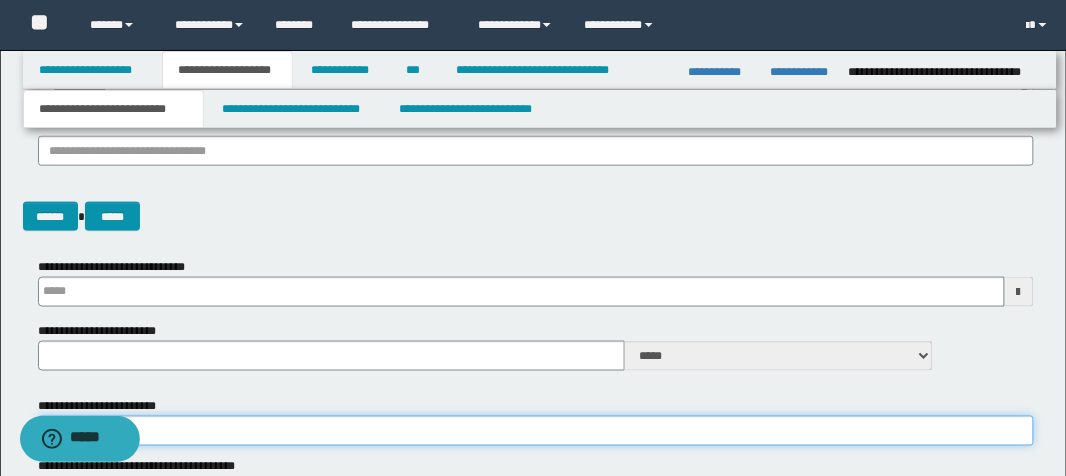 type 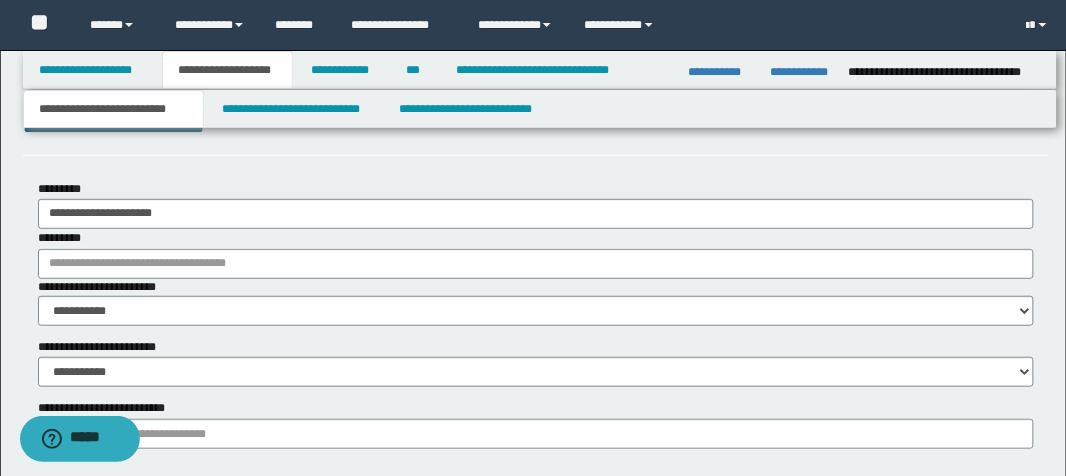 scroll, scrollTop: 80, scrollLeft: 0, axis: vertical 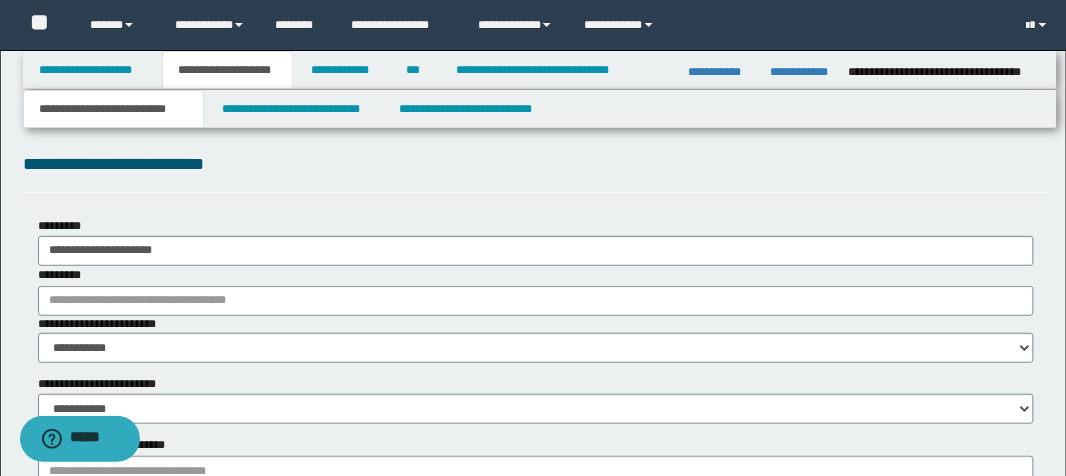 type on "**********" 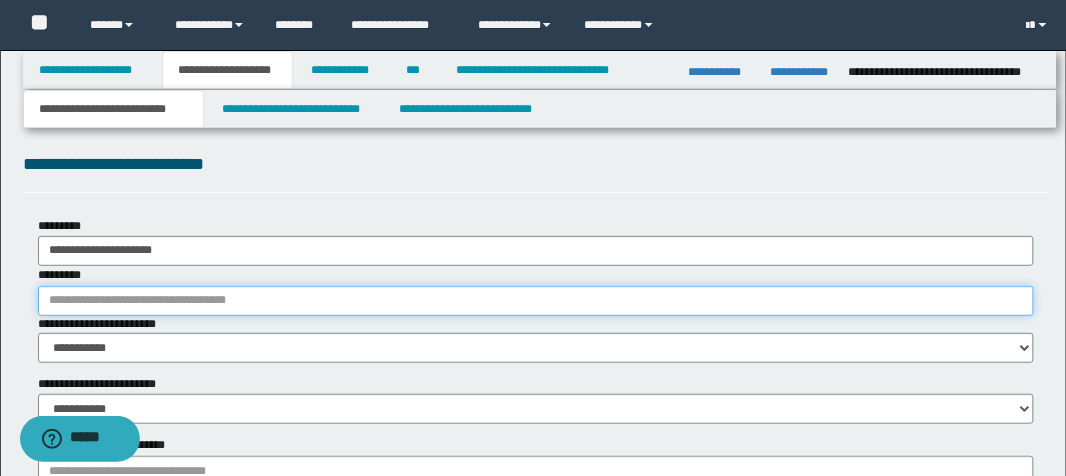 click on "*********" at bounding box center (536, 301) 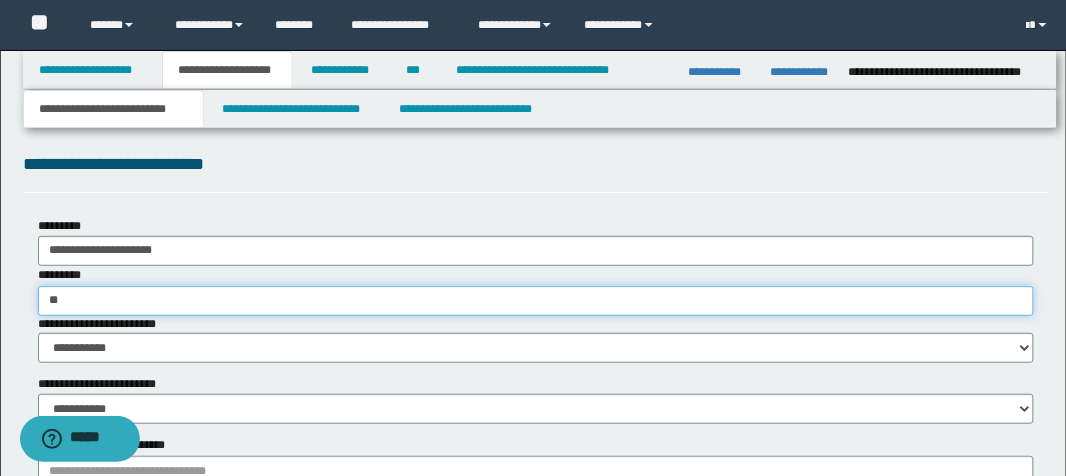 type on "***" 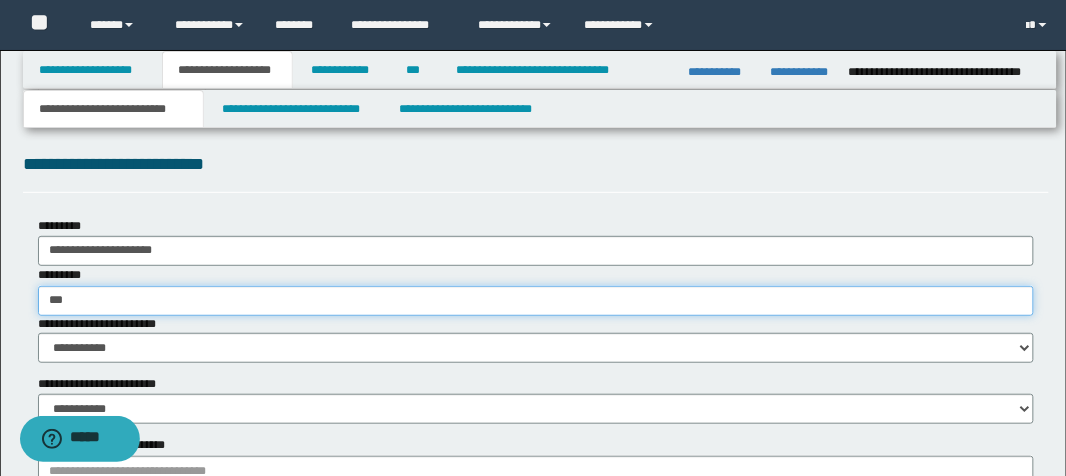 type on "**********" 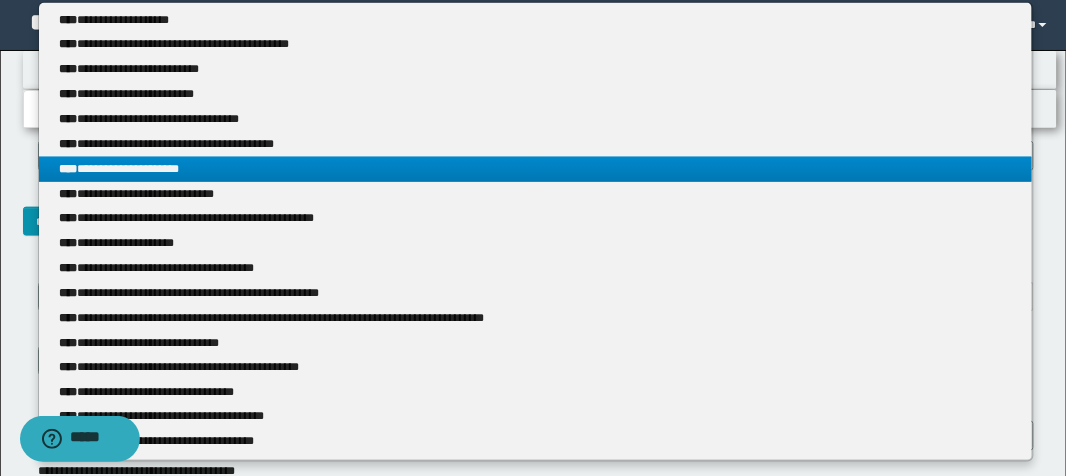scroll, scrollTop: 400, scrollLeft: 0, axis: vertical 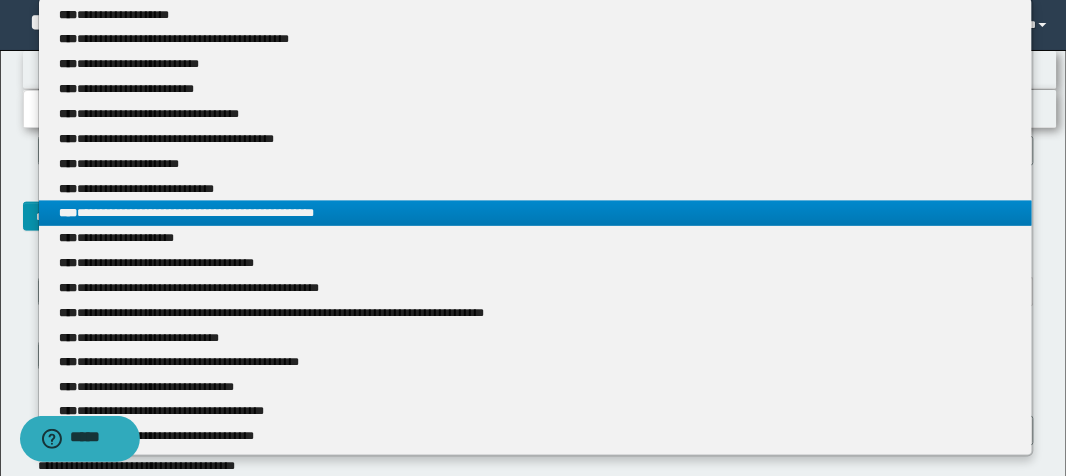 type on "***" 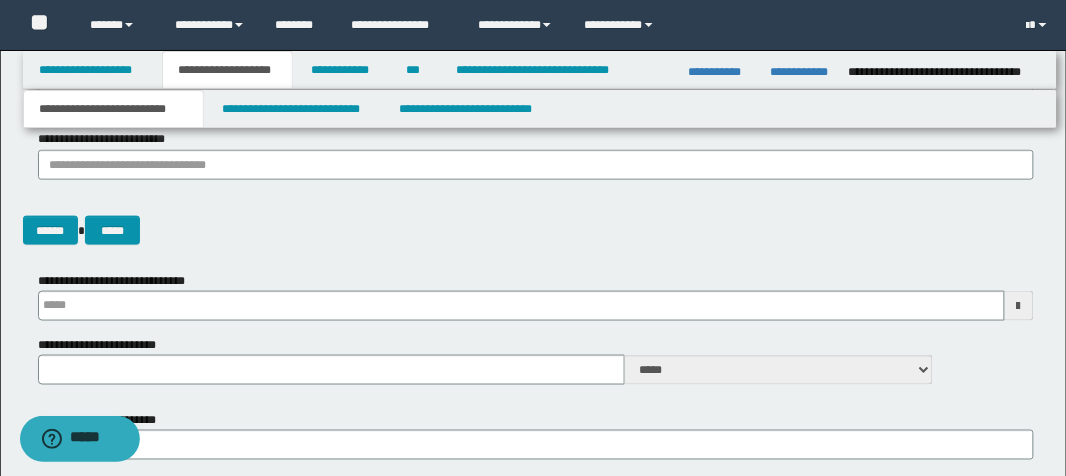 scroll, scrollTop: 541, scrollLeft: 0, axis: vertical 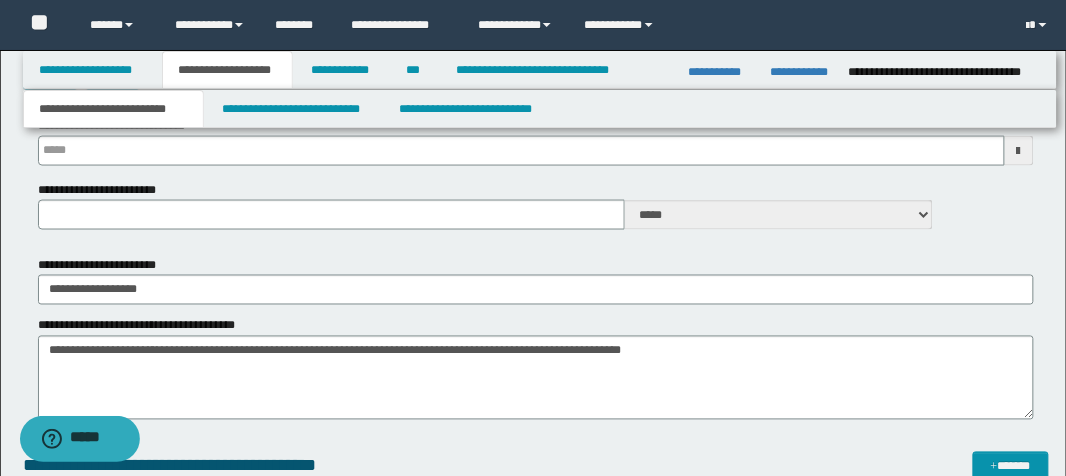 type 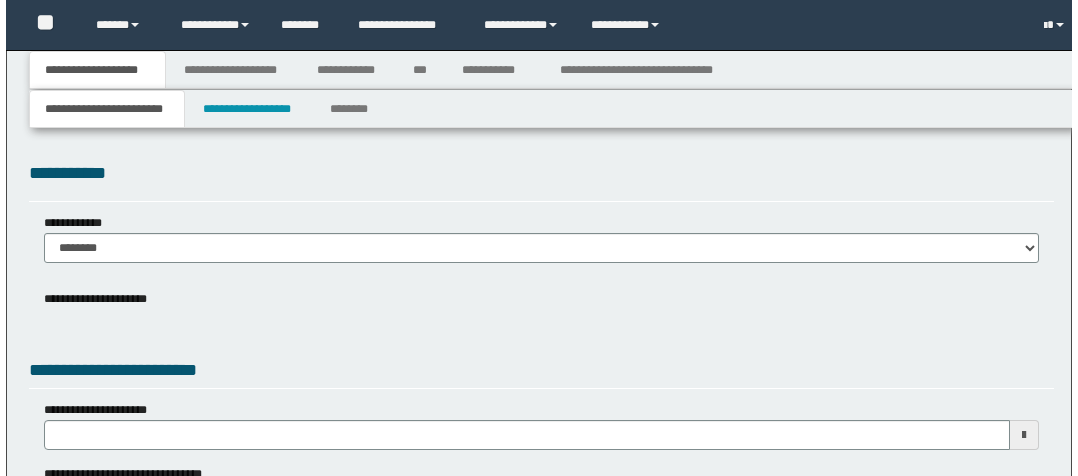 scroll, scrollTop: 0, scrollLeft: 0, axis: both 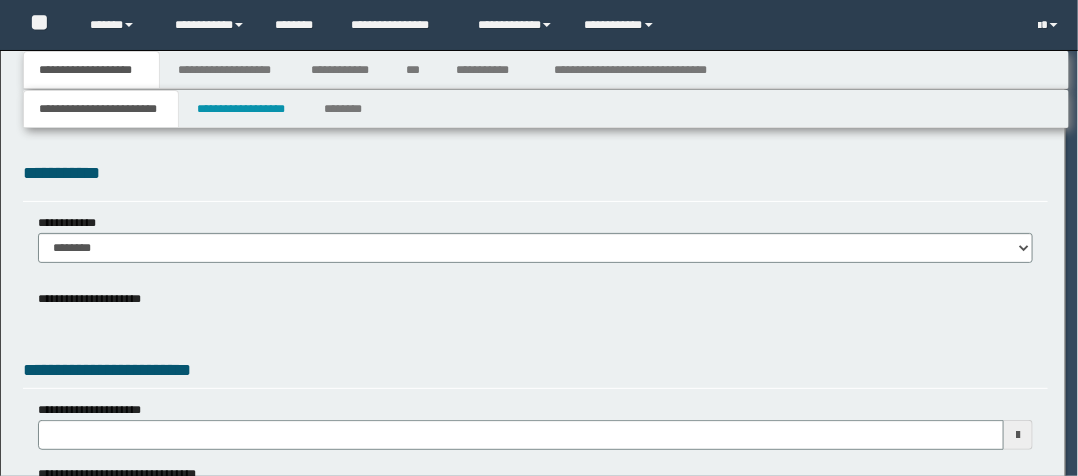 select on "*" 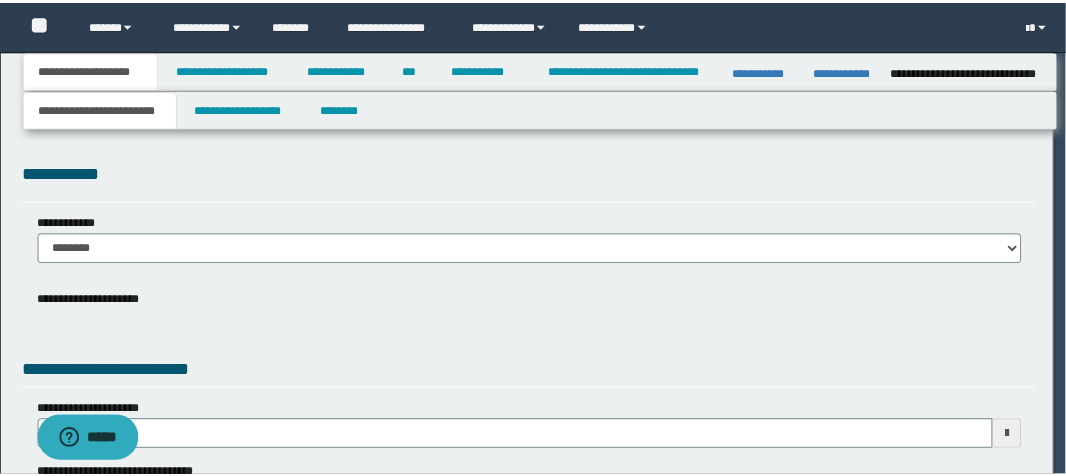 scroll, scrollTop: 0, scrollLeft: 0, axis: both 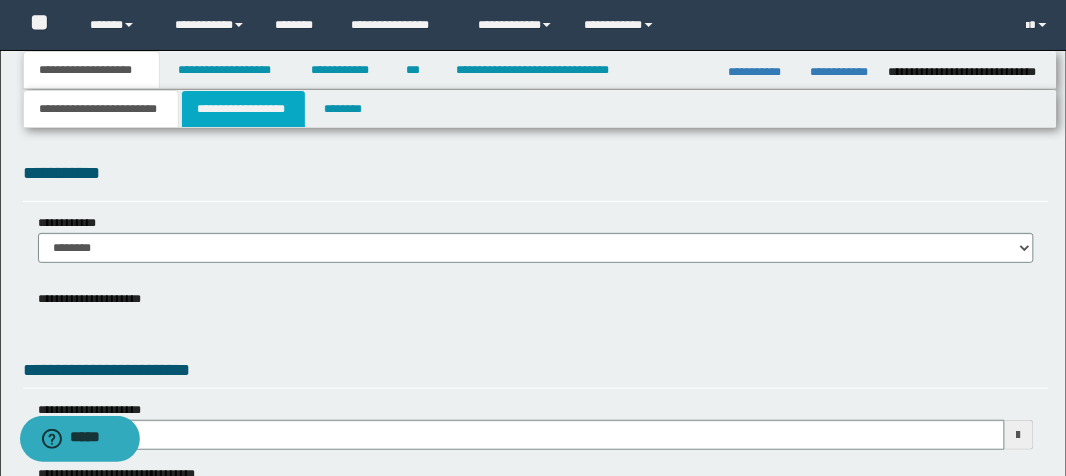 click on "**********" at bounding box center (243, 109) 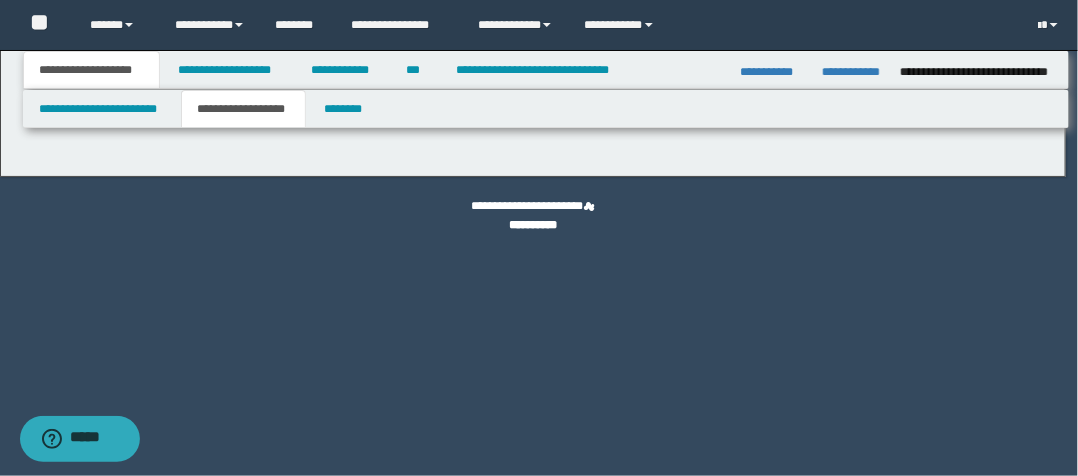 type on "**********" 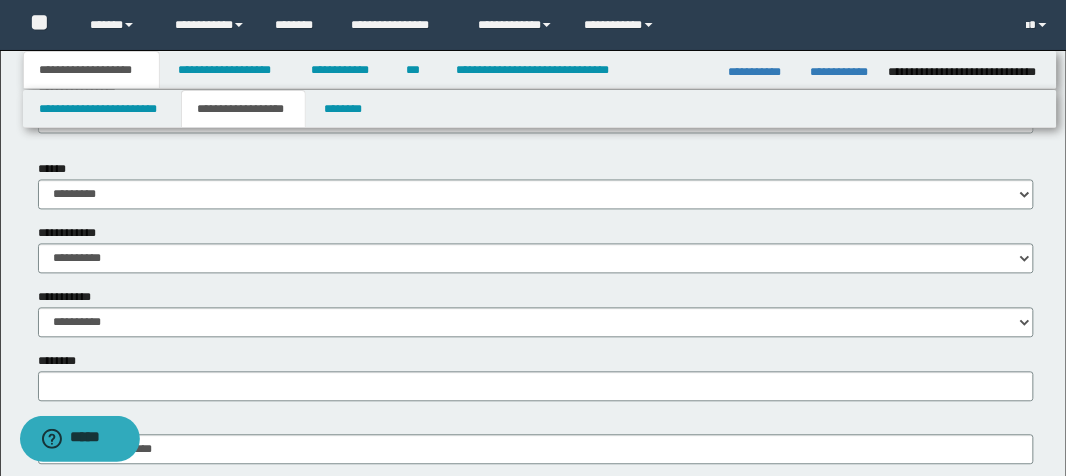 scroll, scrollTop: 720, scrollLeft: 0, axis: vertical 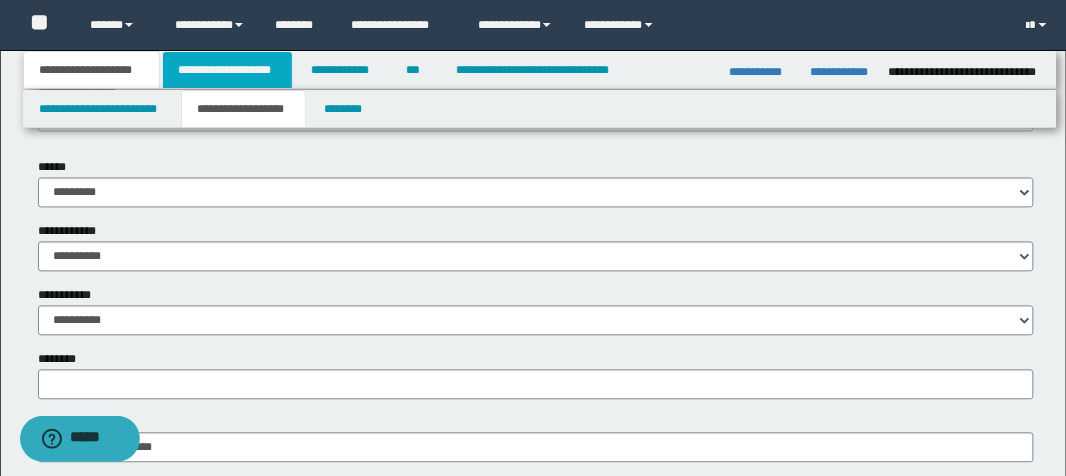 click on "**********" at bounding box center [227, 70] 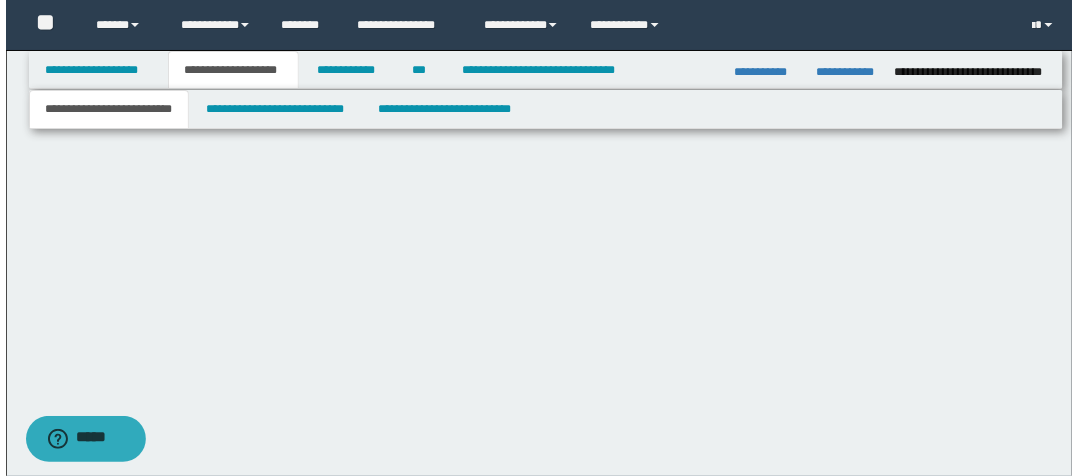 scroll, scrollTop: 0, scrollLeft: 0, axis: both 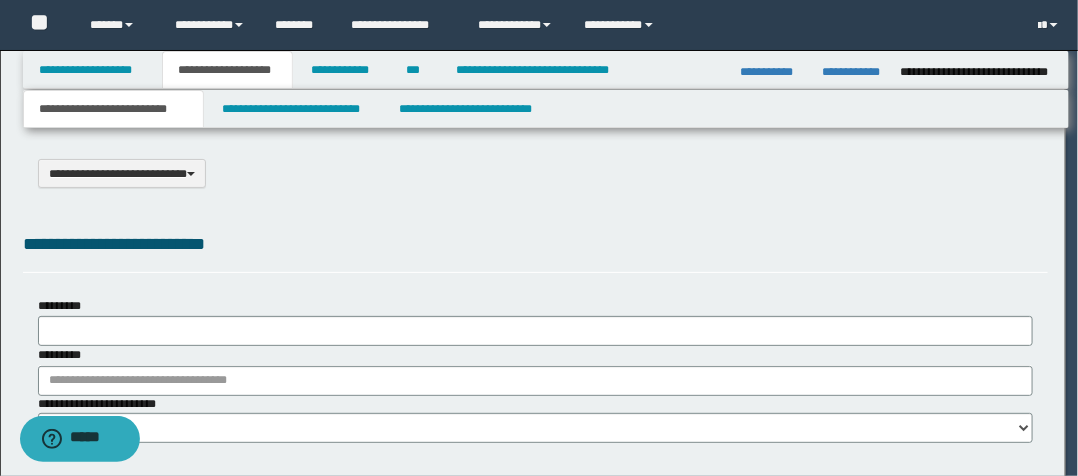 select on "*" 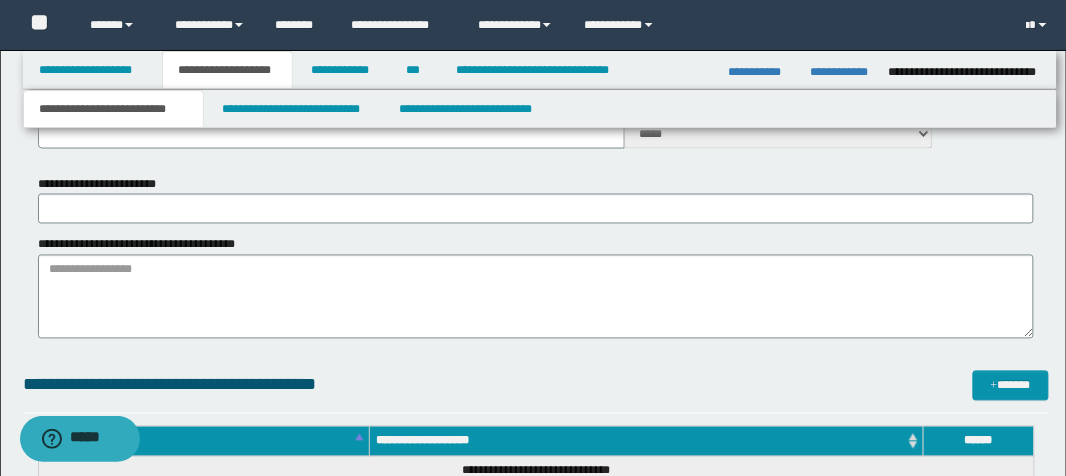scroll, scrollTop: 640, scrollLeft: 0, axis: vertical 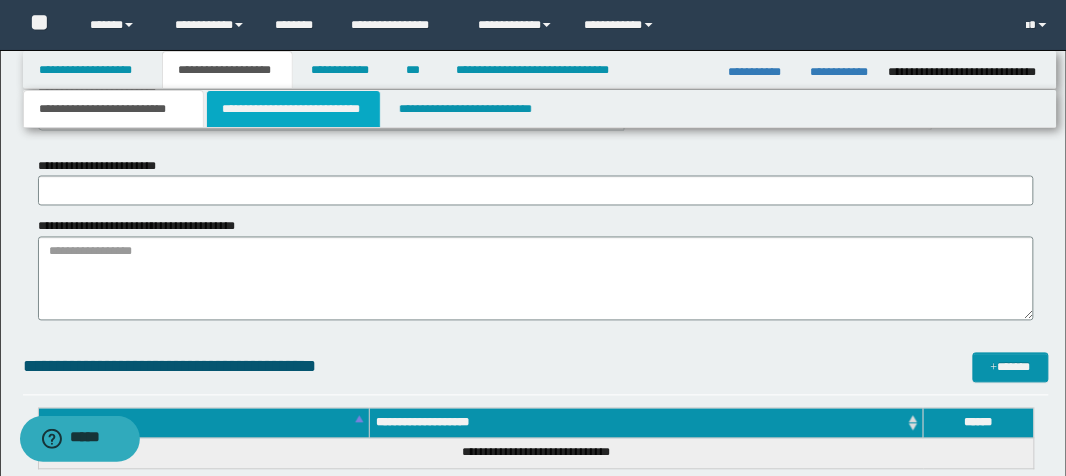 click on "**********" at bounding box center (293, 109) 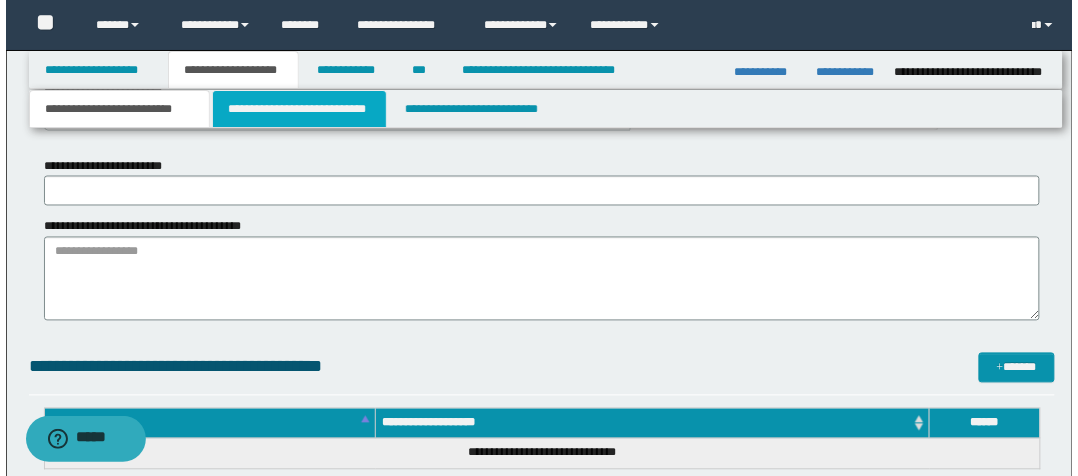 scroll, scrollTop: 0, scrollLeft: 0, axis: both 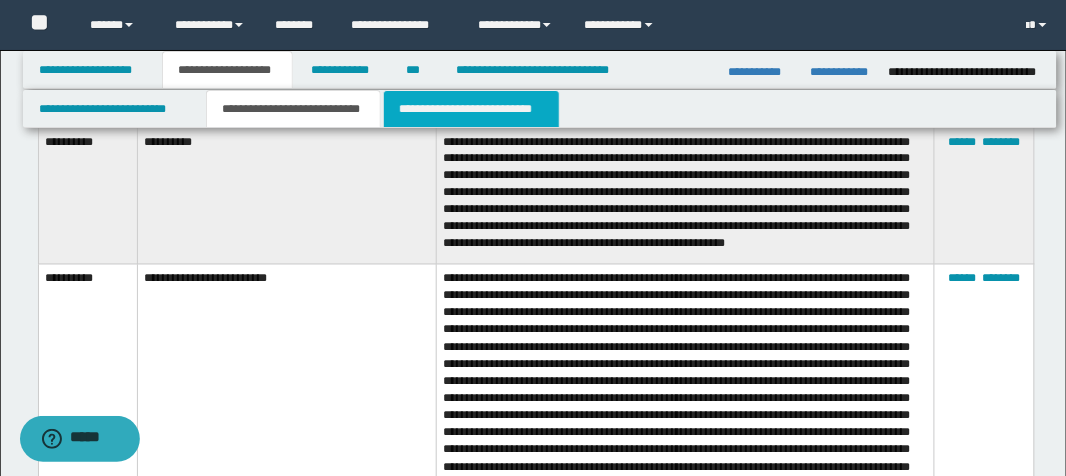 click on "**********" at bounding box center [471, 109] 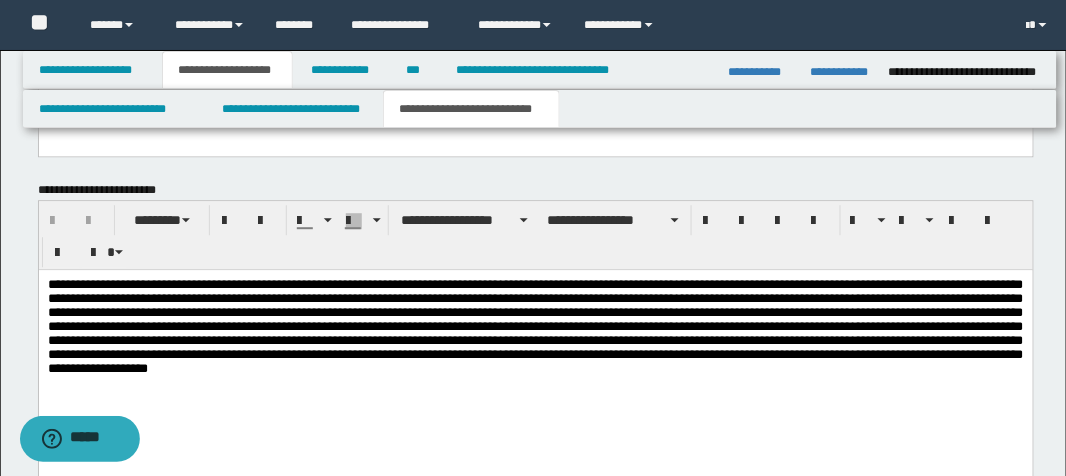 scroll, scrollTop: 1120, scrollLeft: 0, axis: vertical 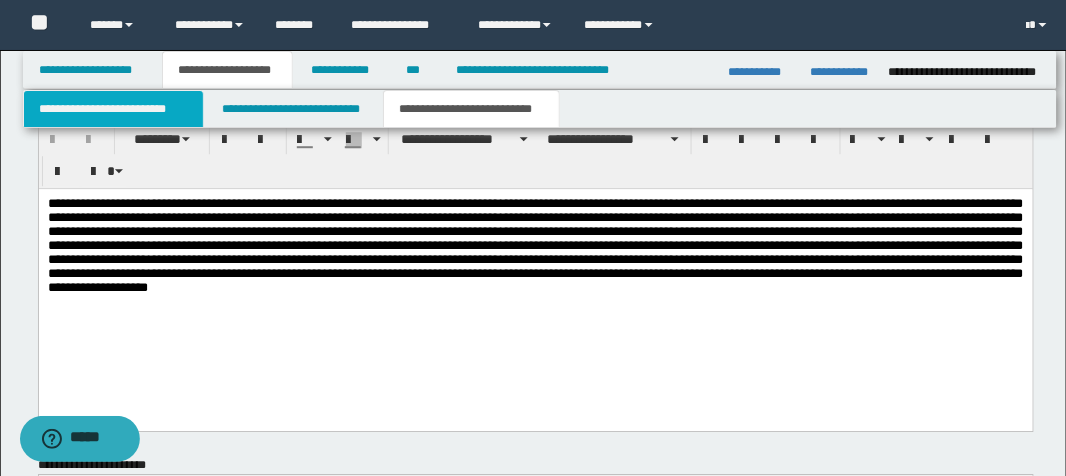 click on "**********" at bounding box center (114, 109) 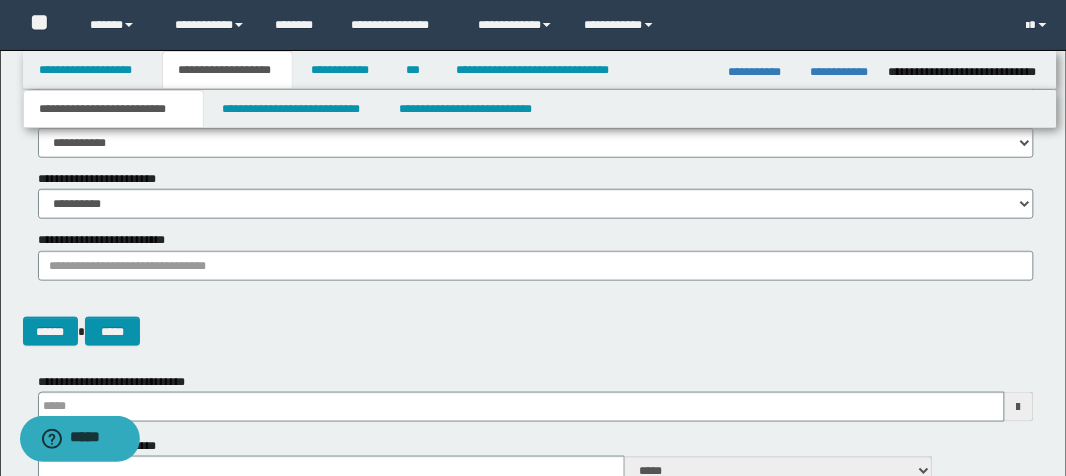 scroll, scrollTop: 320, scrollLeft: 0, axis: vertical 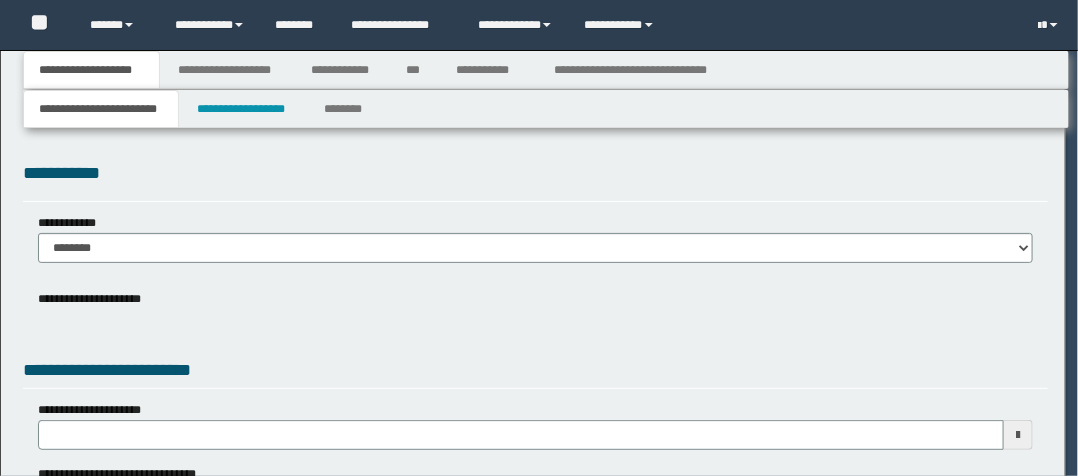 select on "*" 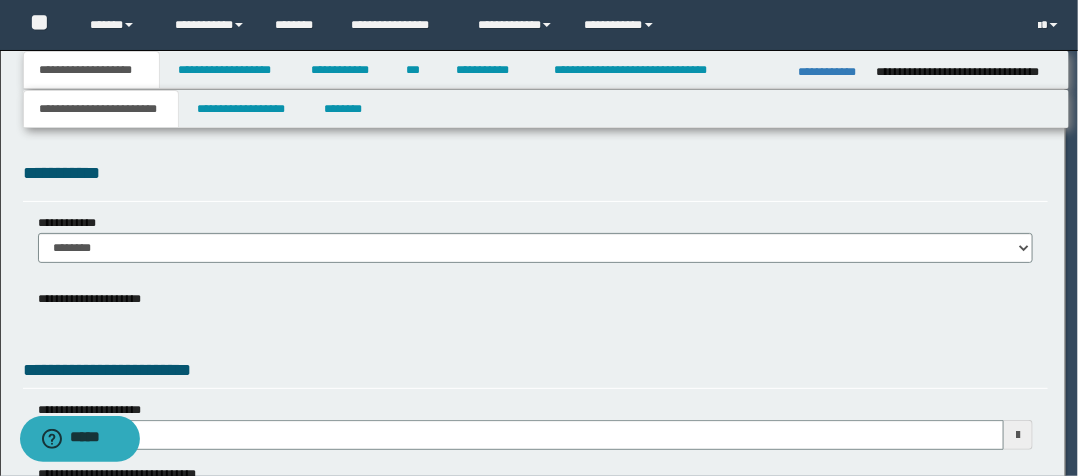 scroll, scrollTop: 0, scrollLeft: 0, axis: both 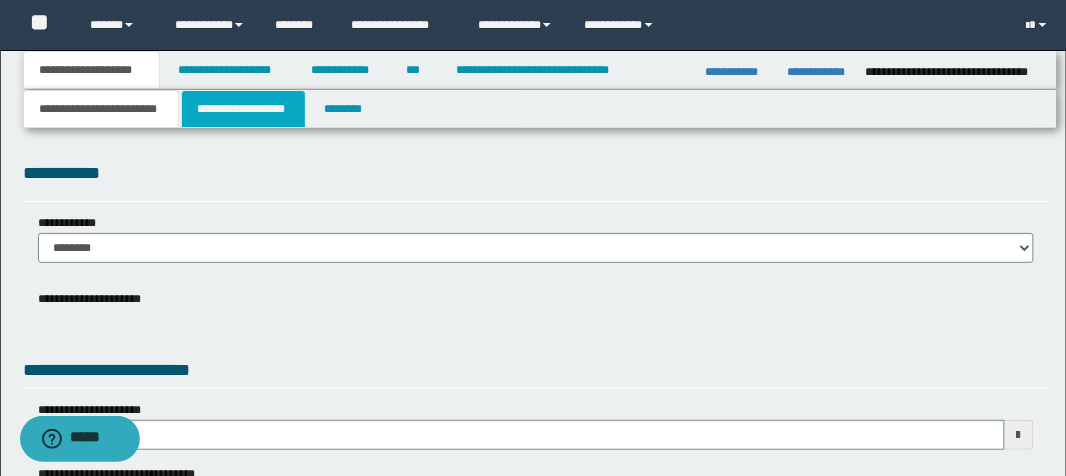 click on "**********" at bounding box center [243, 109] 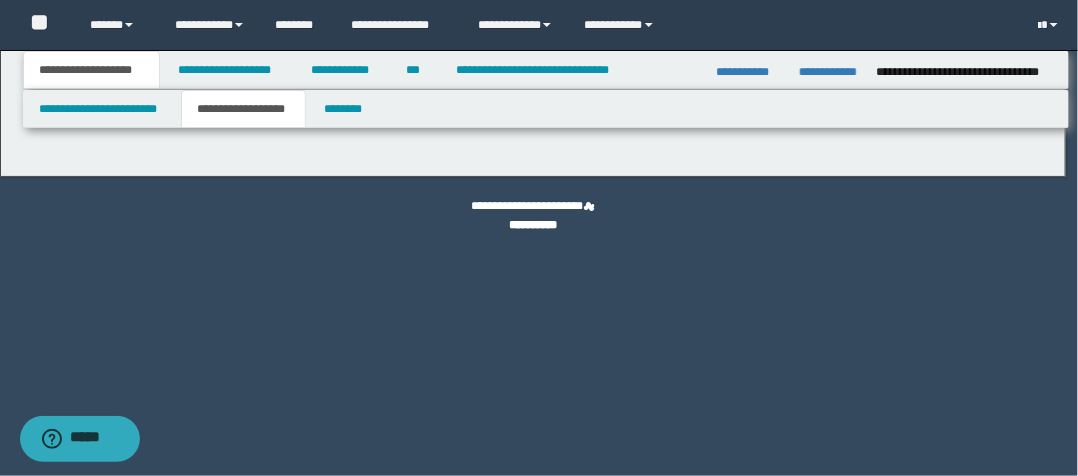 type on "********" 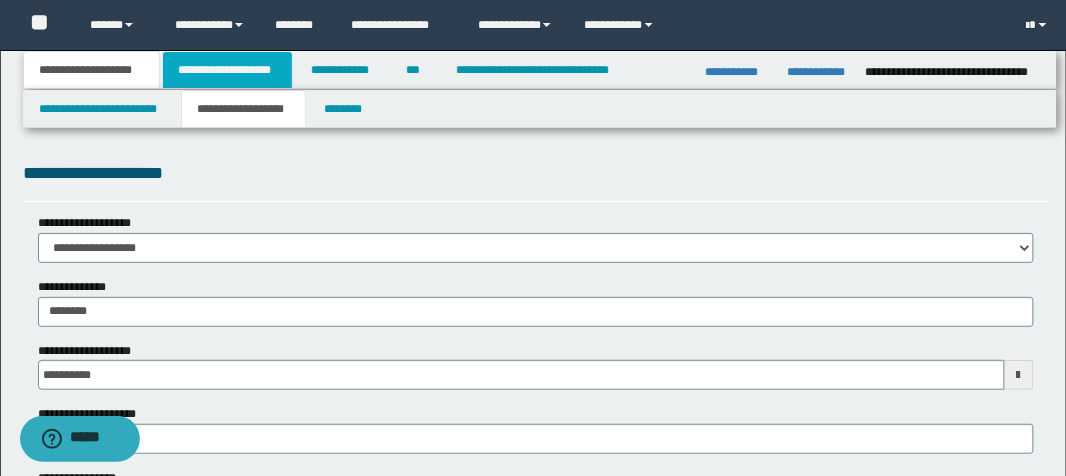 click on "**********" at bounding box center (227, 70) 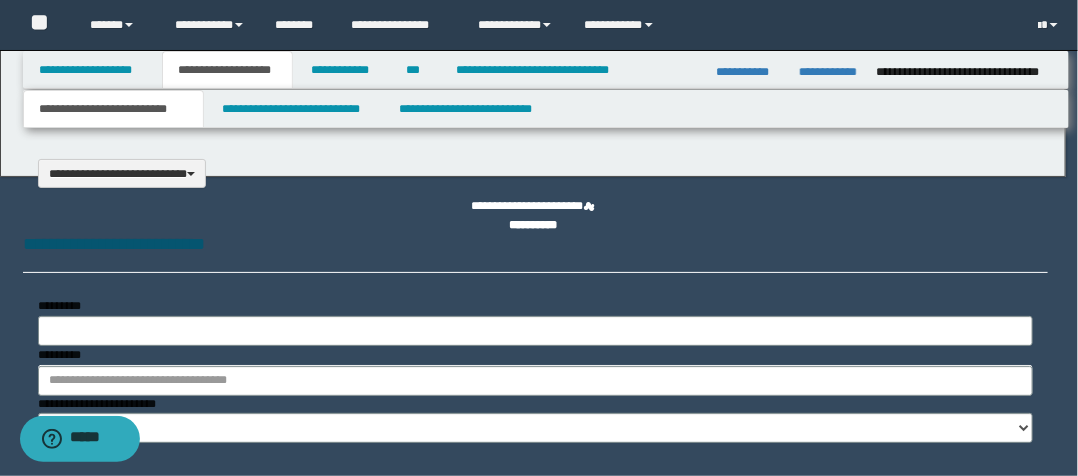 type on "*********" 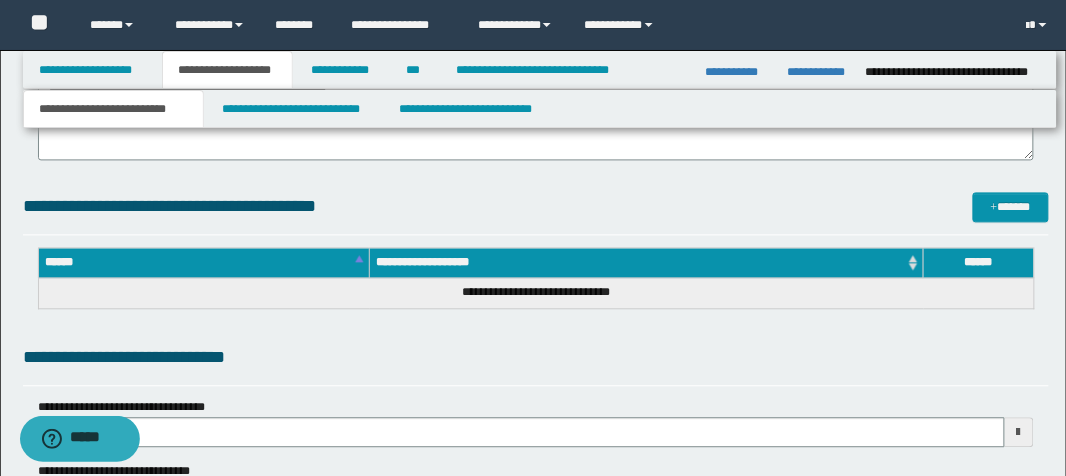 scroll, scrollTop: 480, scrollLeft: 0, axis: vertical 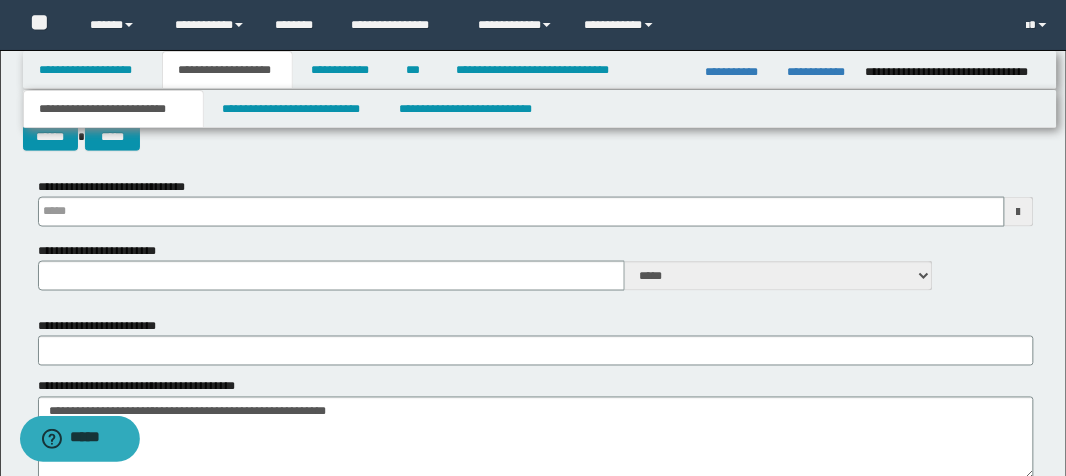 type 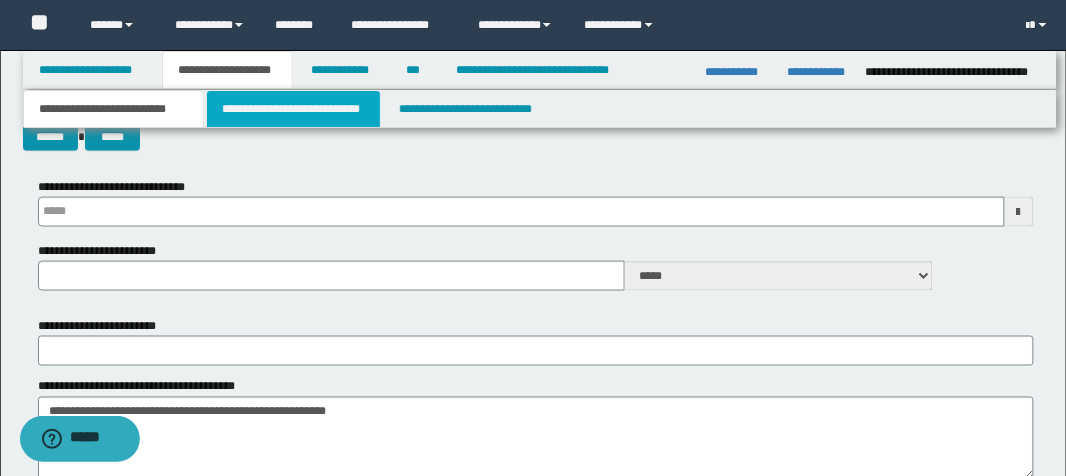 click on "**********" at bounding box center [293, 109] 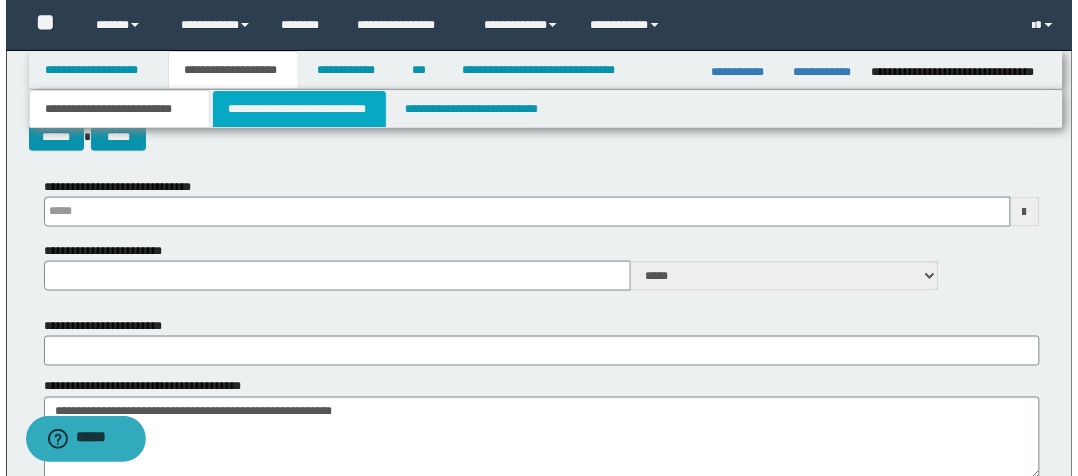 scroll, scrollTop: 0, scrollLeft: 0, axis: both 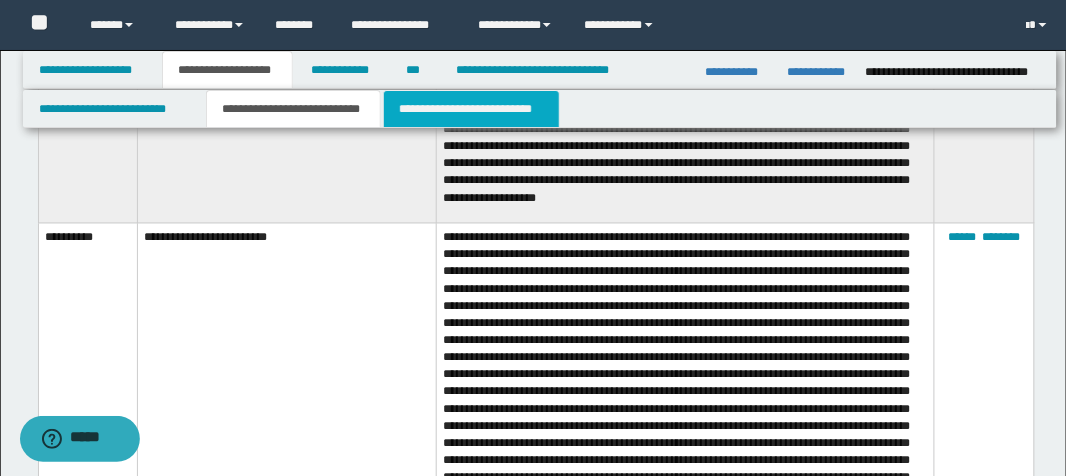 click on "**********" at bounding box center [471, 109] 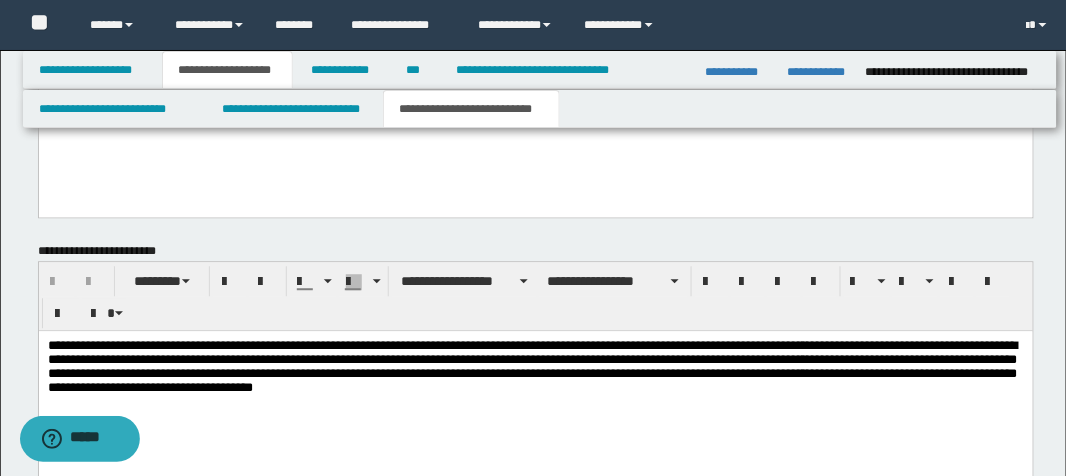 scroll, scrollTop: 1040, scrollLeft: 0, axis: vertical 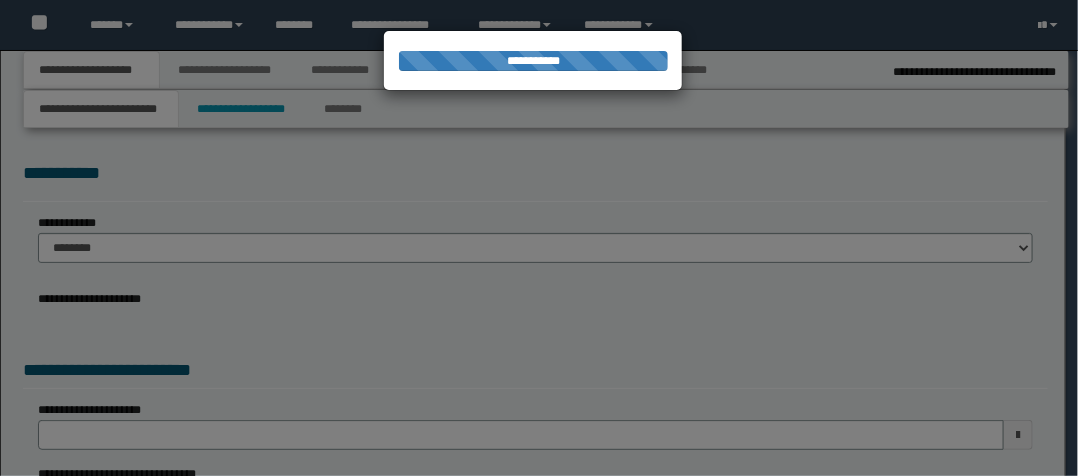select on "*" 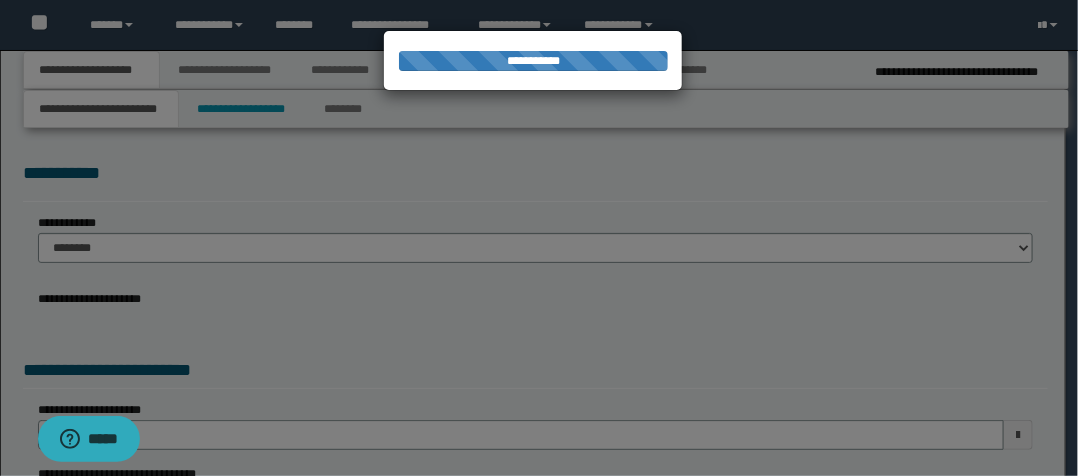 scroll, scrollTop: 0, scrollLeft: 0, axis: both 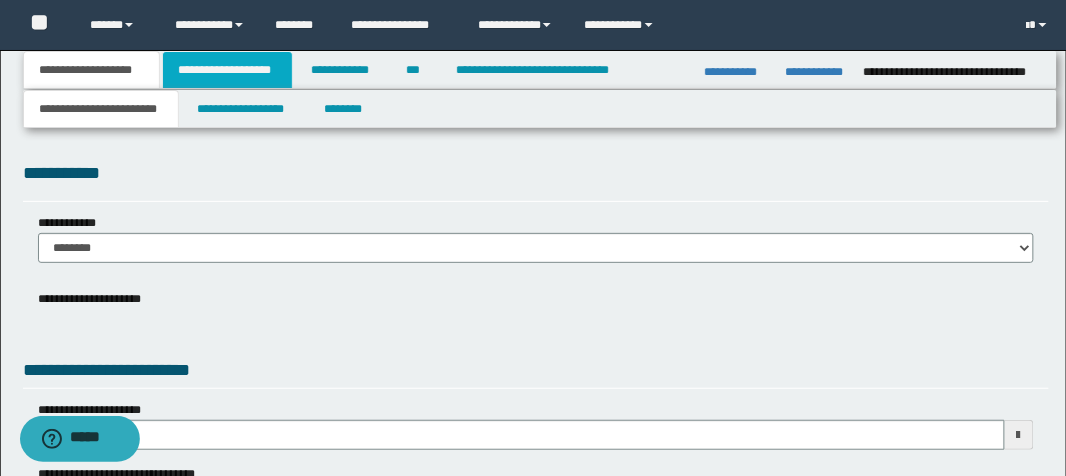click on "**********" at bounding box center [227, 70] 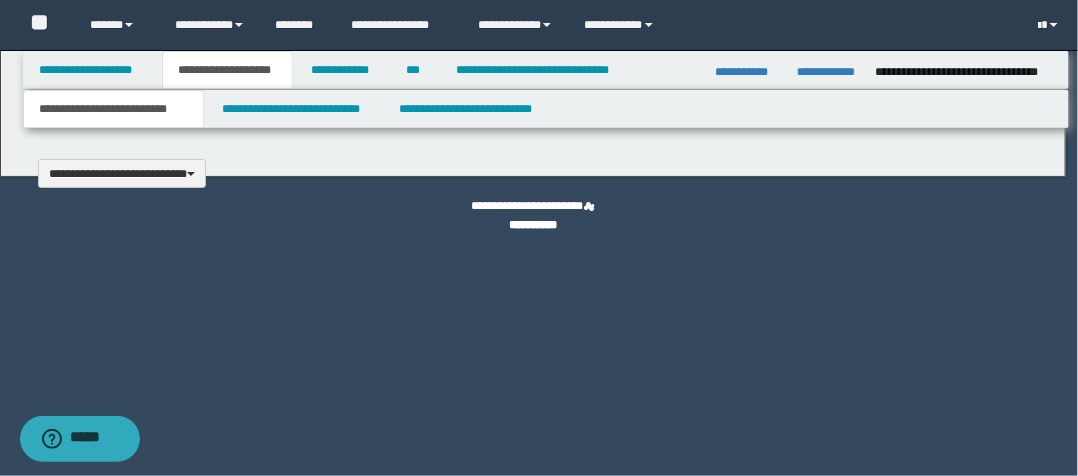 type 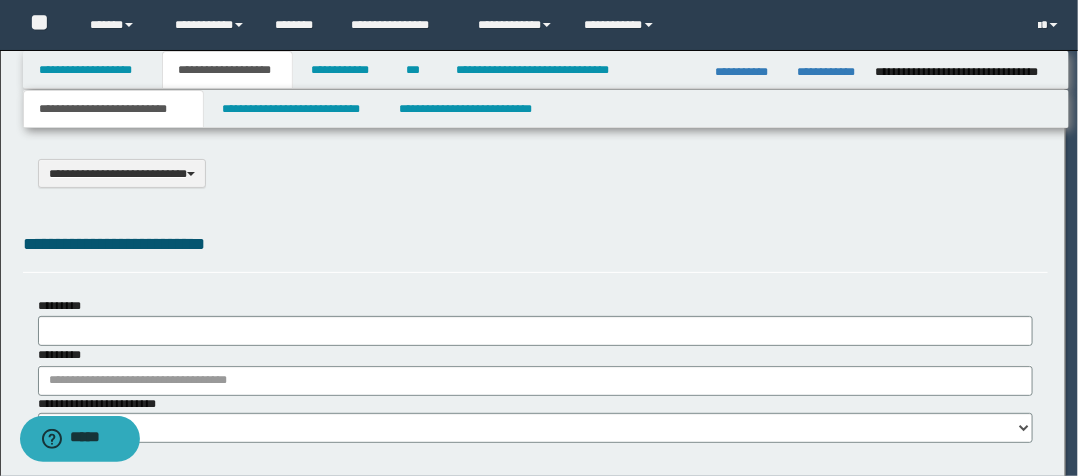 scroll, scrollTop: 0, scrollLeft: 0, axis: both 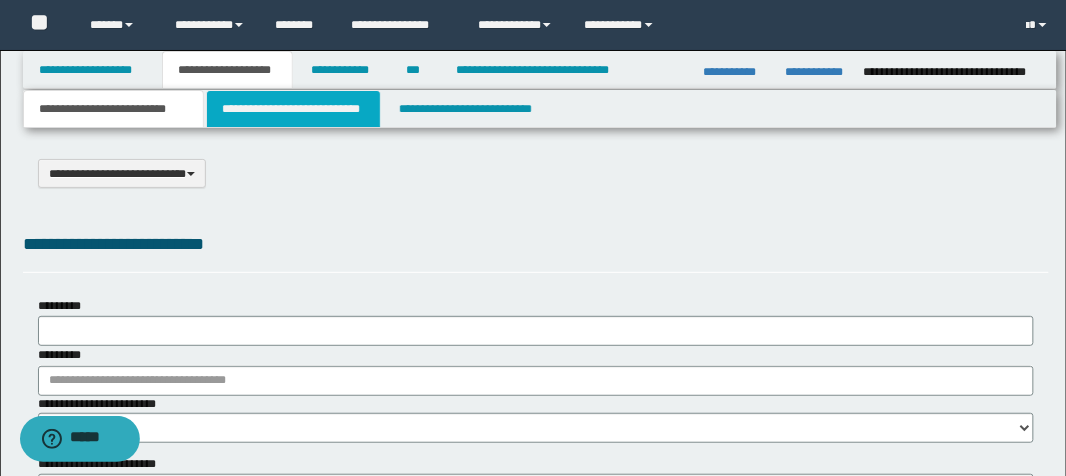 click on "**********" at bounding box center [293, 109] 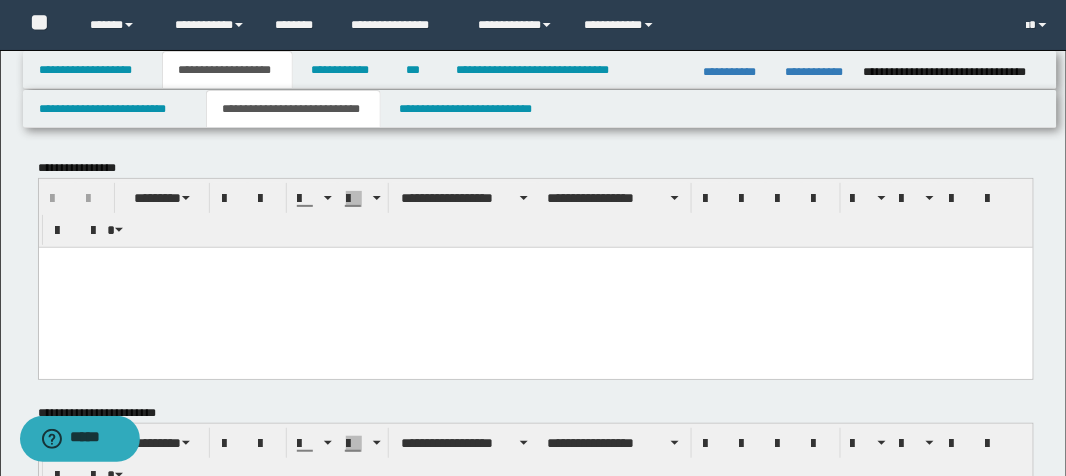 scroll, scrollTop: 320, scrollLeft: 0, axis: vertical 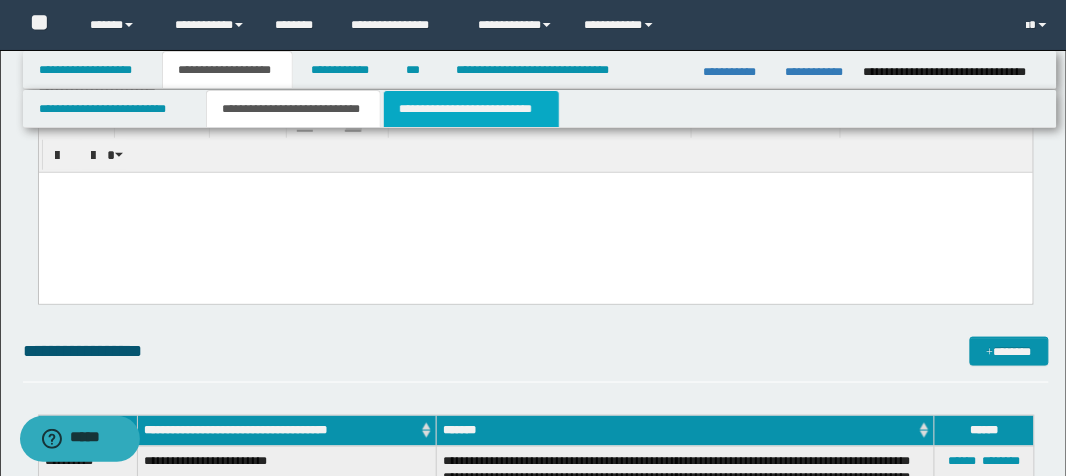 click on "**********" at bounding box center [471, 109] 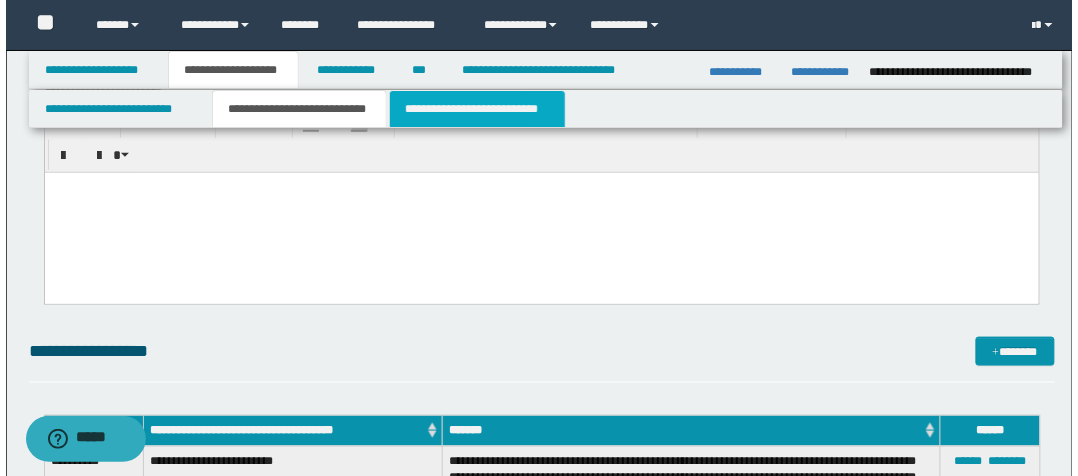 scroll, scrollTop: 0, scrollLeft: 0, axis: both 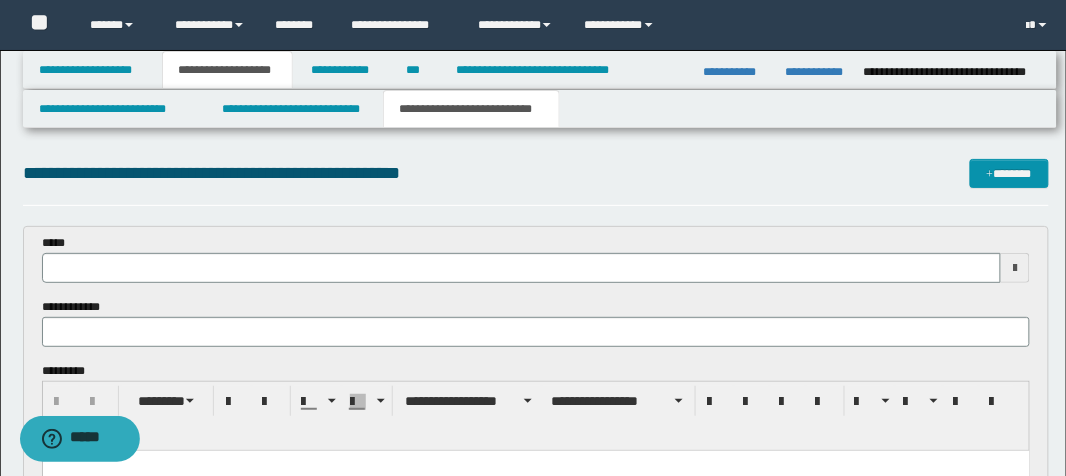 type 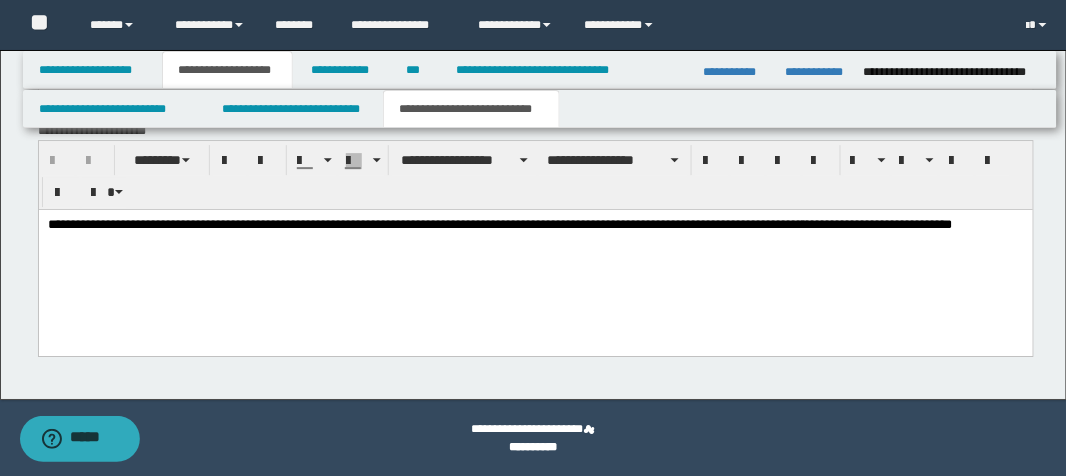 scroll, scrollTop: 1233, scrollLeft: 0, axis: vertical 